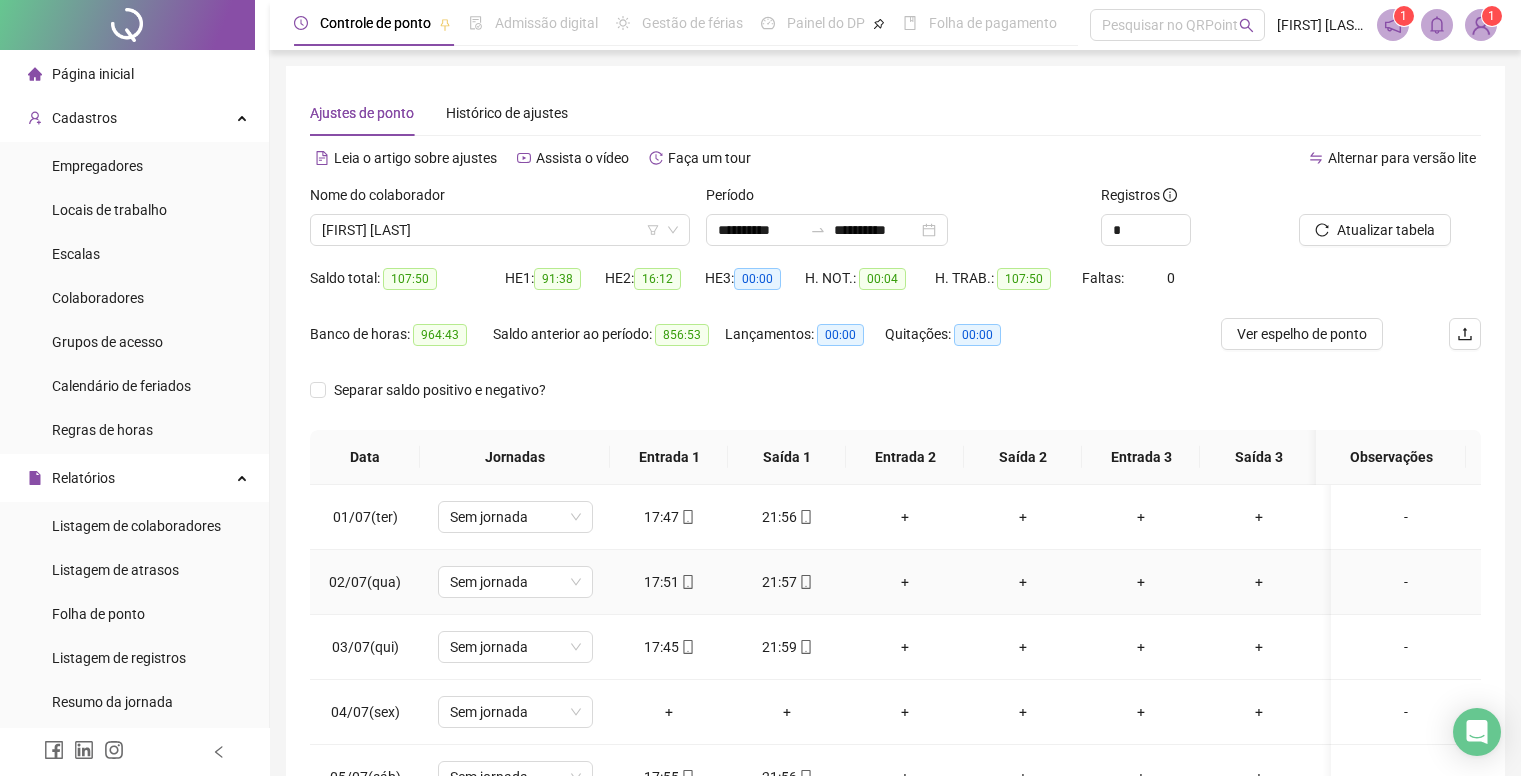click on "Nome do colaborador [FIRST] [LAST]" at bounding box center [500, 223] 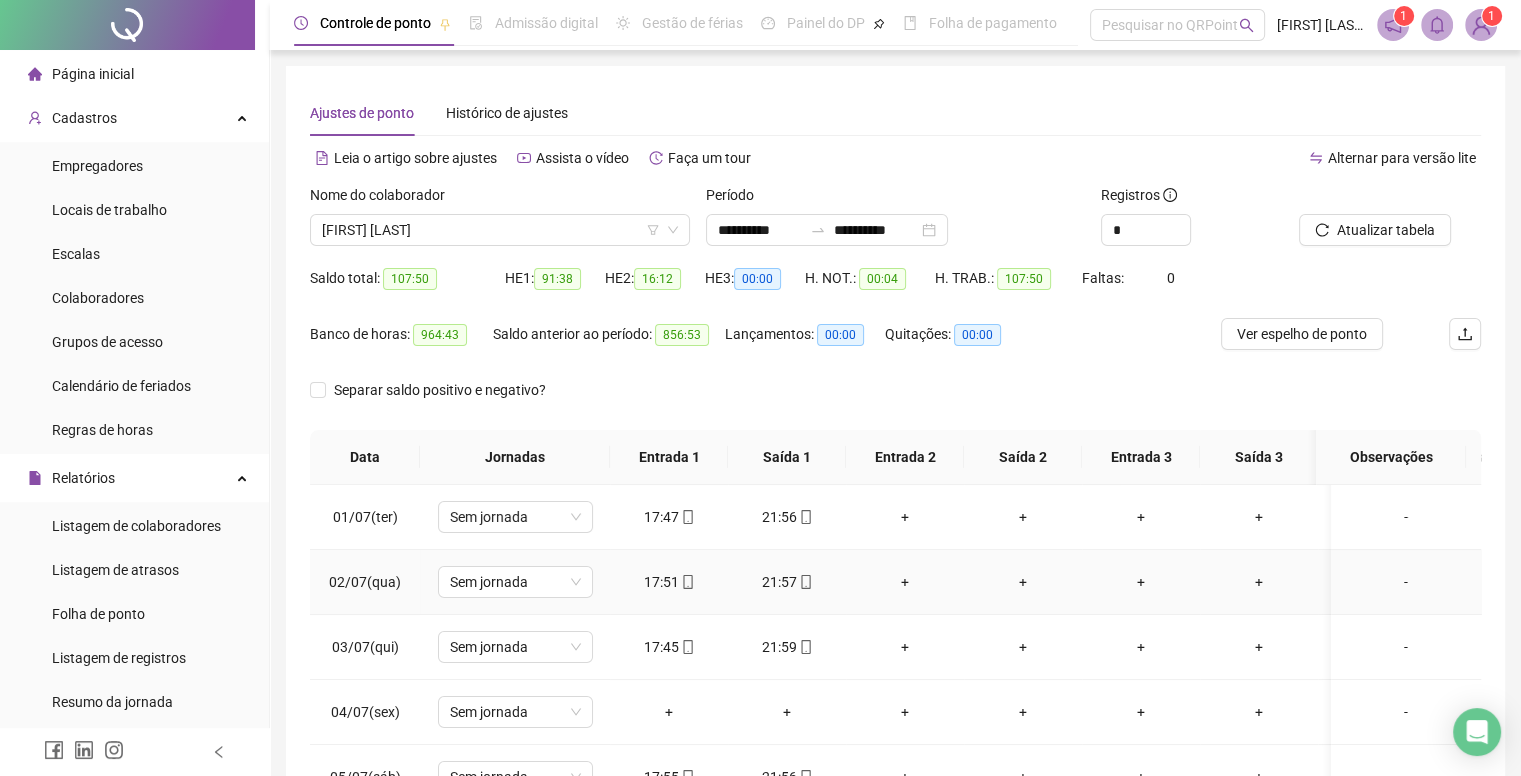 scroll, scrollTop: 500, scrollLeft: 0, axis: vertical 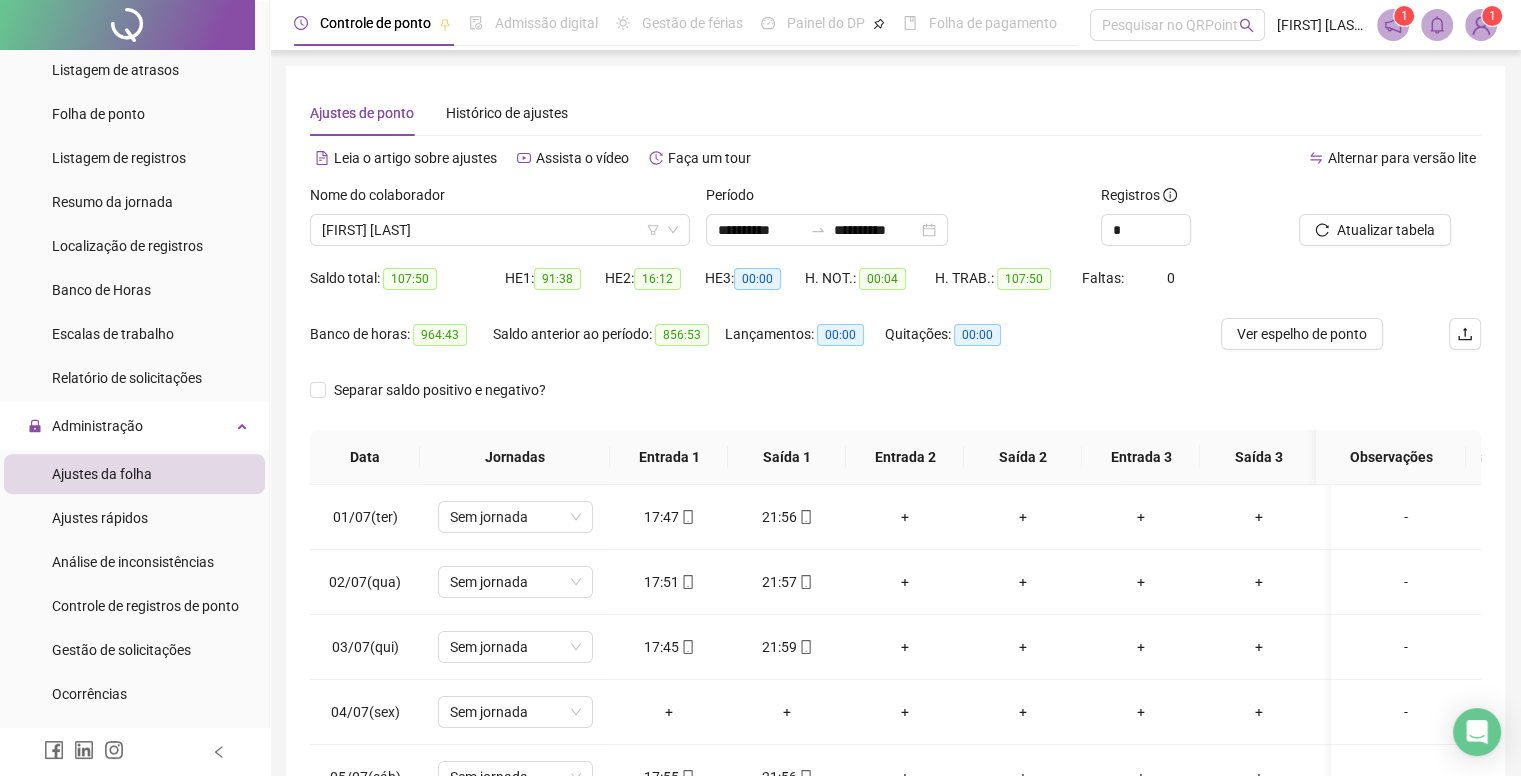 click on "Nome do colaborador [FIRST] [LAST]" at bounding box center [500, 223] 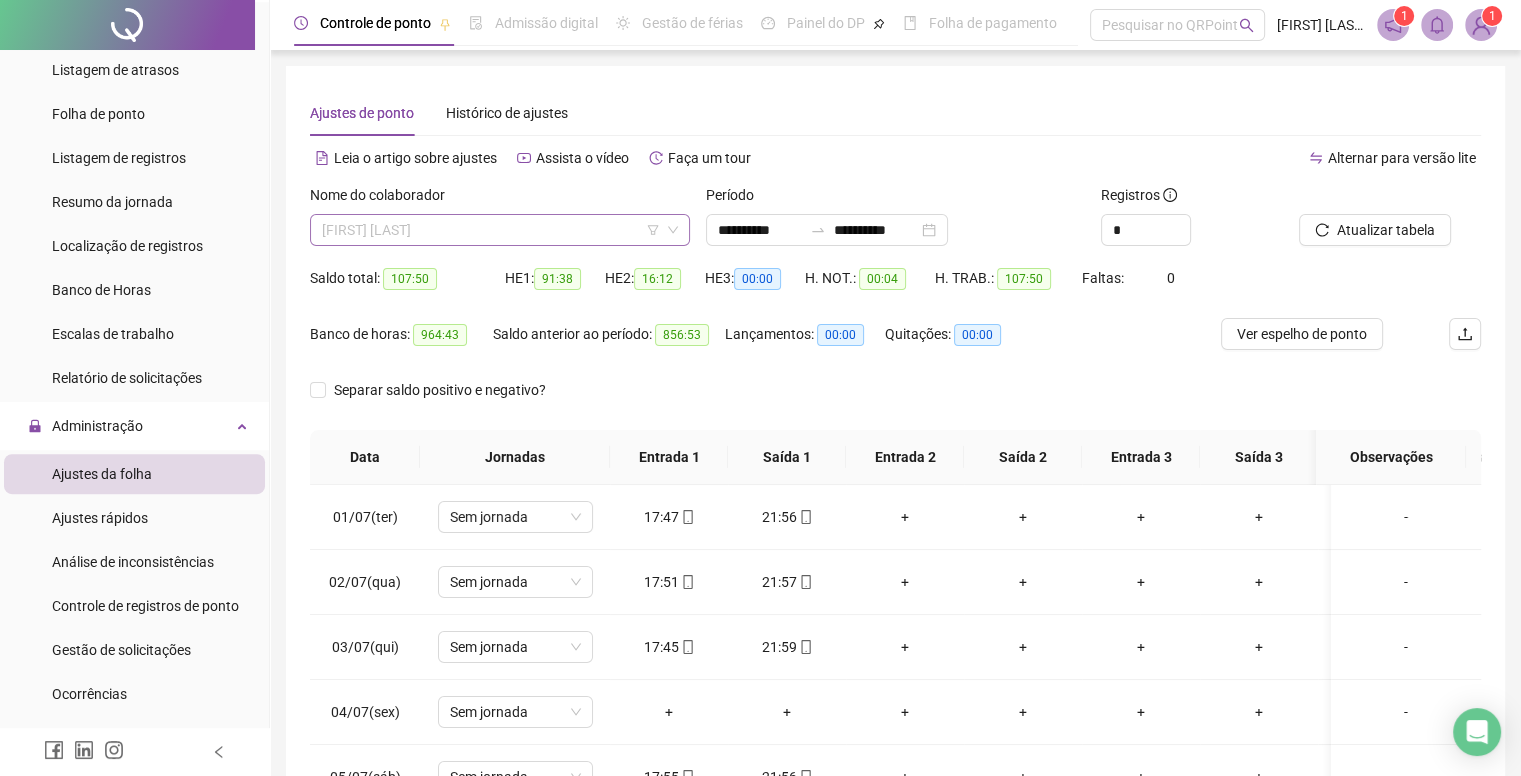click on "[FIRST] [LAST]" at bounding box center [500, 230] 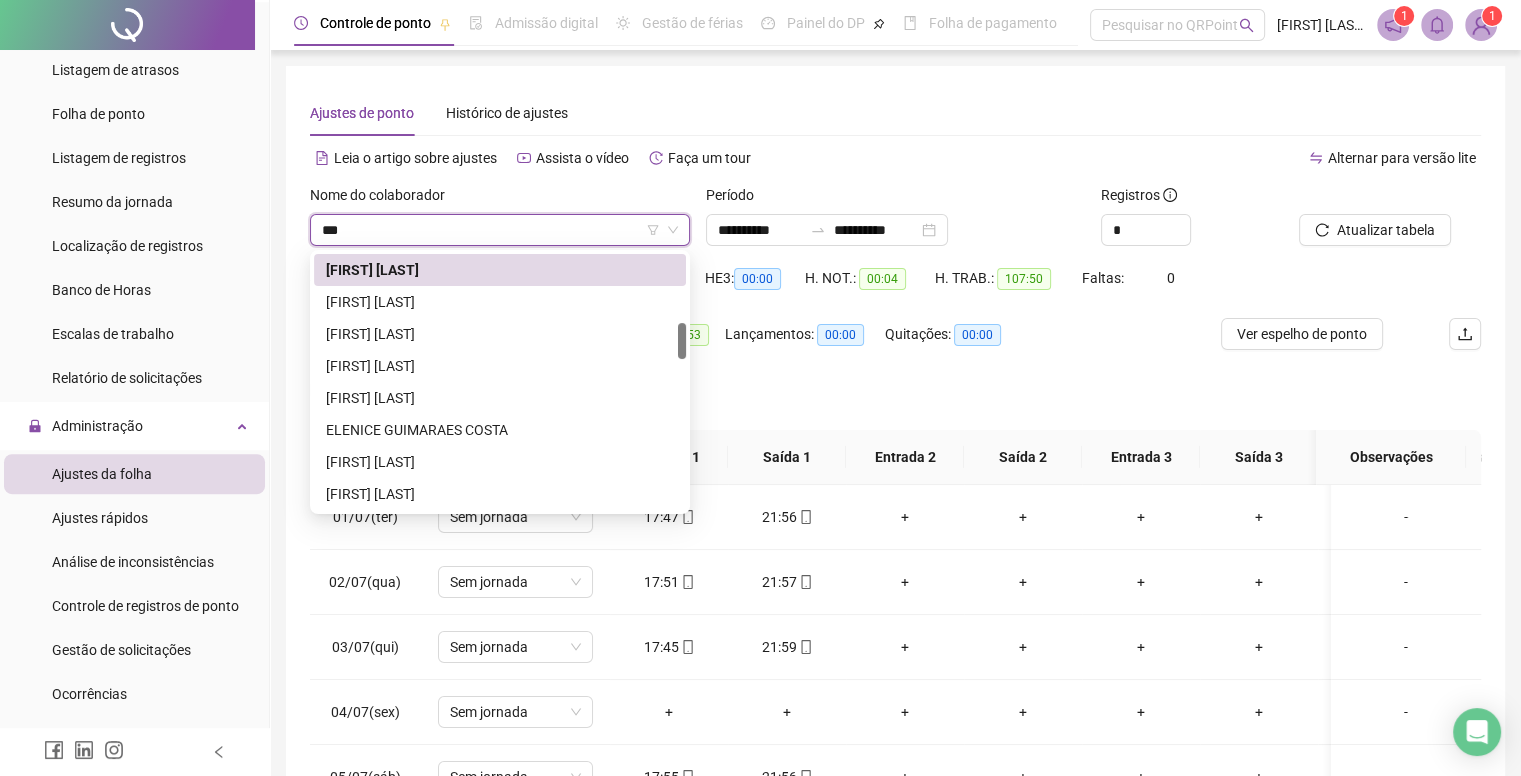 scroll, scrollTop: 0, scrollLeft: 0, axis: both 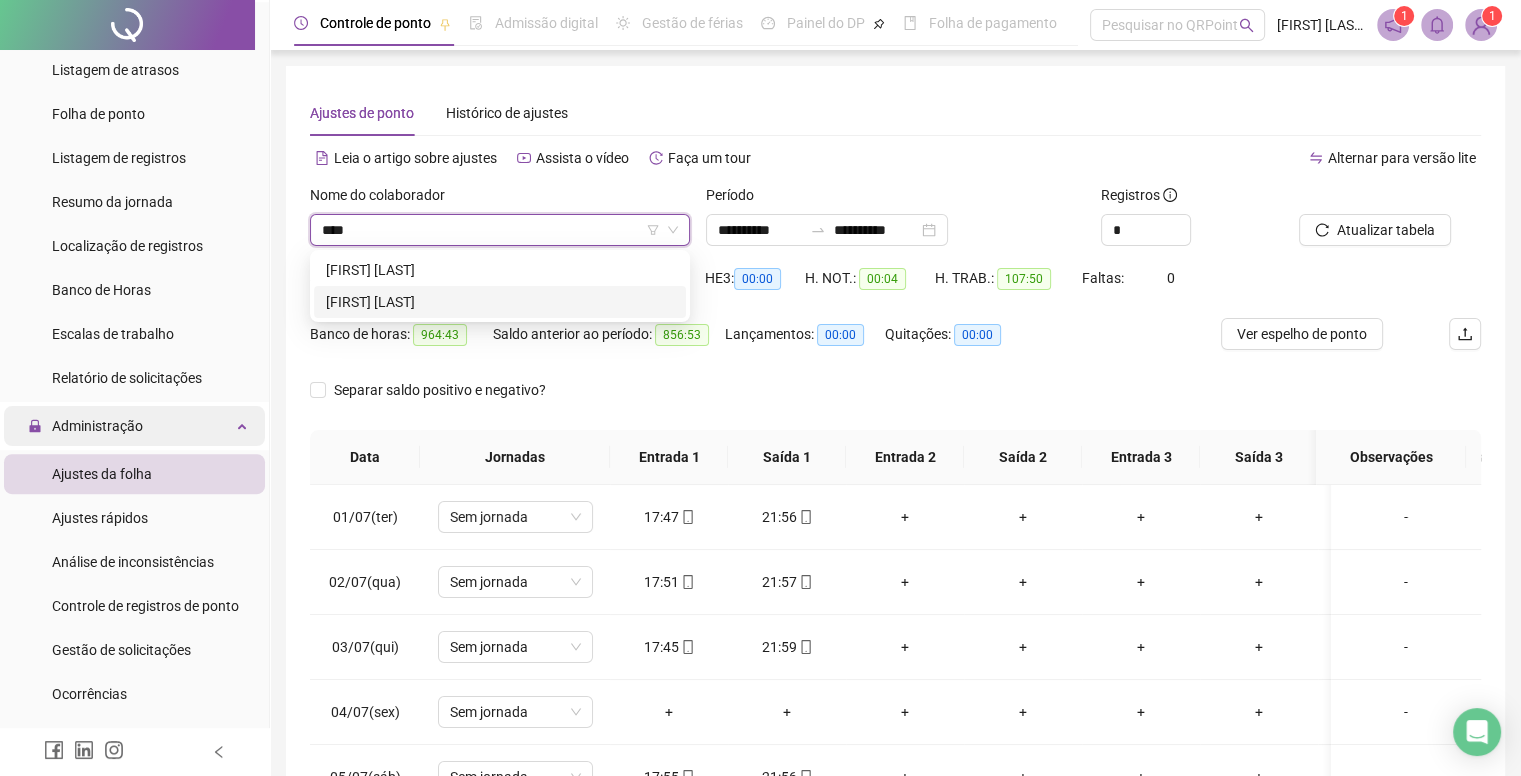 type on "****" 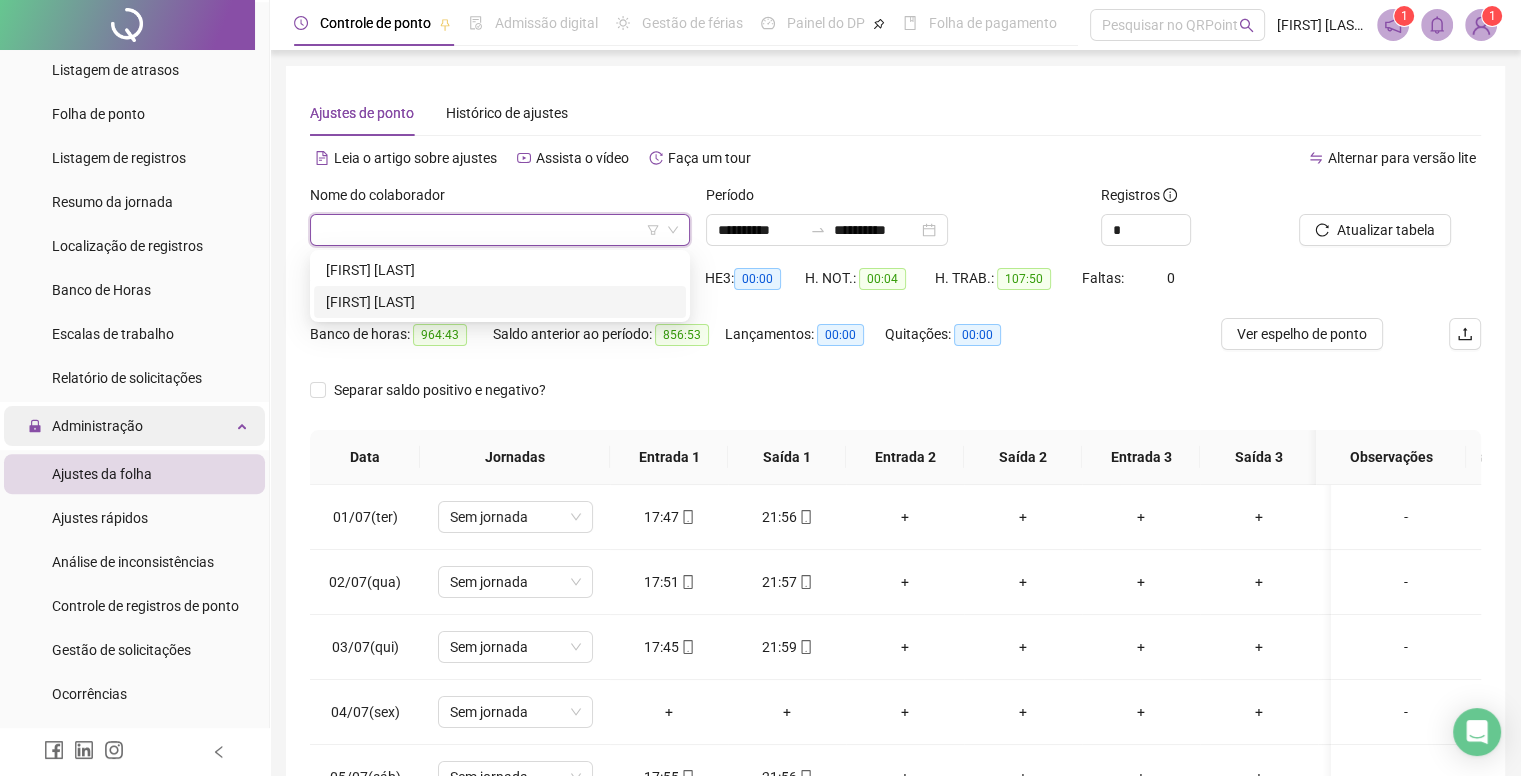 click on "Administração" at bounding box center [85, 426] 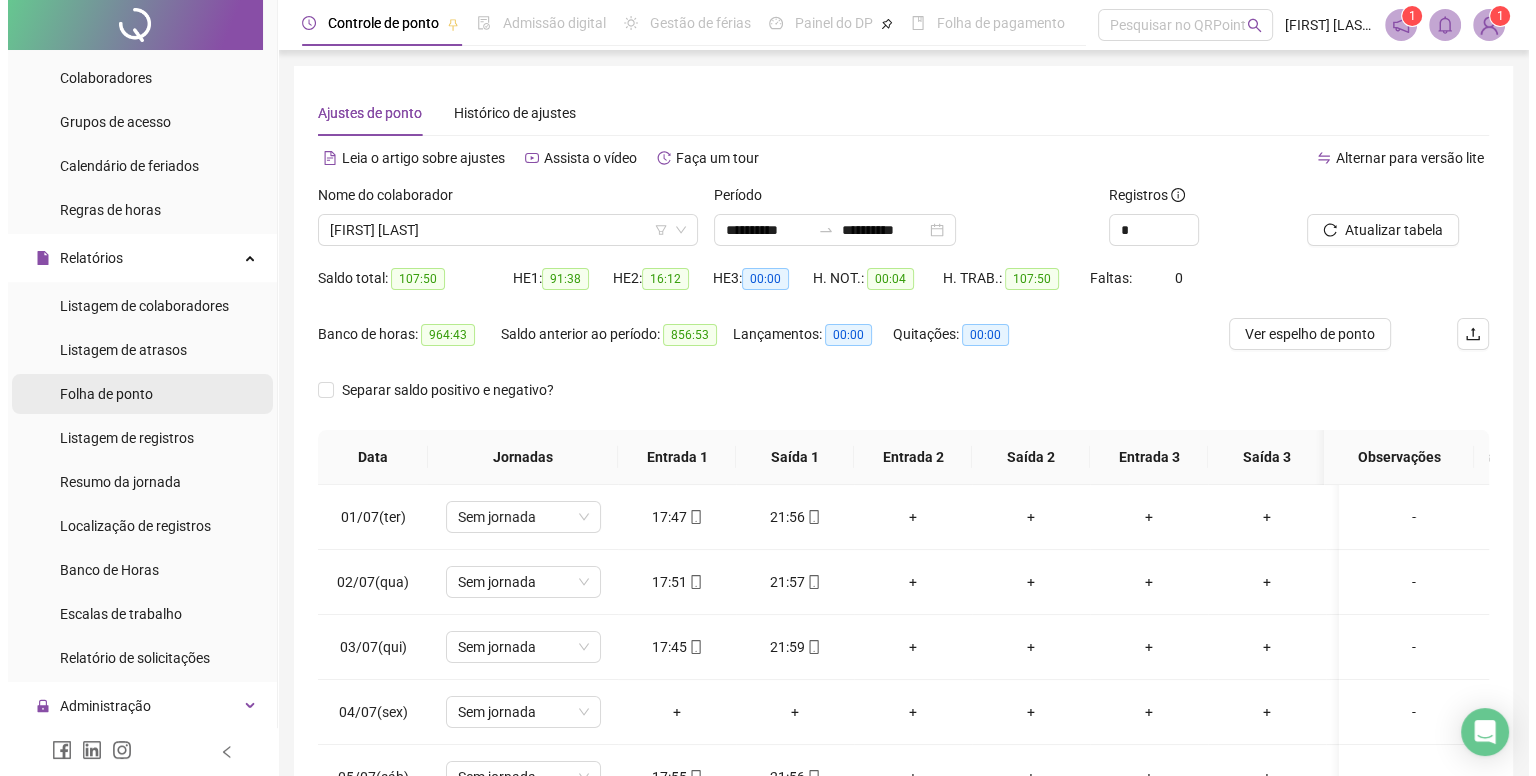 scroll, scrollTop: 200, scrollLeft: 0, axis: vertical 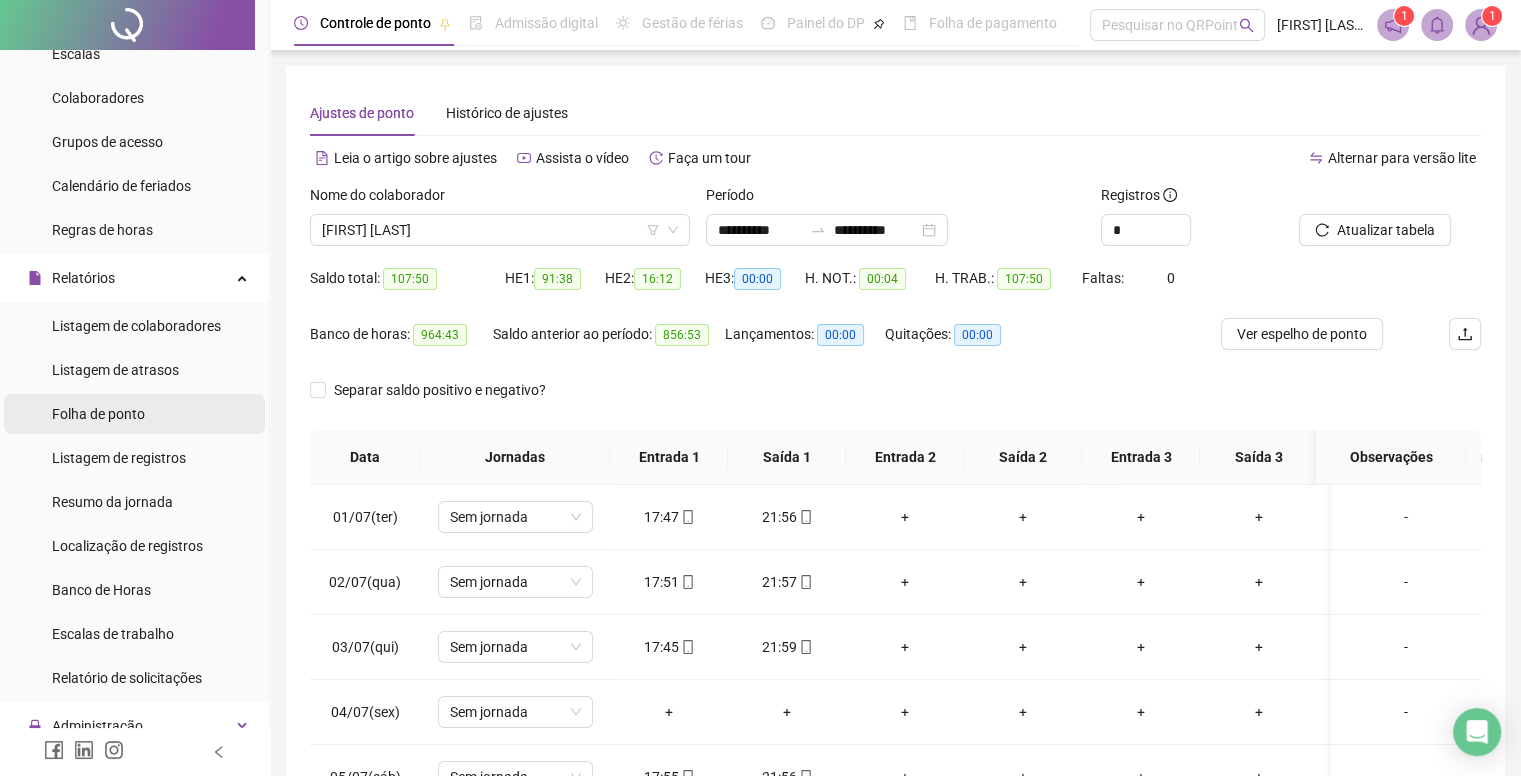 click on "Folha de ponto" at bounding box center (98, 414) 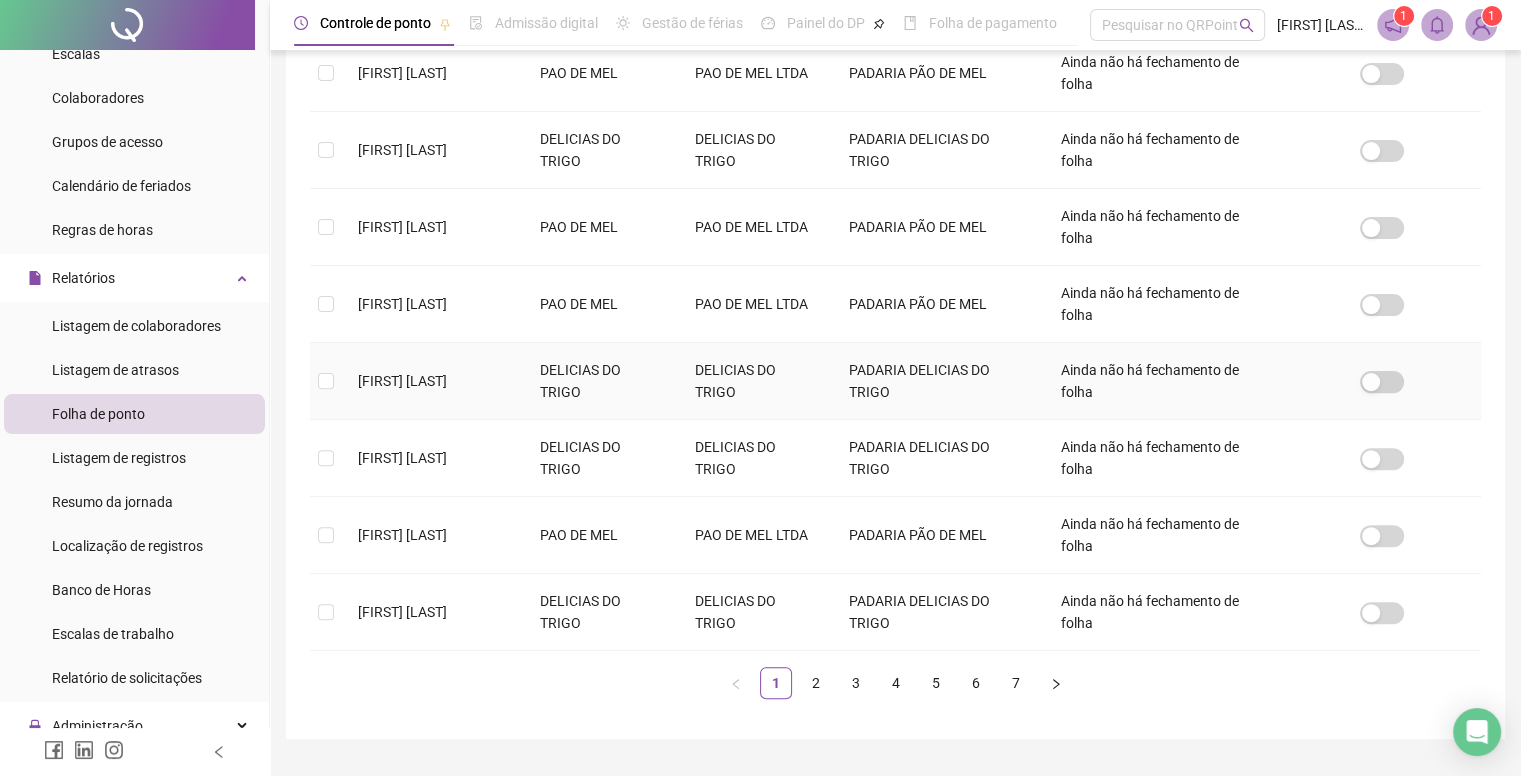 scroll, scrollTop: 592, scrollLeft: 0, axis: vertical 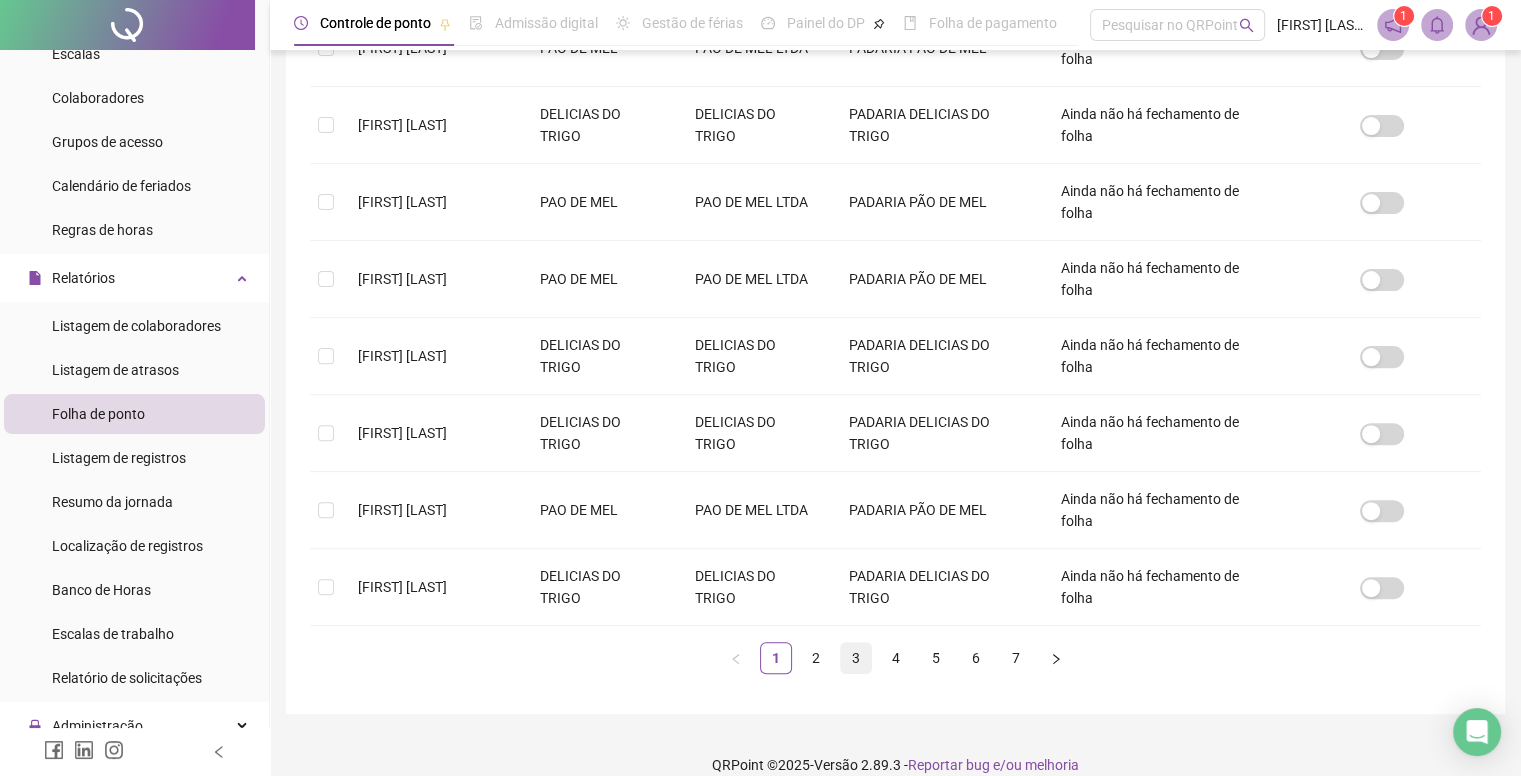 click on "3" at bounding box center (856, 658) 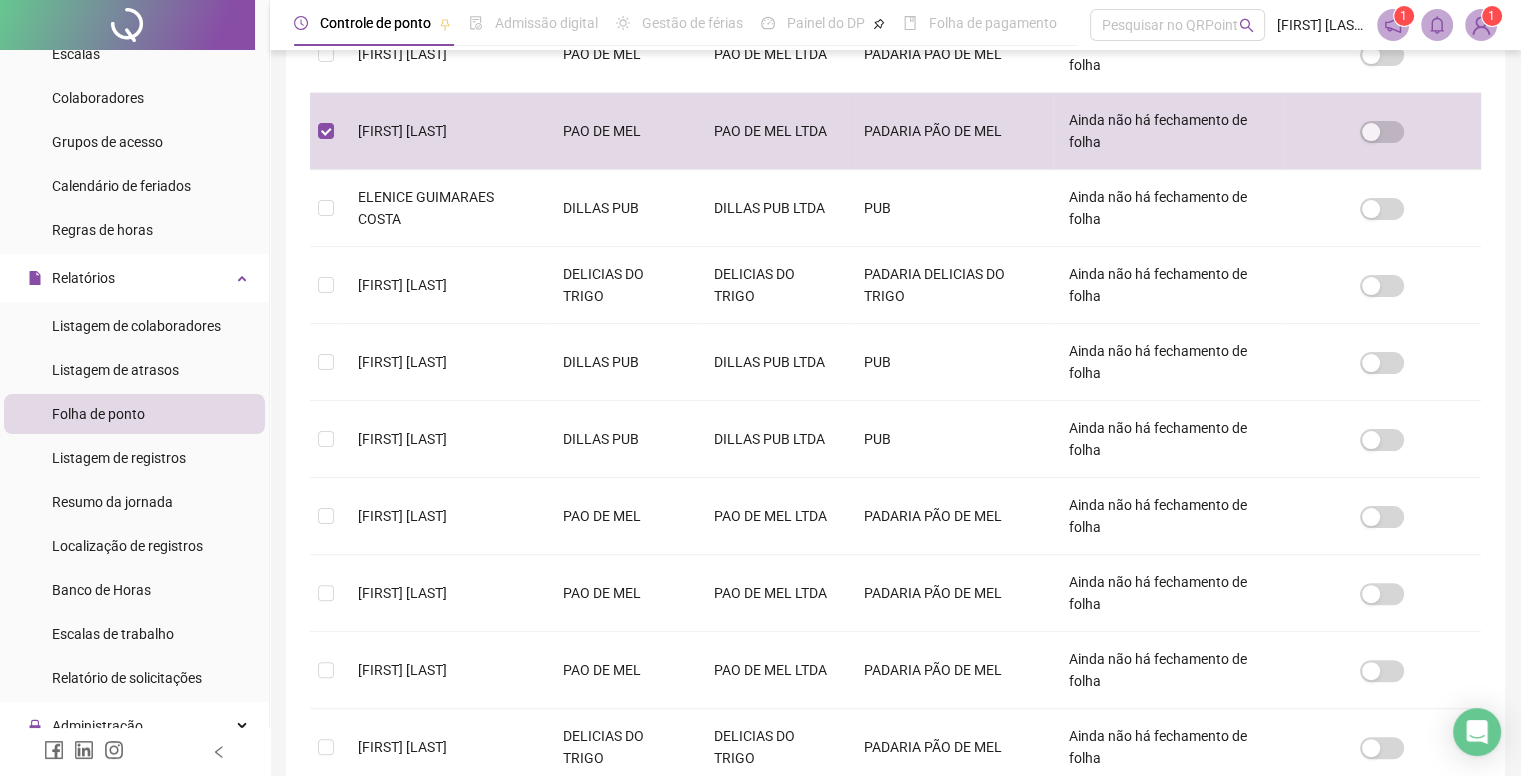 scroll, scrollTop: 10, scrollLeft: 0, axis: vertical 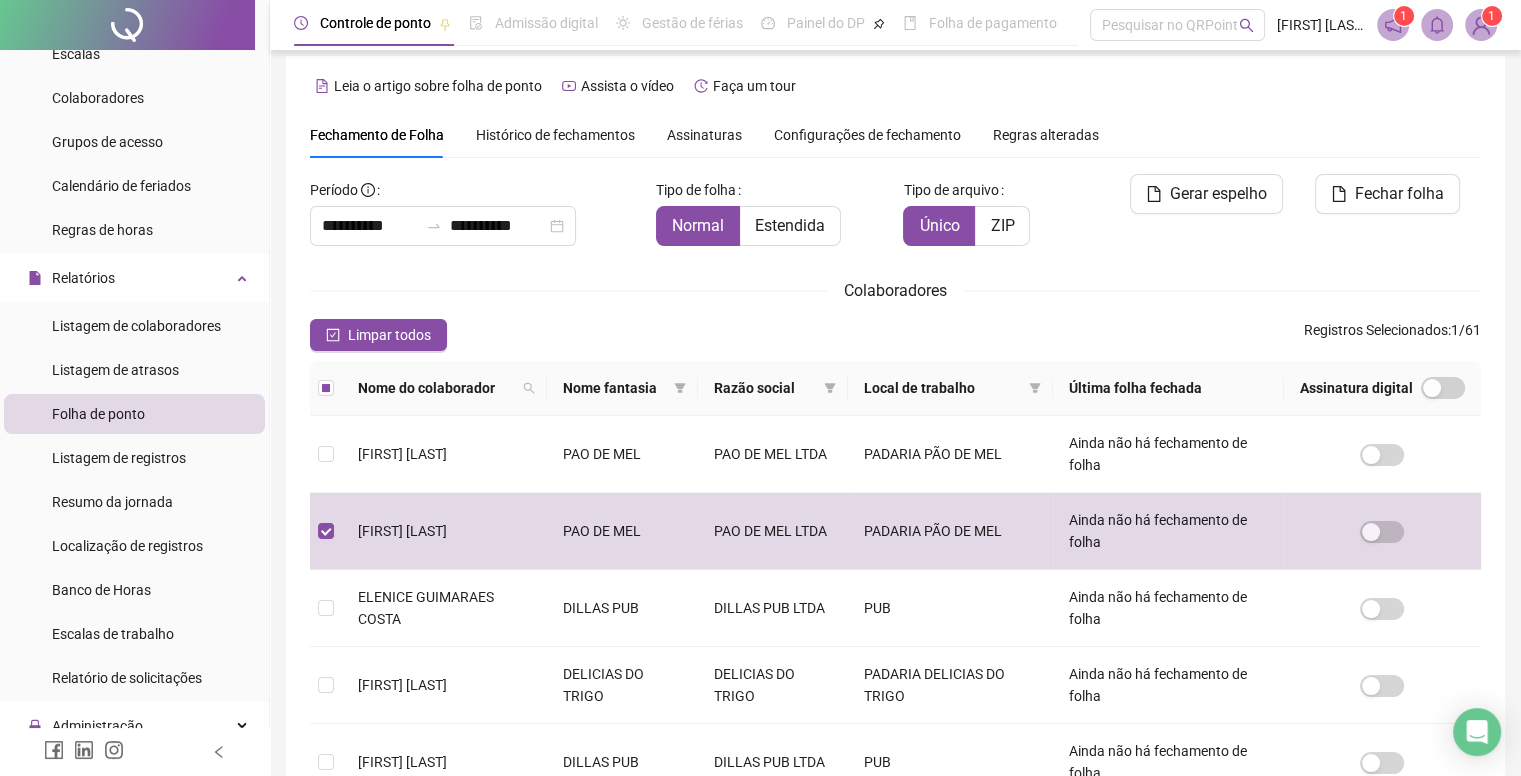 click on "Folha de ponto" at bounding box center (134, 414) 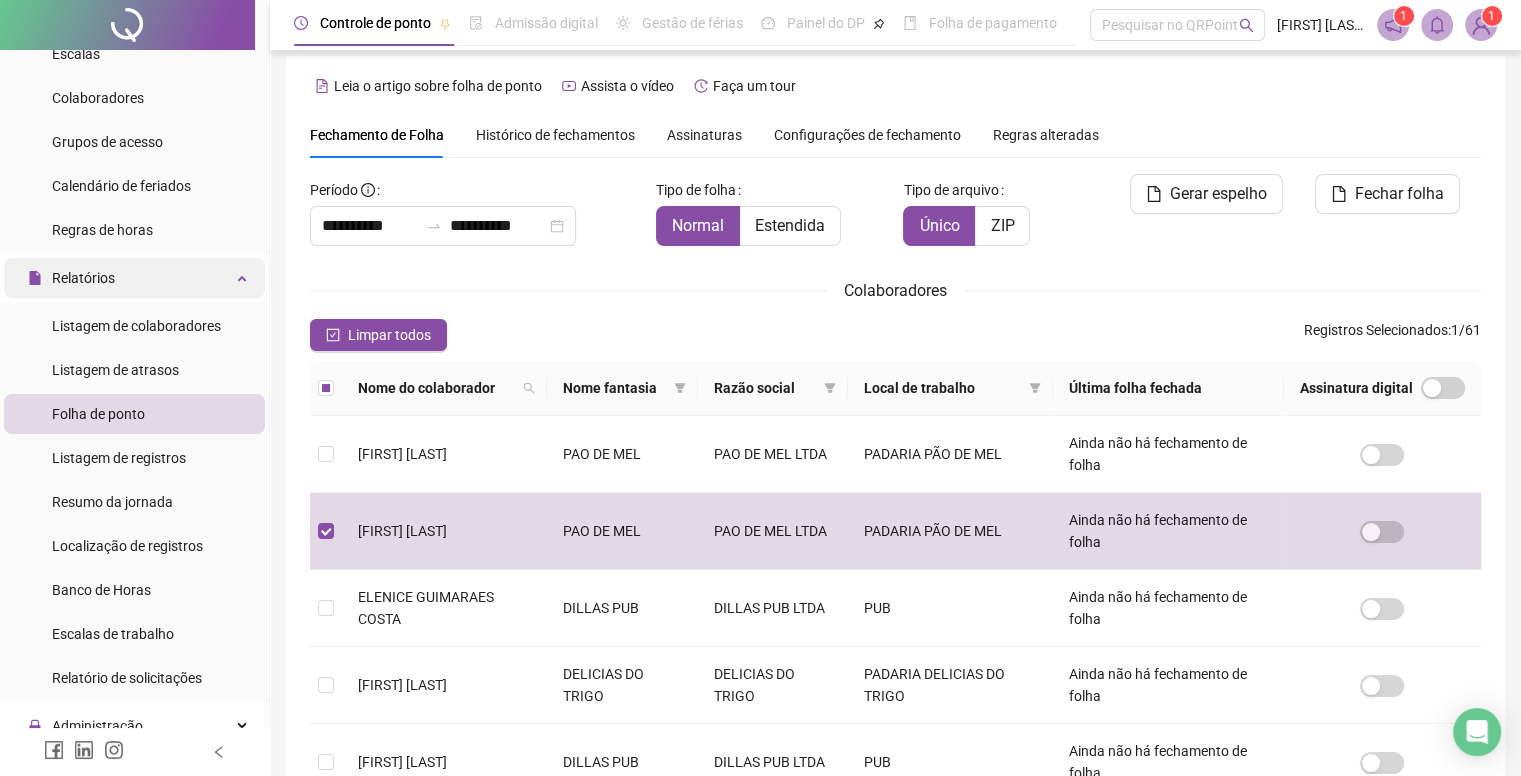 click on "Relatórios" at bounding box center [134, 278] 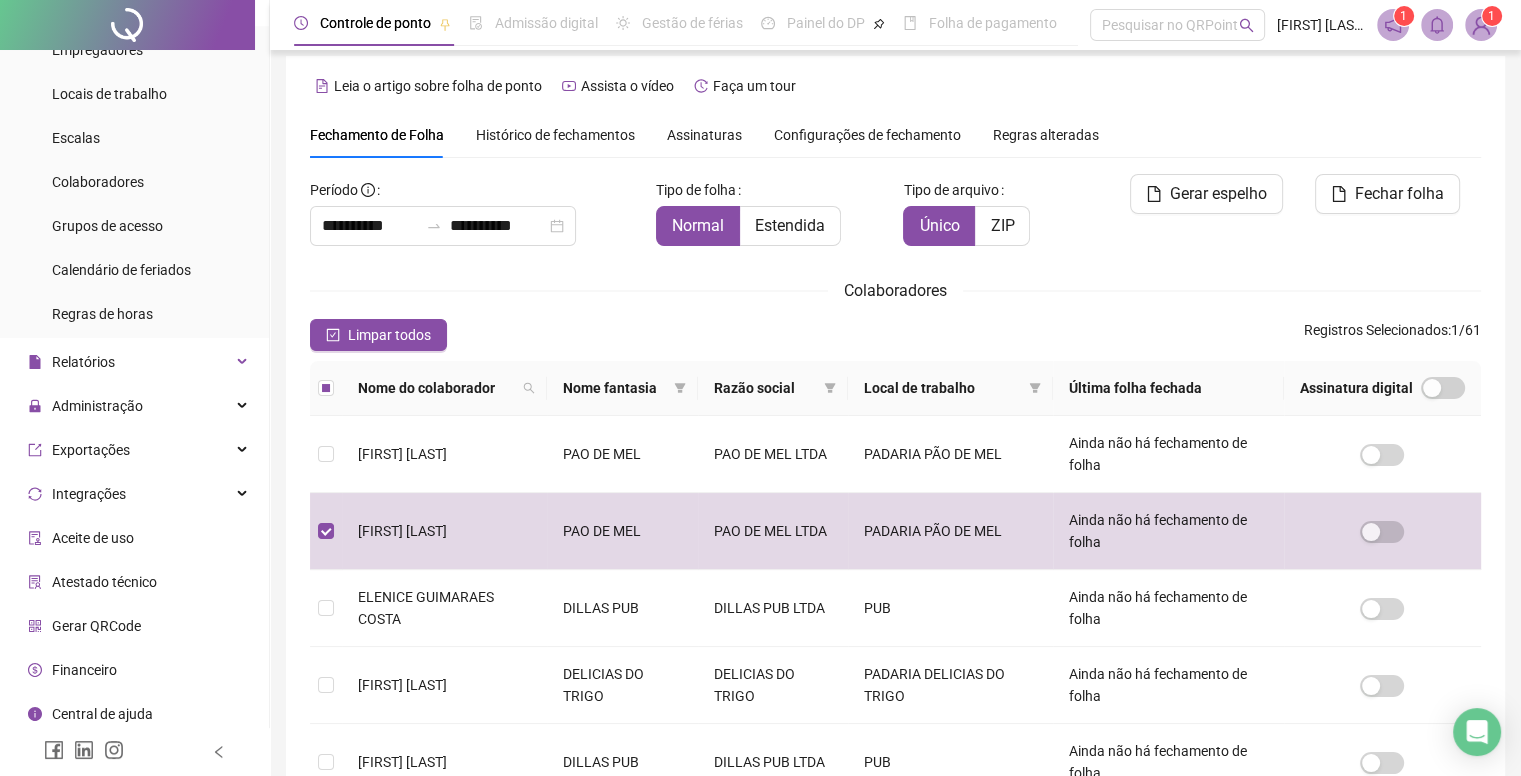 scroll, scrollTop: 122, scrollLeft: 0, axis: vertical 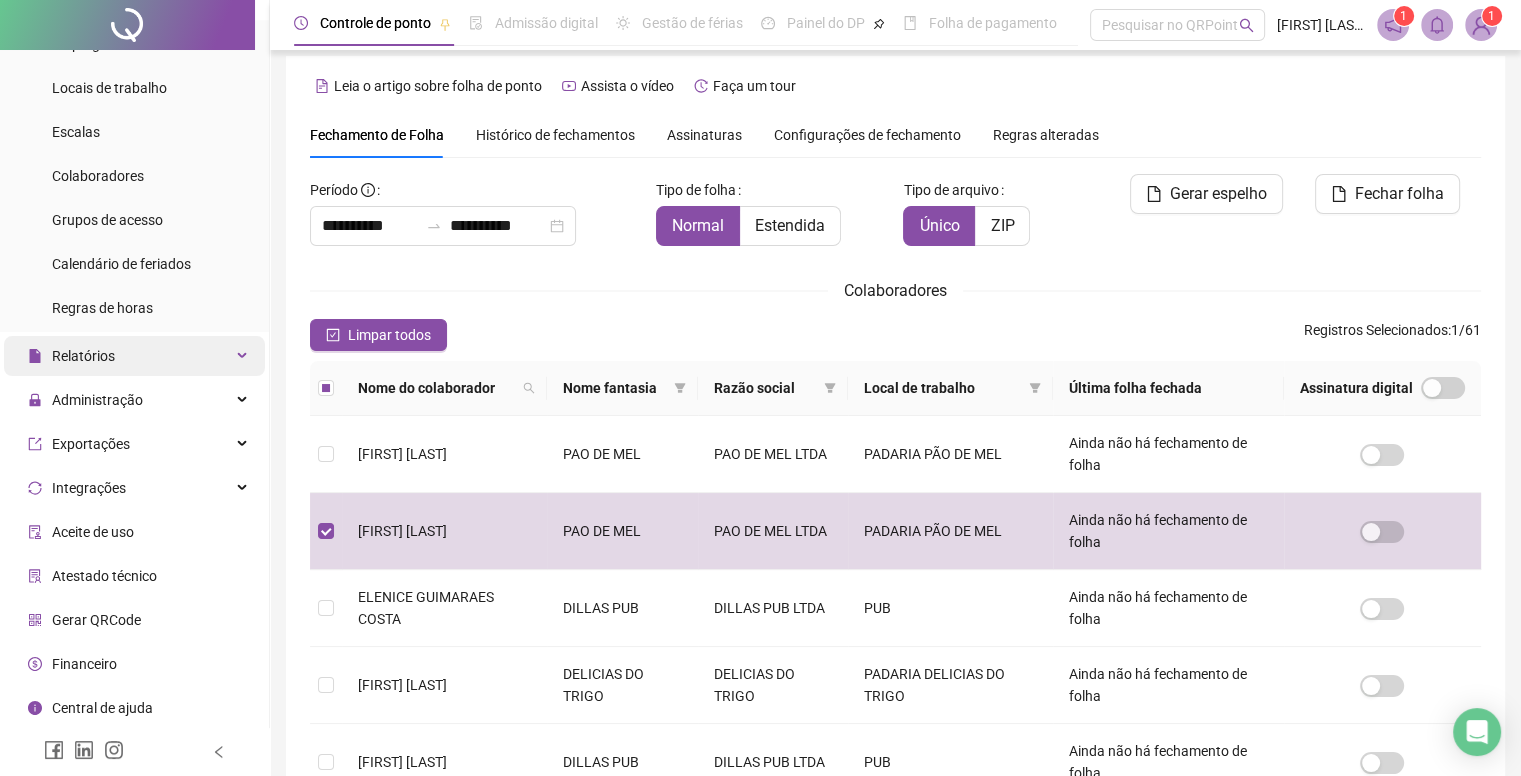 click on "Relatórios" at bounding box center [134, 356] 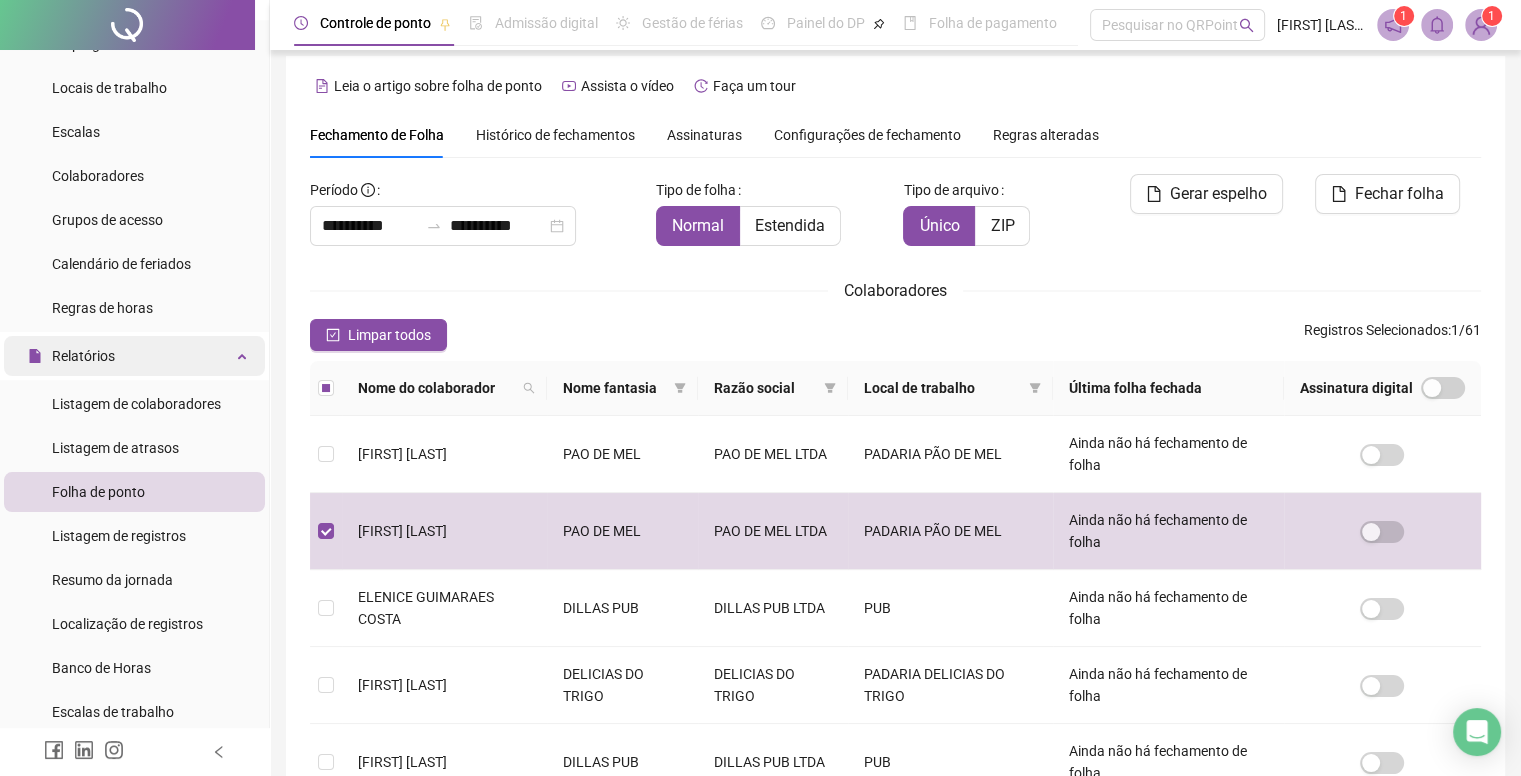 scroll, scrollTop: 0, scrollLeft: 0, axis: both 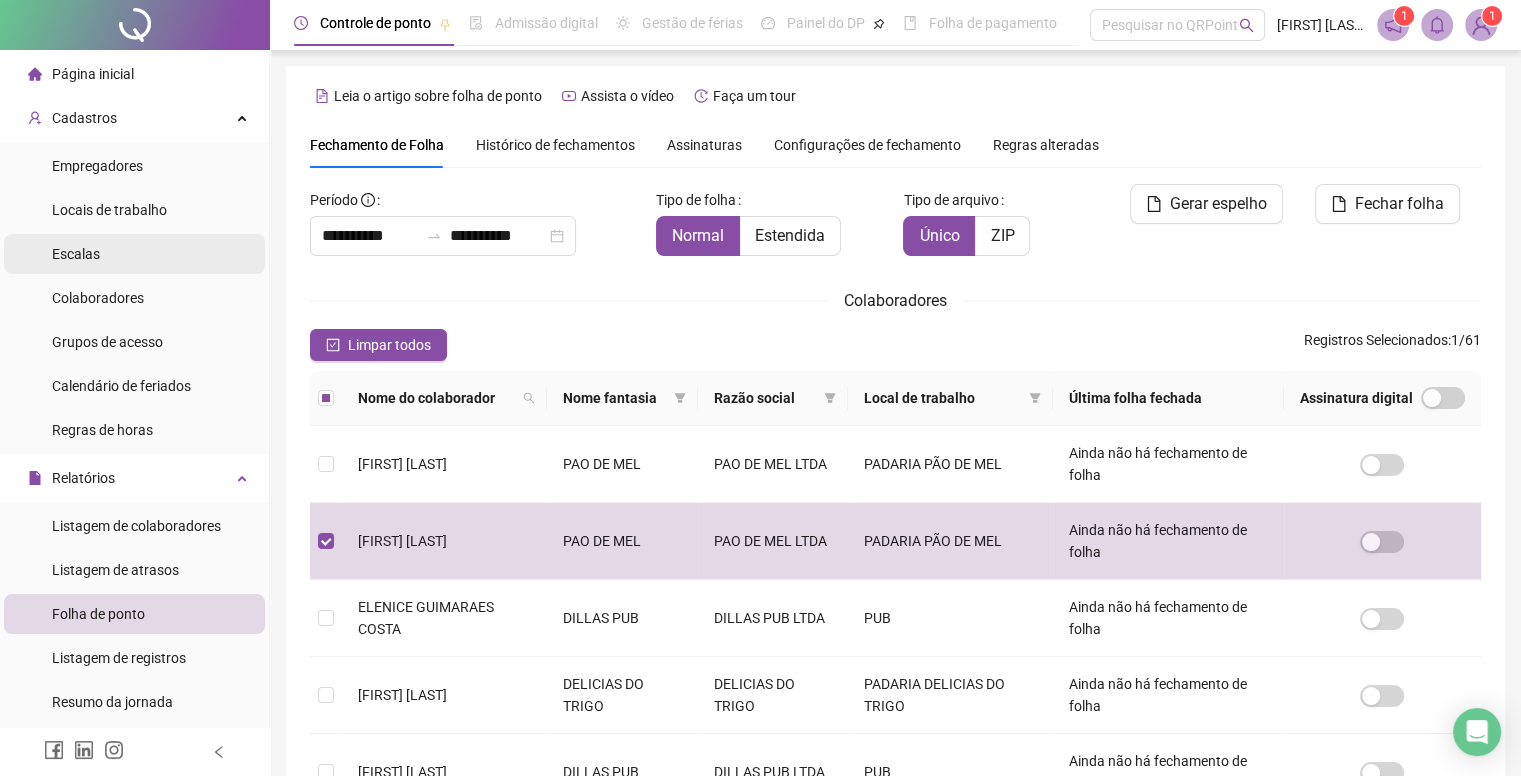 click on "Escalas" at bounding box center [134, 254] 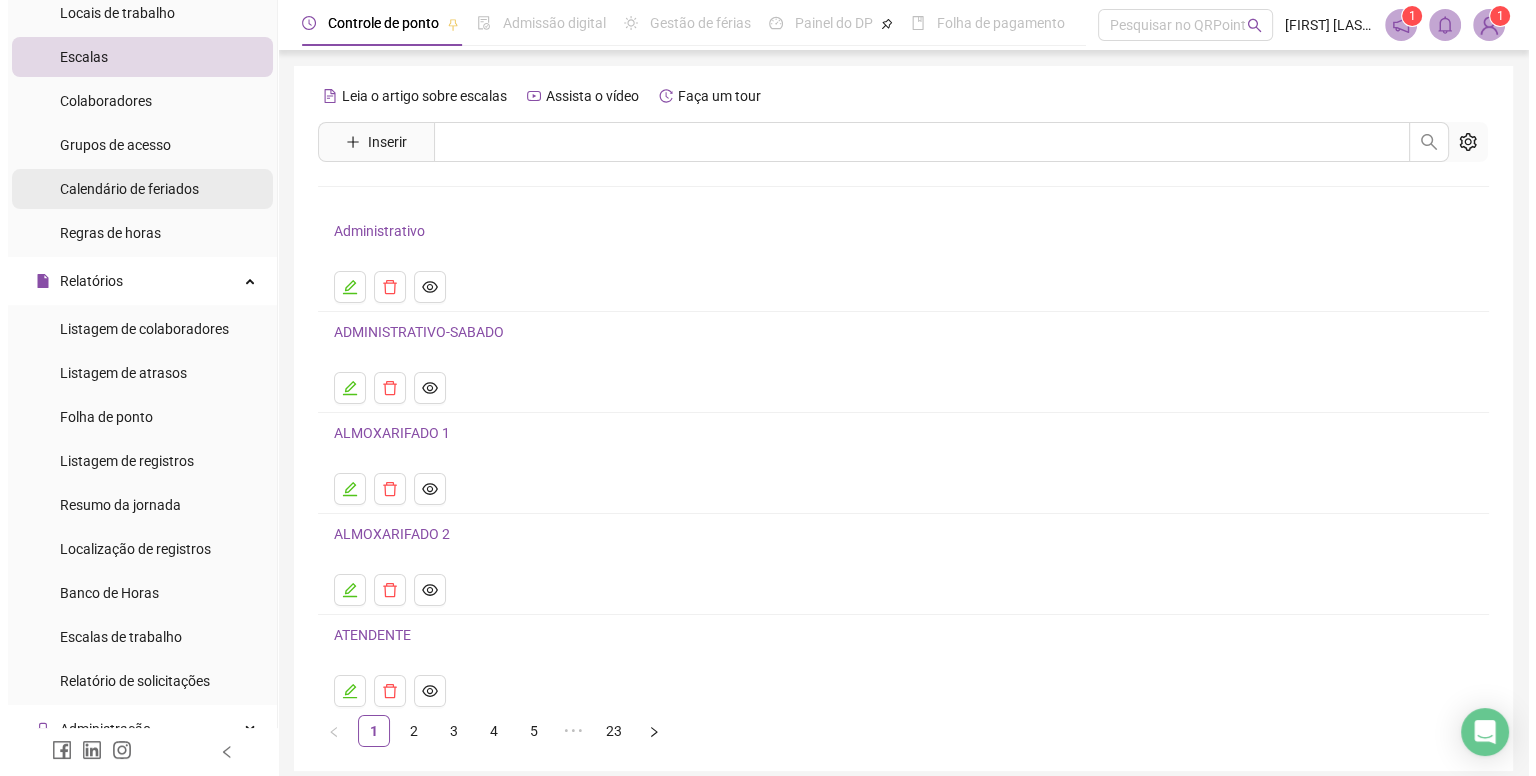 scroll, scrollTop: 200, scrollLeft: 0, axis: vertical 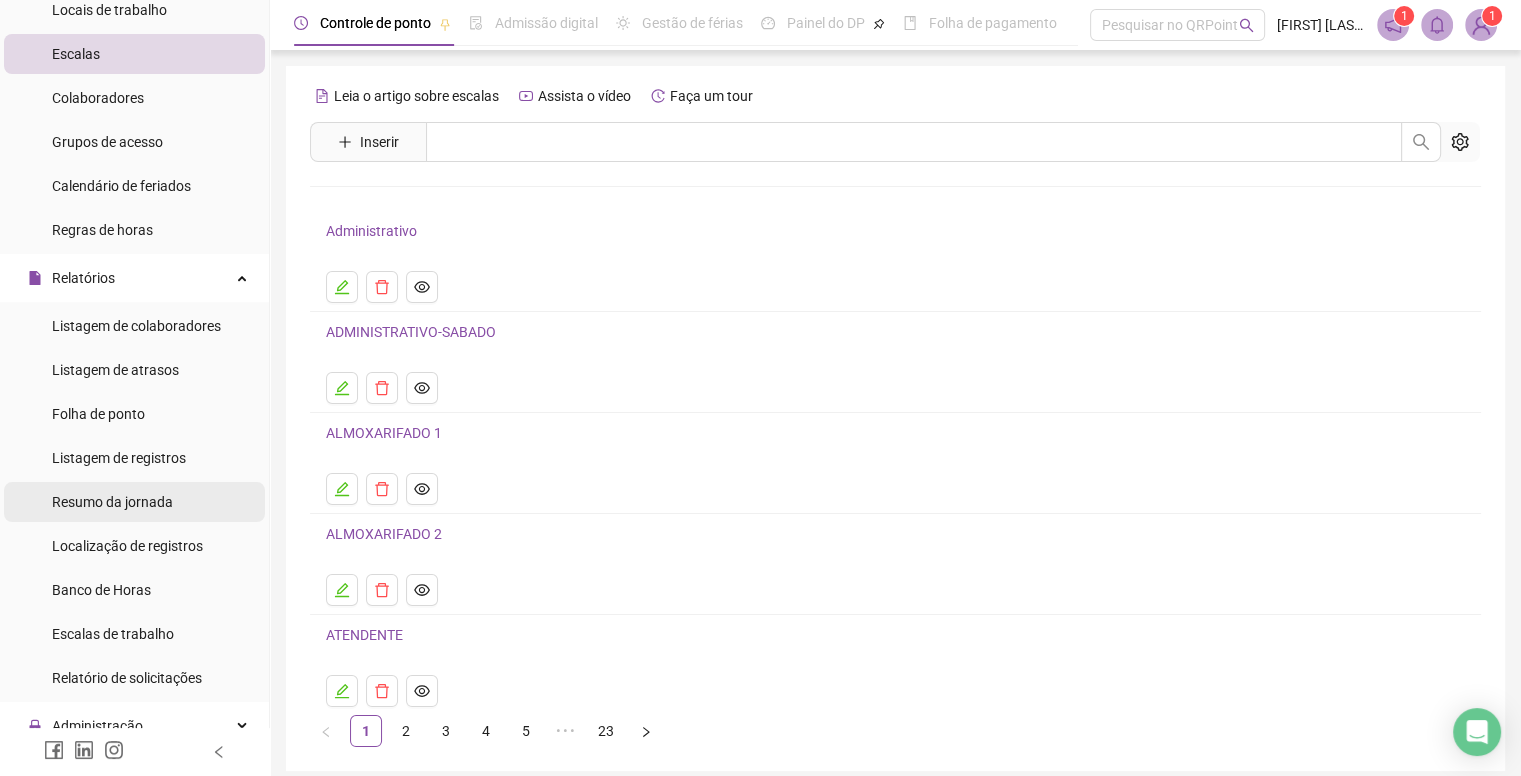 click on "Resumo da jornada" at bounding box center (134, 502) 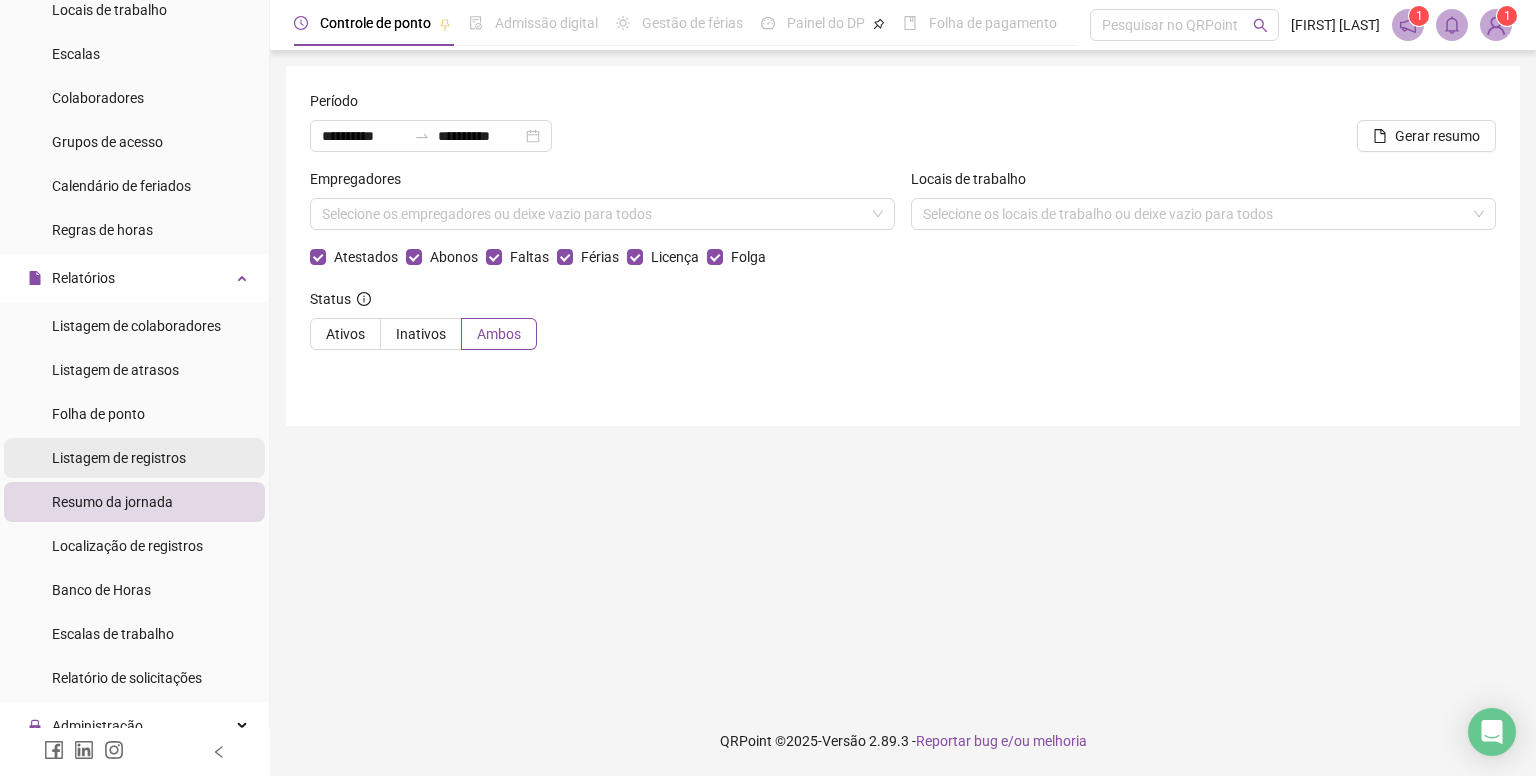 click on "Listagem de registros" at bounding box center (119, 458) 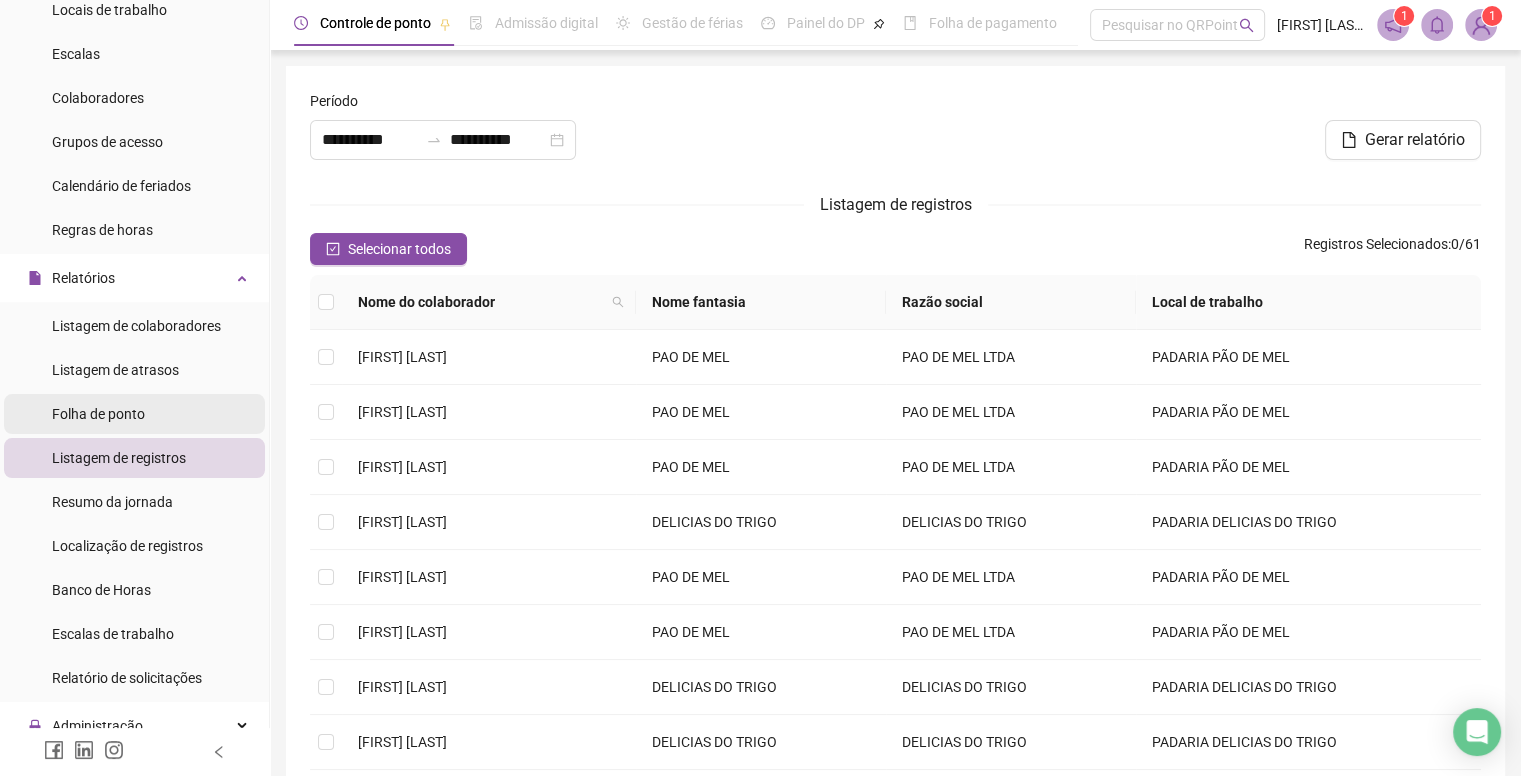 click on "Folha de ponto" at bounding box center (98, 414) 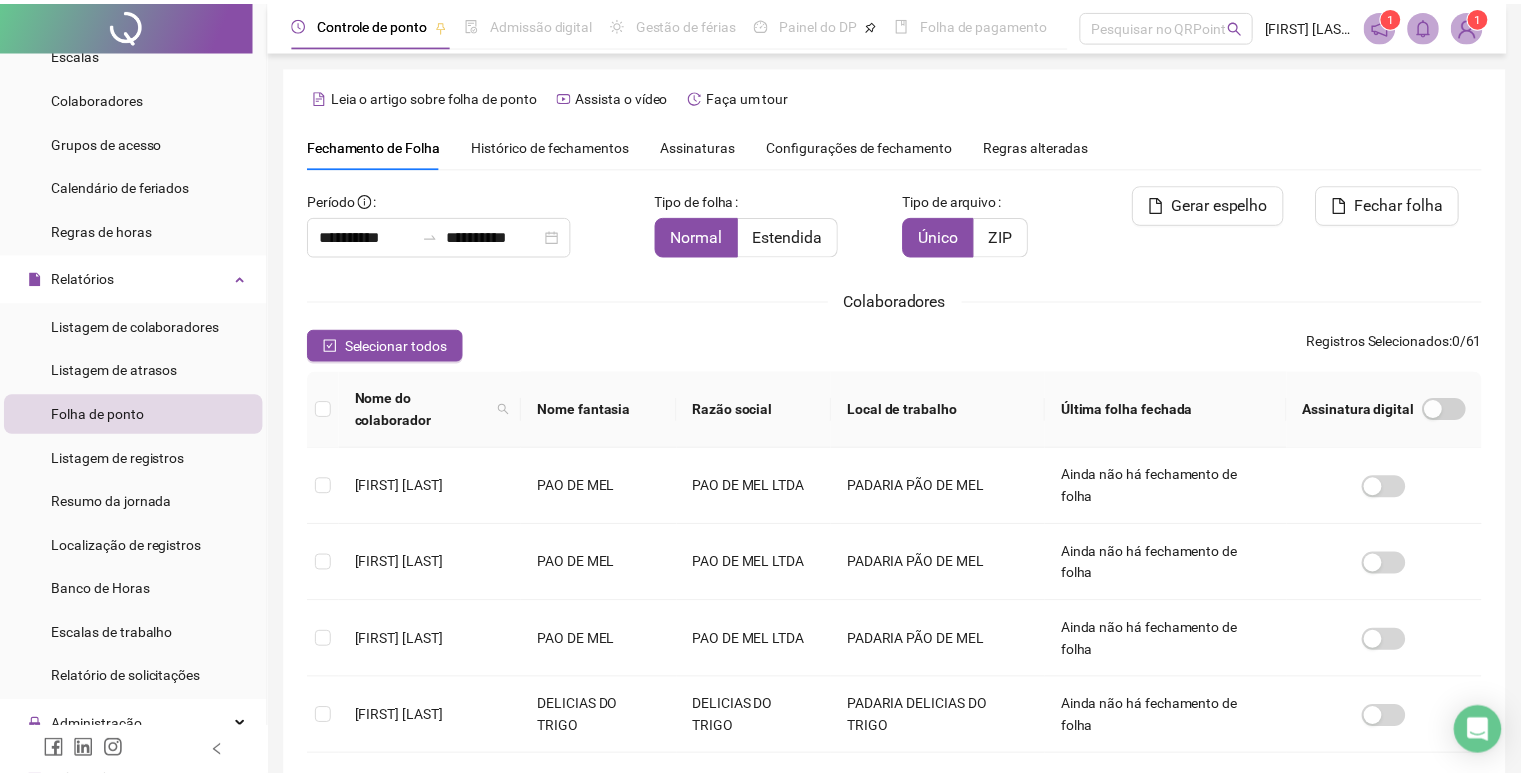 scroll, scrollTop: 10, scrollLeft: 0, axis: vertical 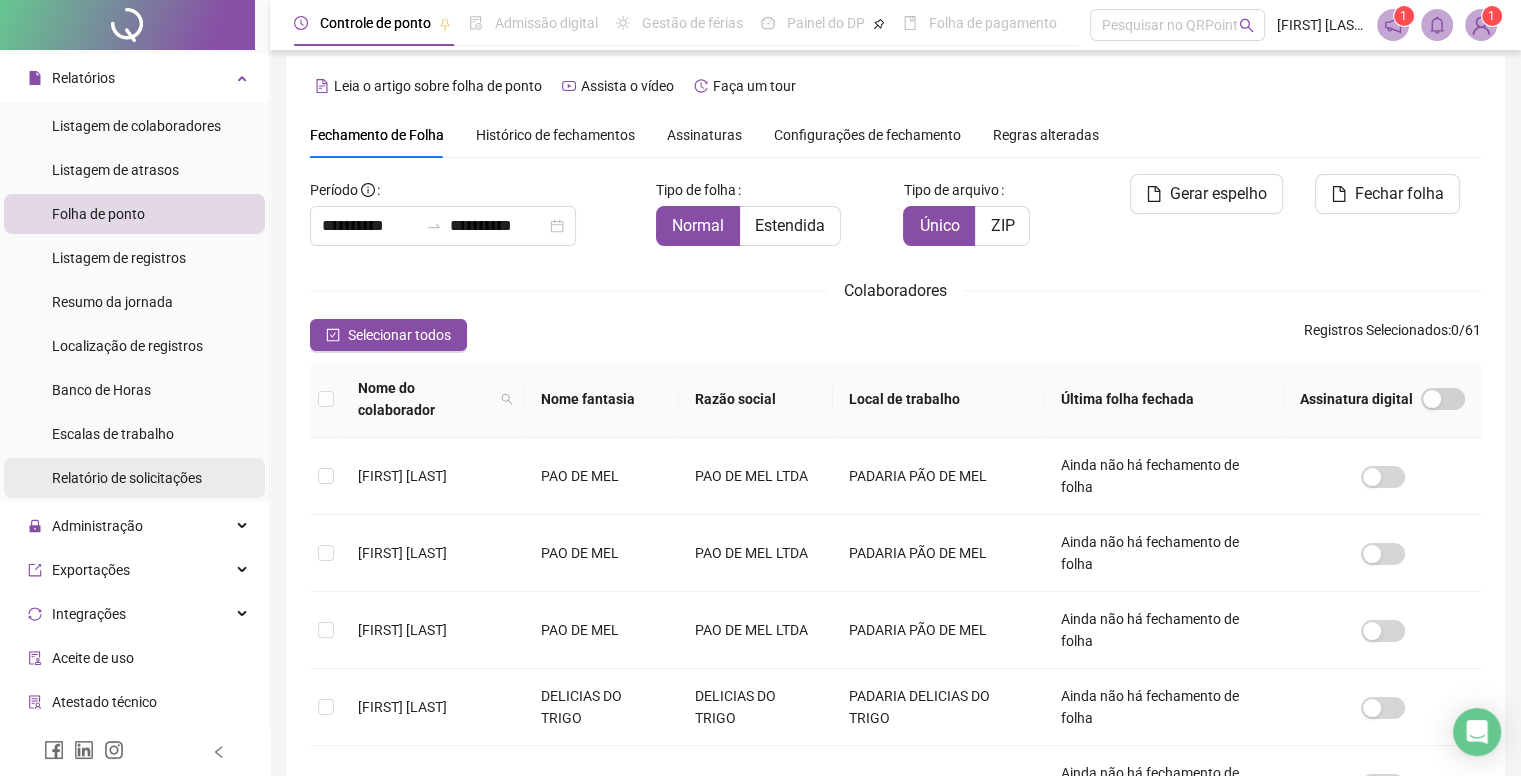 click on "Relatório de solicitações" at bounding box center (127, 478) 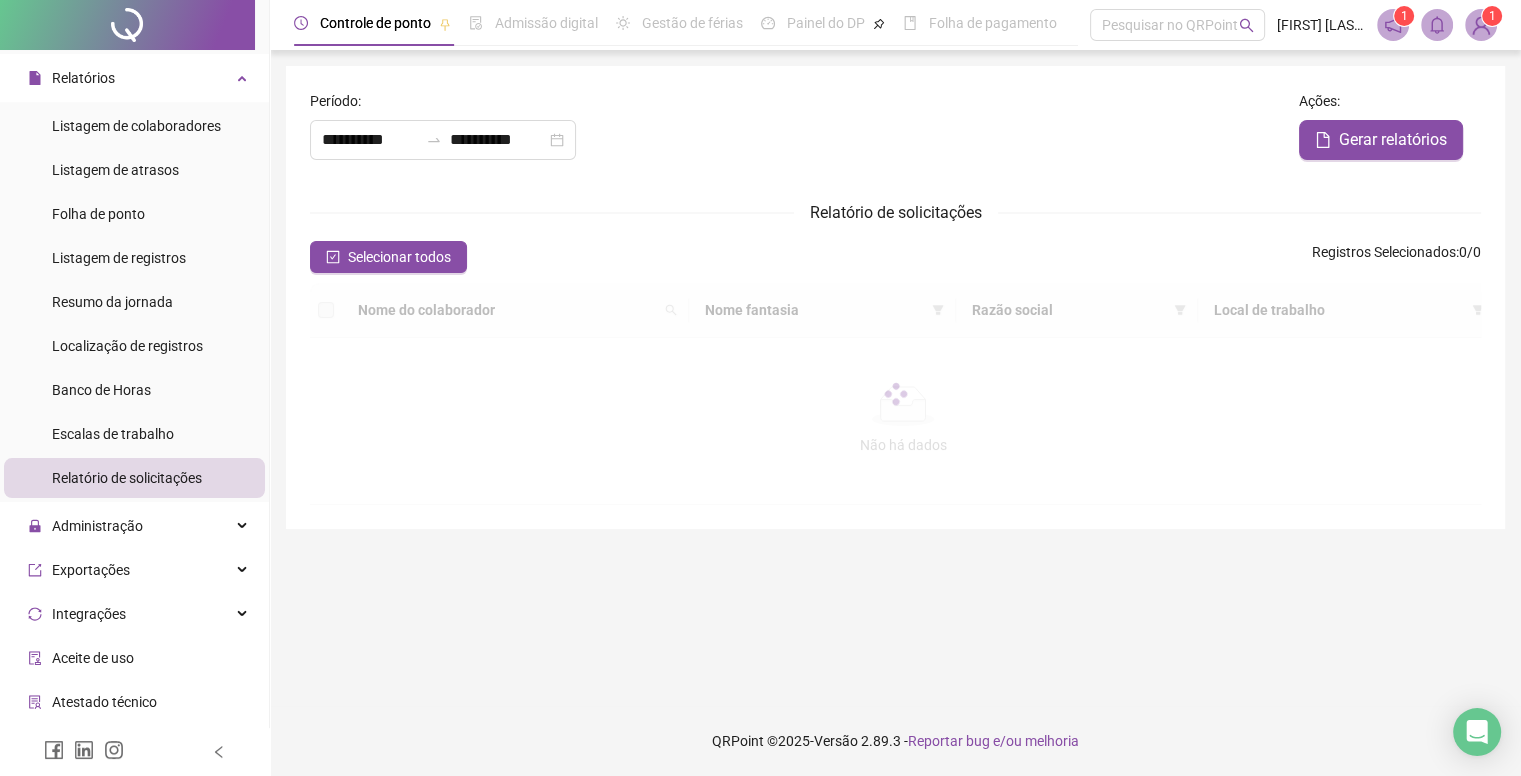 scroll, scrollTop: 0, scrollLeft: 0, axis: both 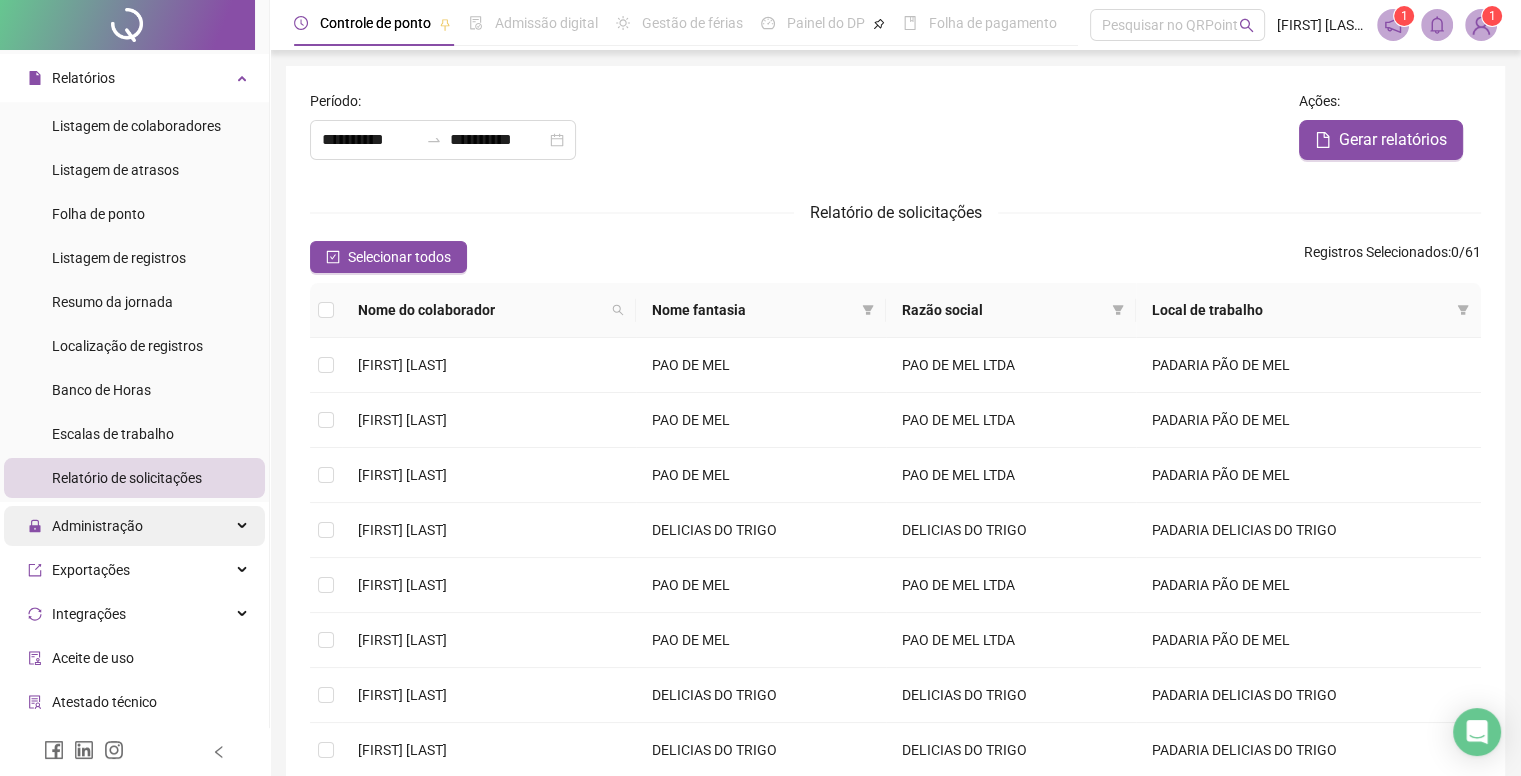 click on "Administração" at bounding box center (134, 526) 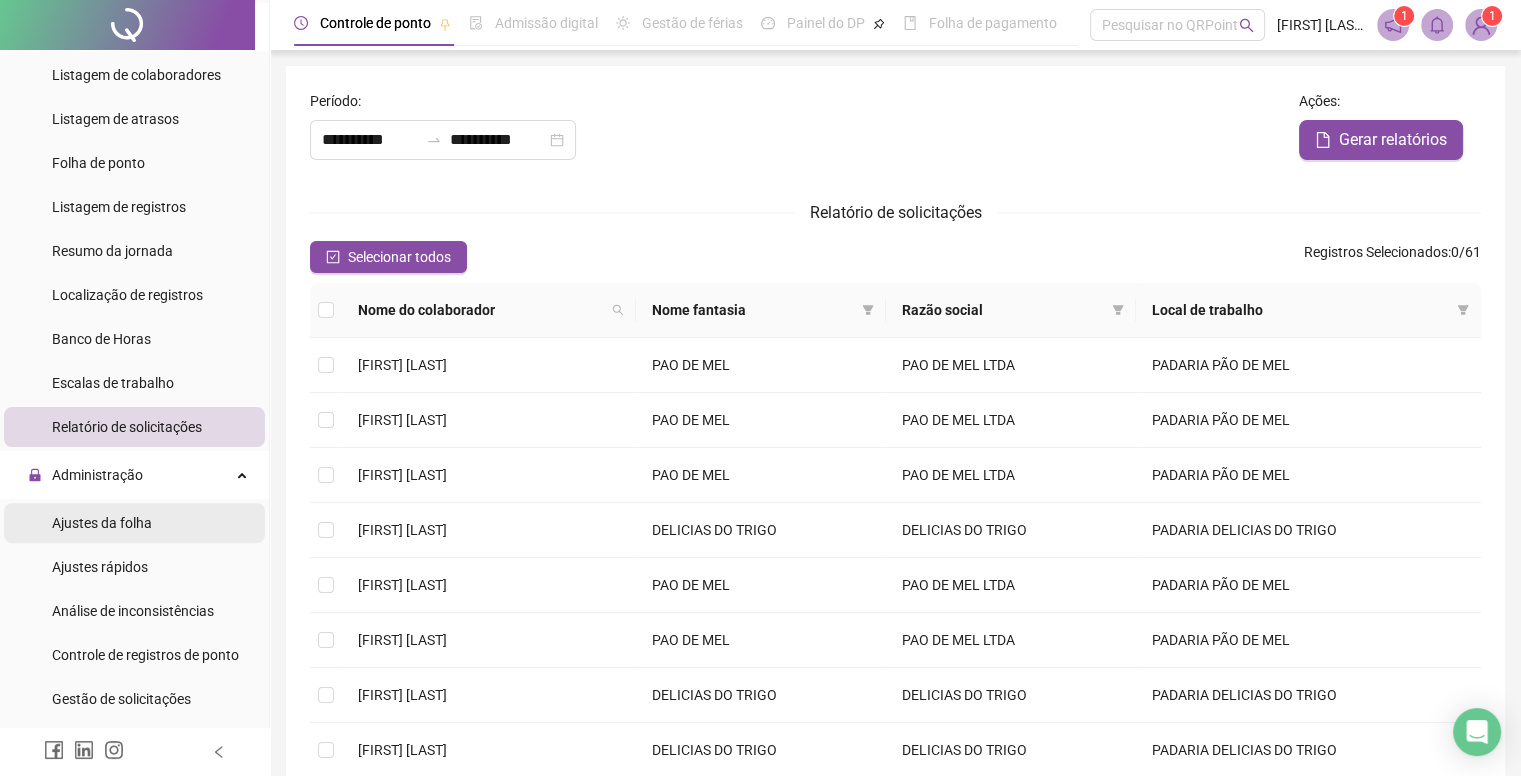 scroll, scrollTop: 500, scrollLeft: 0, axis: vertical 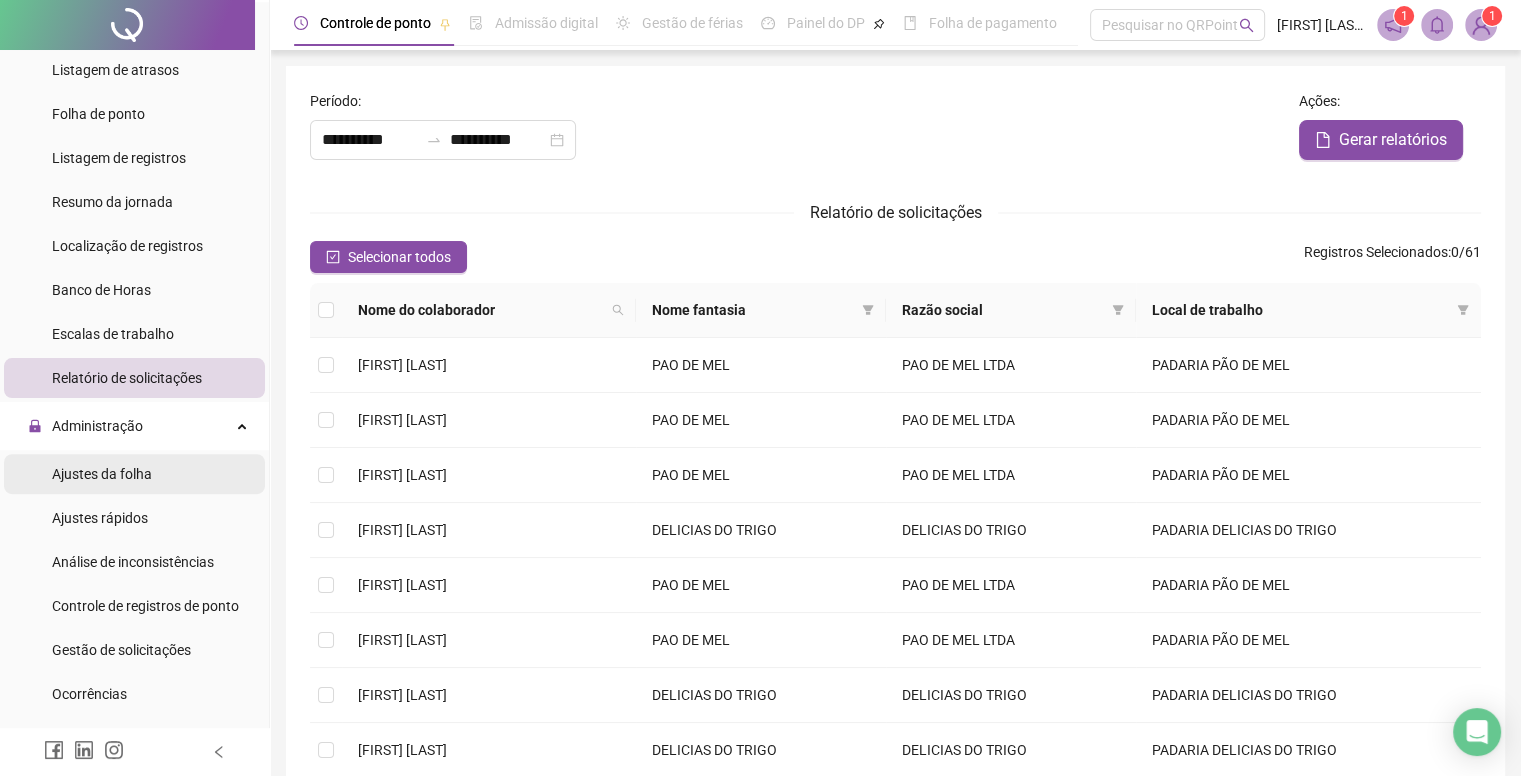 click on "Ajustes da folha" at bounding box center [134, 474] 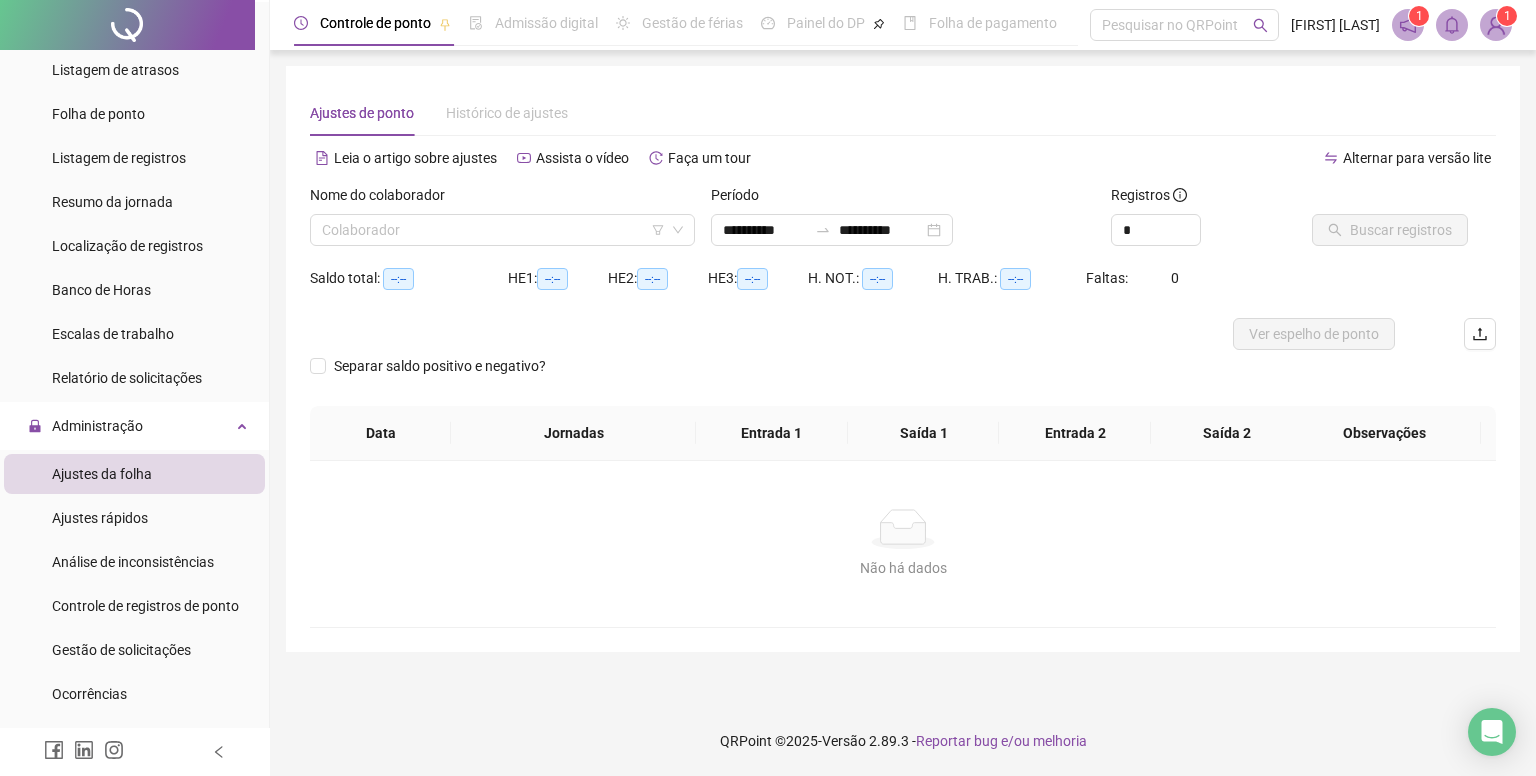 click on "Nome do colaborador" at bounding box center [502, 199] 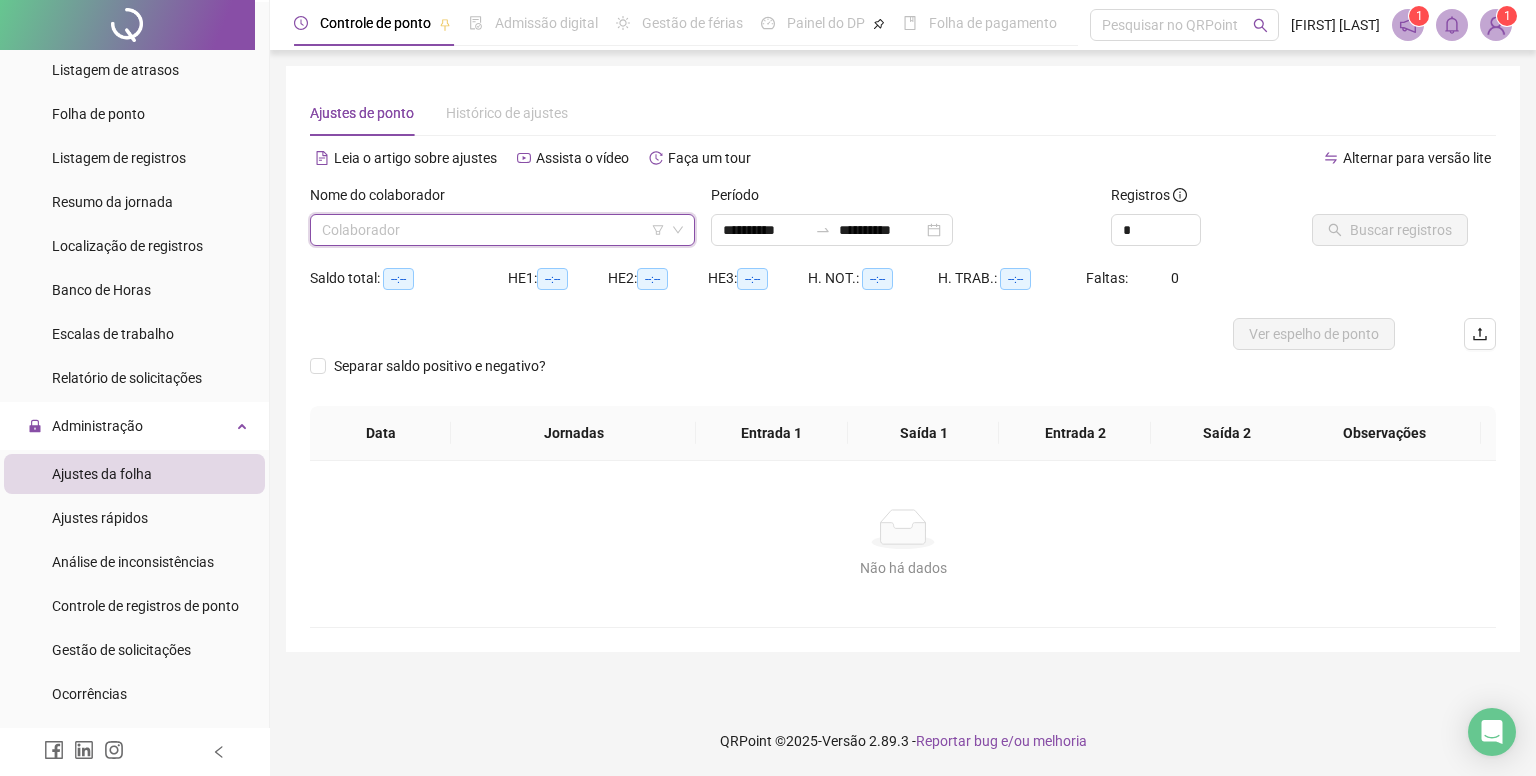 click at bounding box center [493, 230] 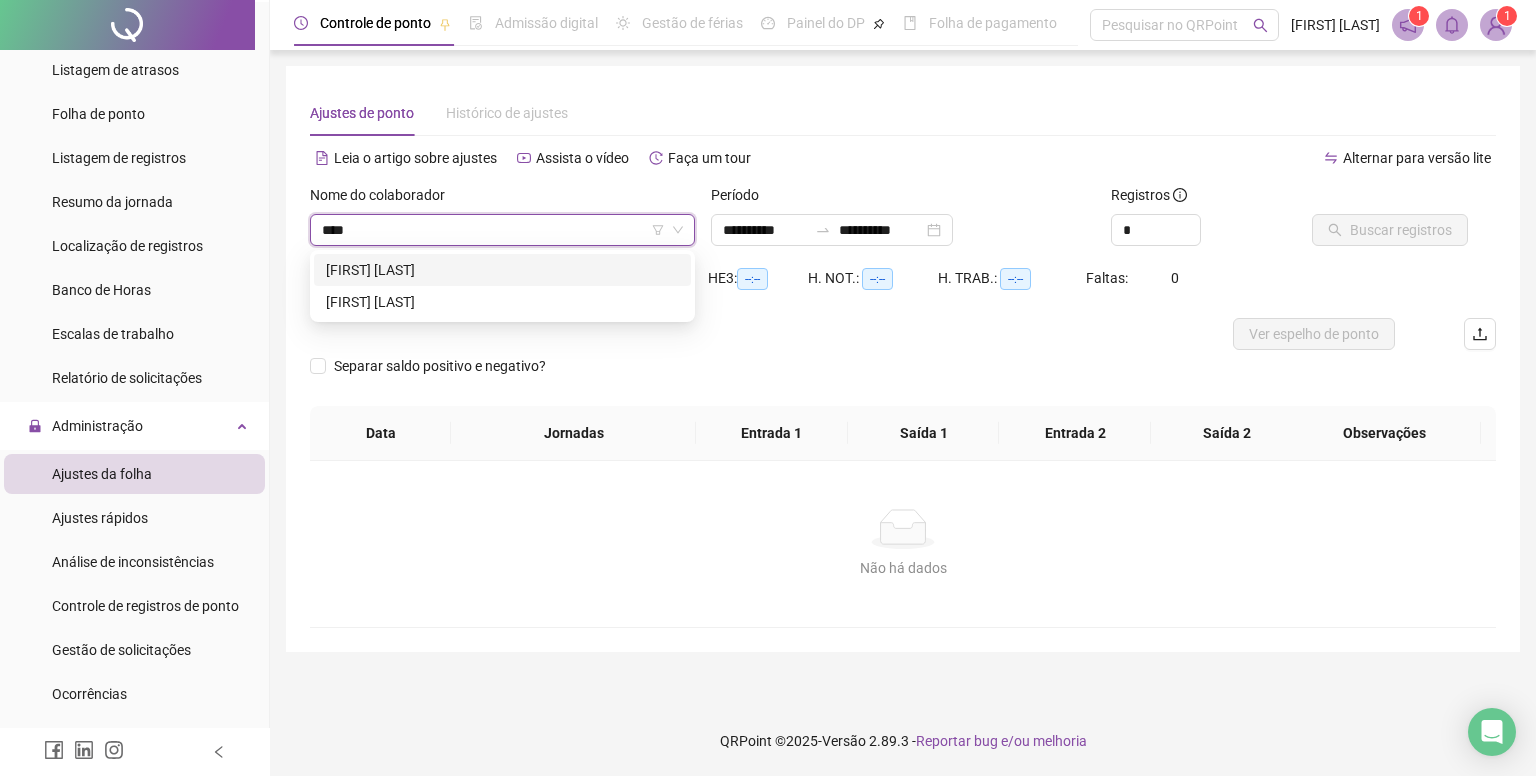 type on "*****" 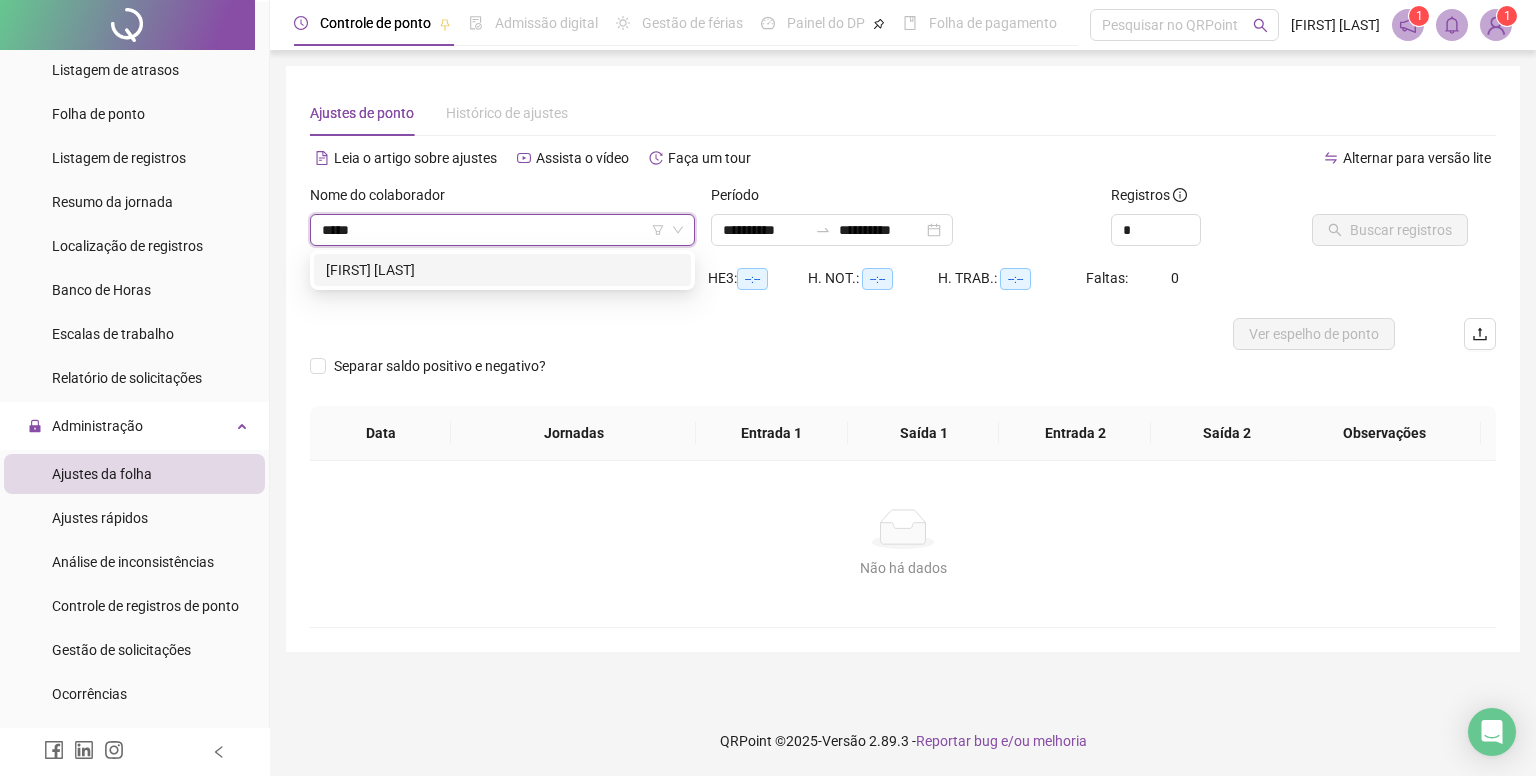 click on "[FIRST] [LAST]" at bounding box center [502, 270] 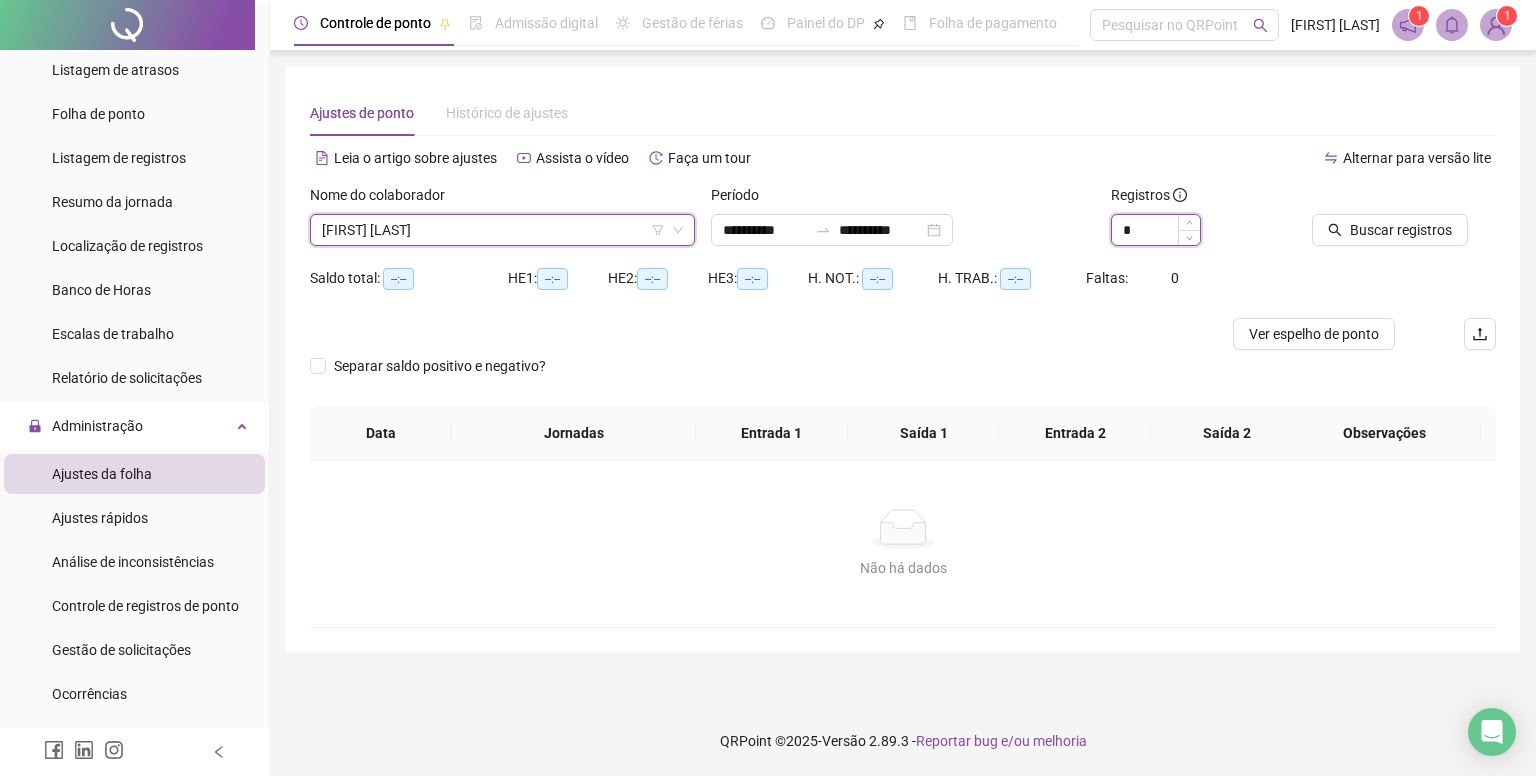 click on "*" at bounding box center (1156, 230) 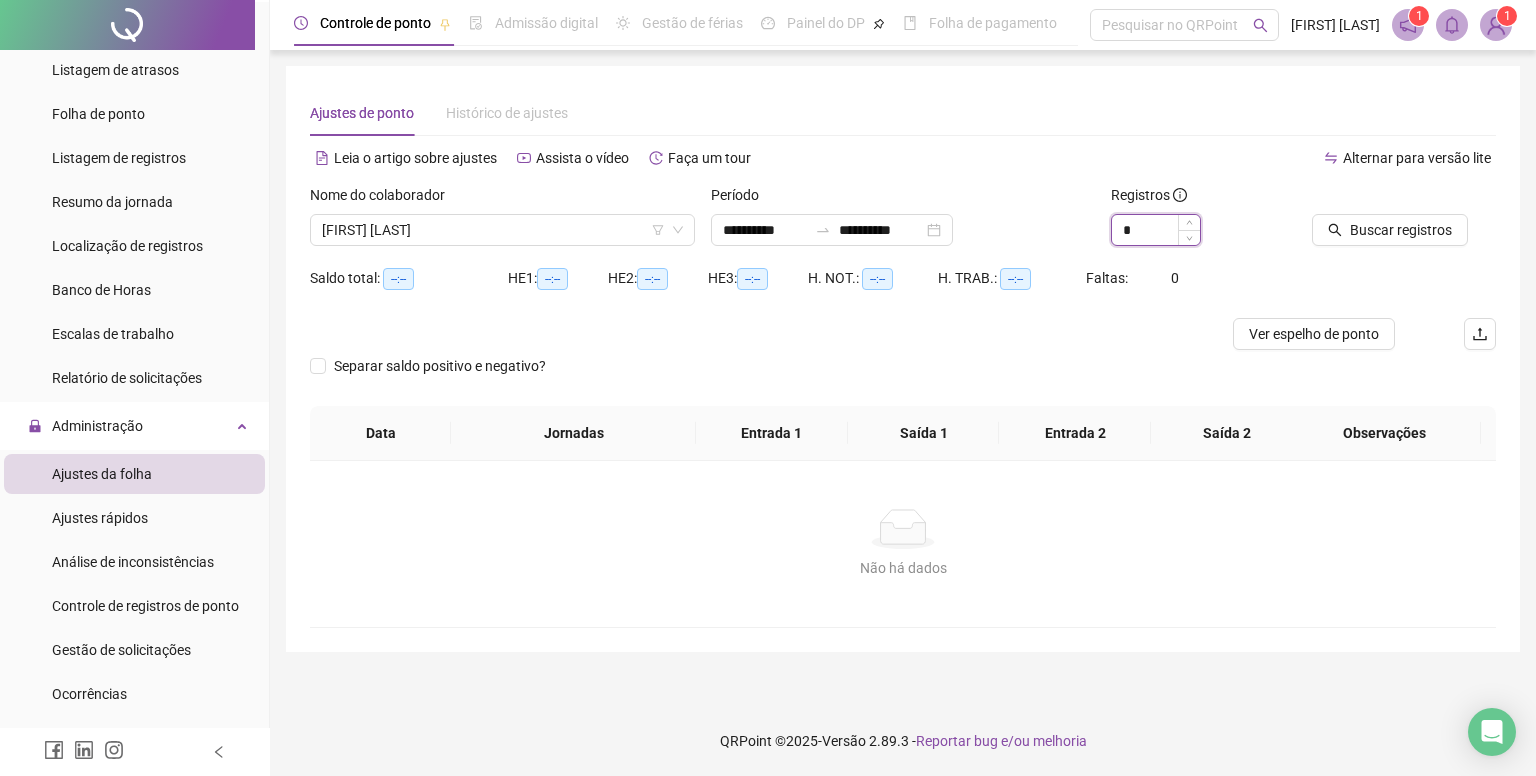 click on "*" at bounding box center [1156, 230] 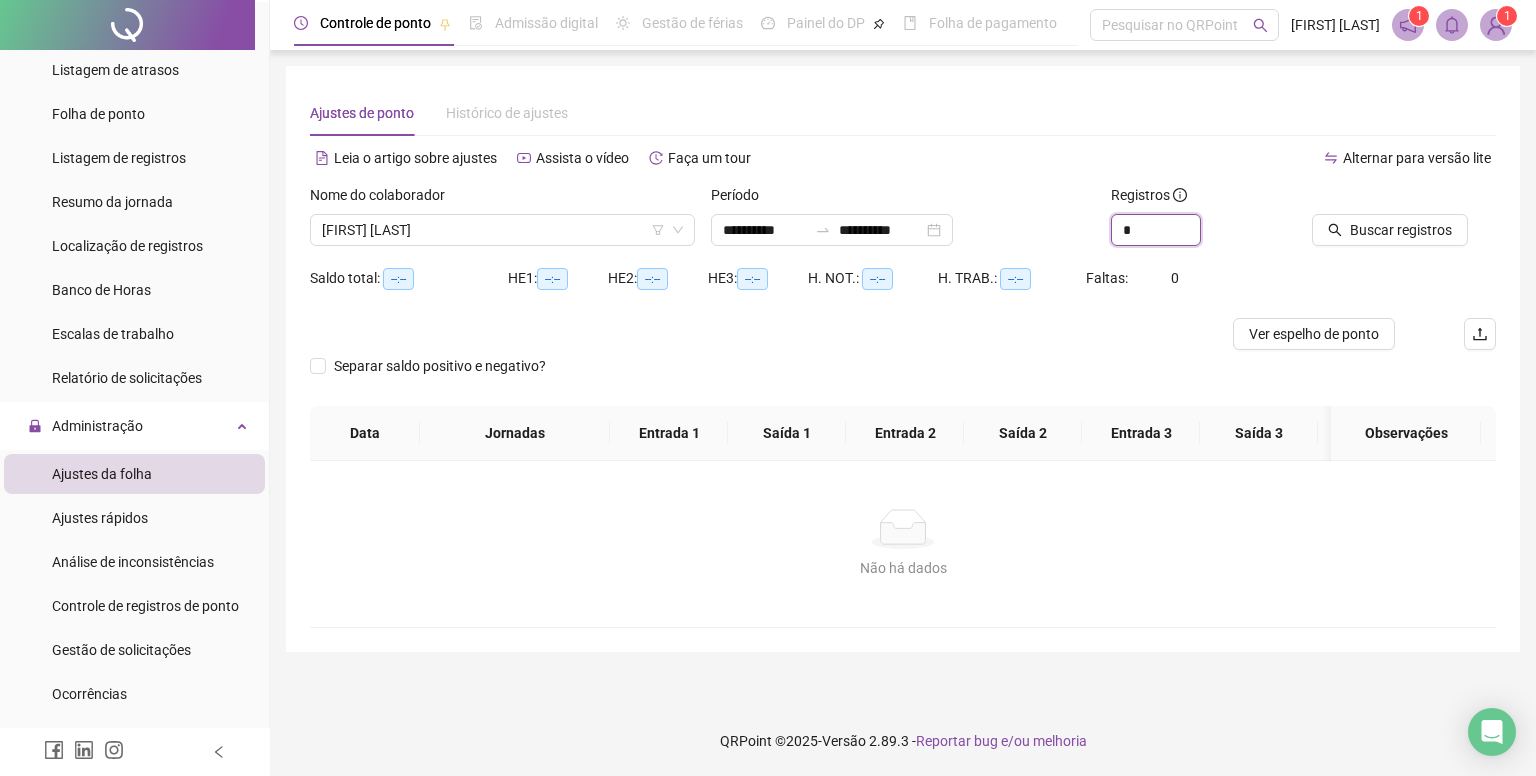 type on "*" 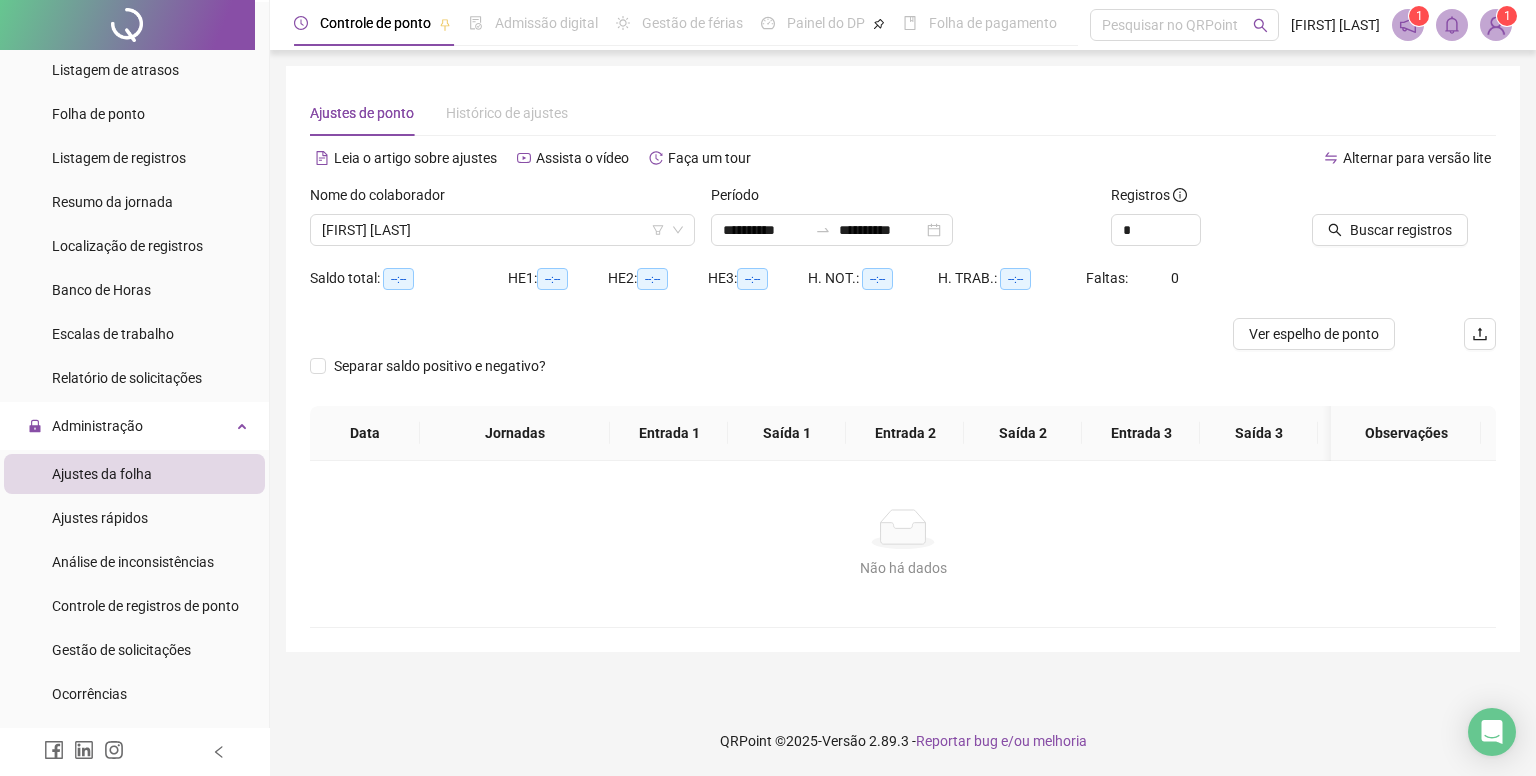 click on "Separar saldo positivo e negativo?" at bounding box center [903, 378] 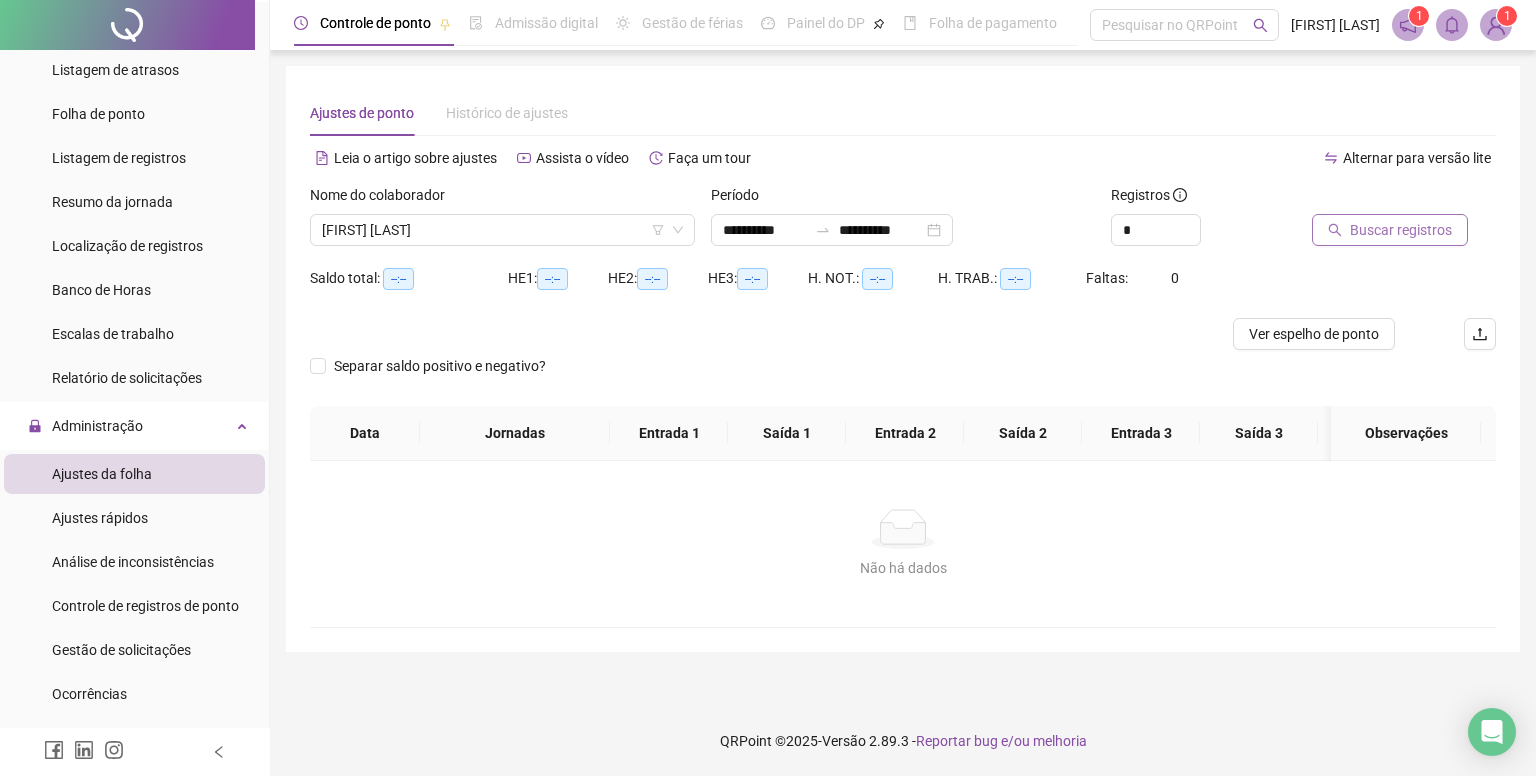 click on "Buscar registros" at bounding box center [1390, 230] 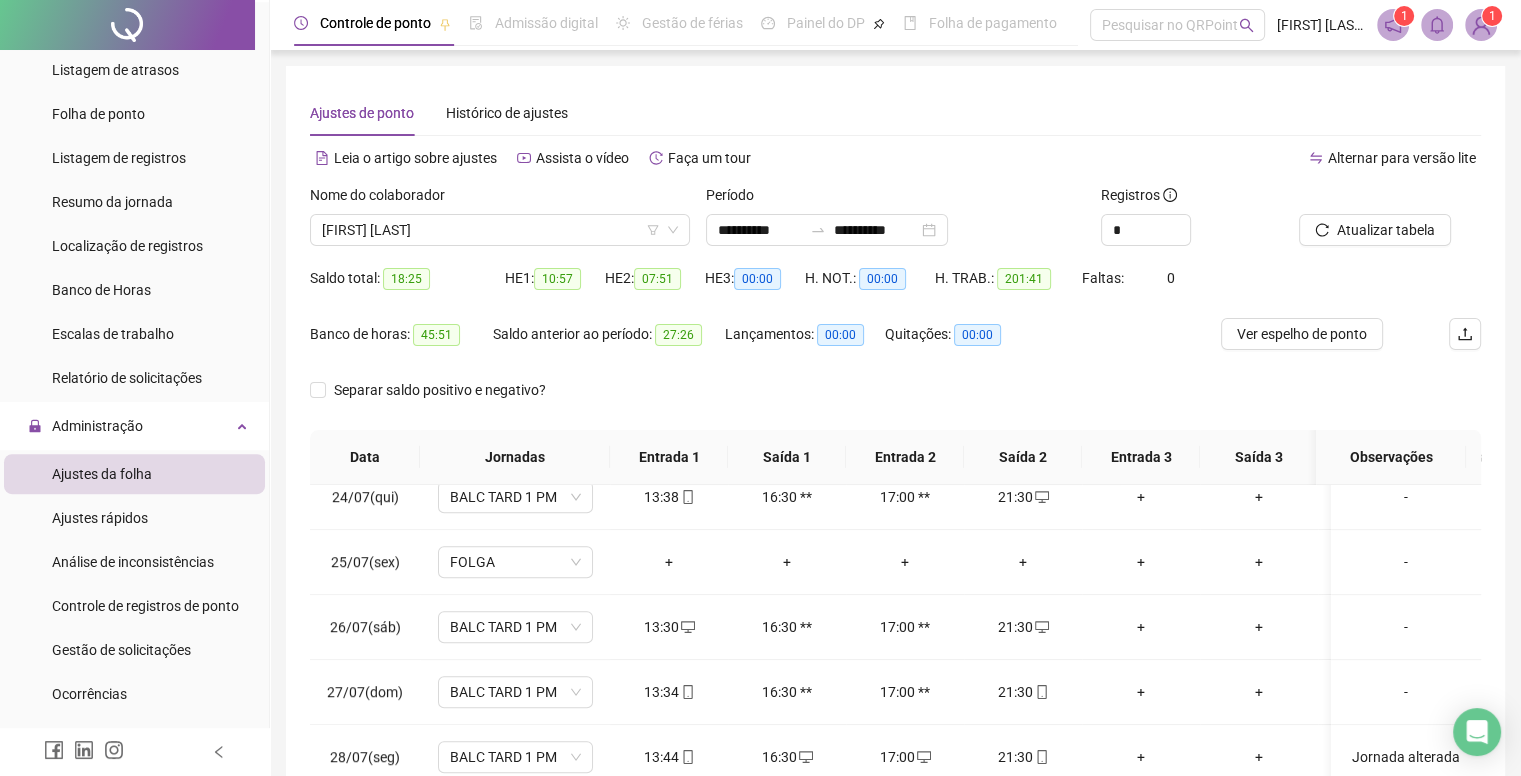 scroll, scrollTop: 1596, scrollLeft: 0, axis: vertical 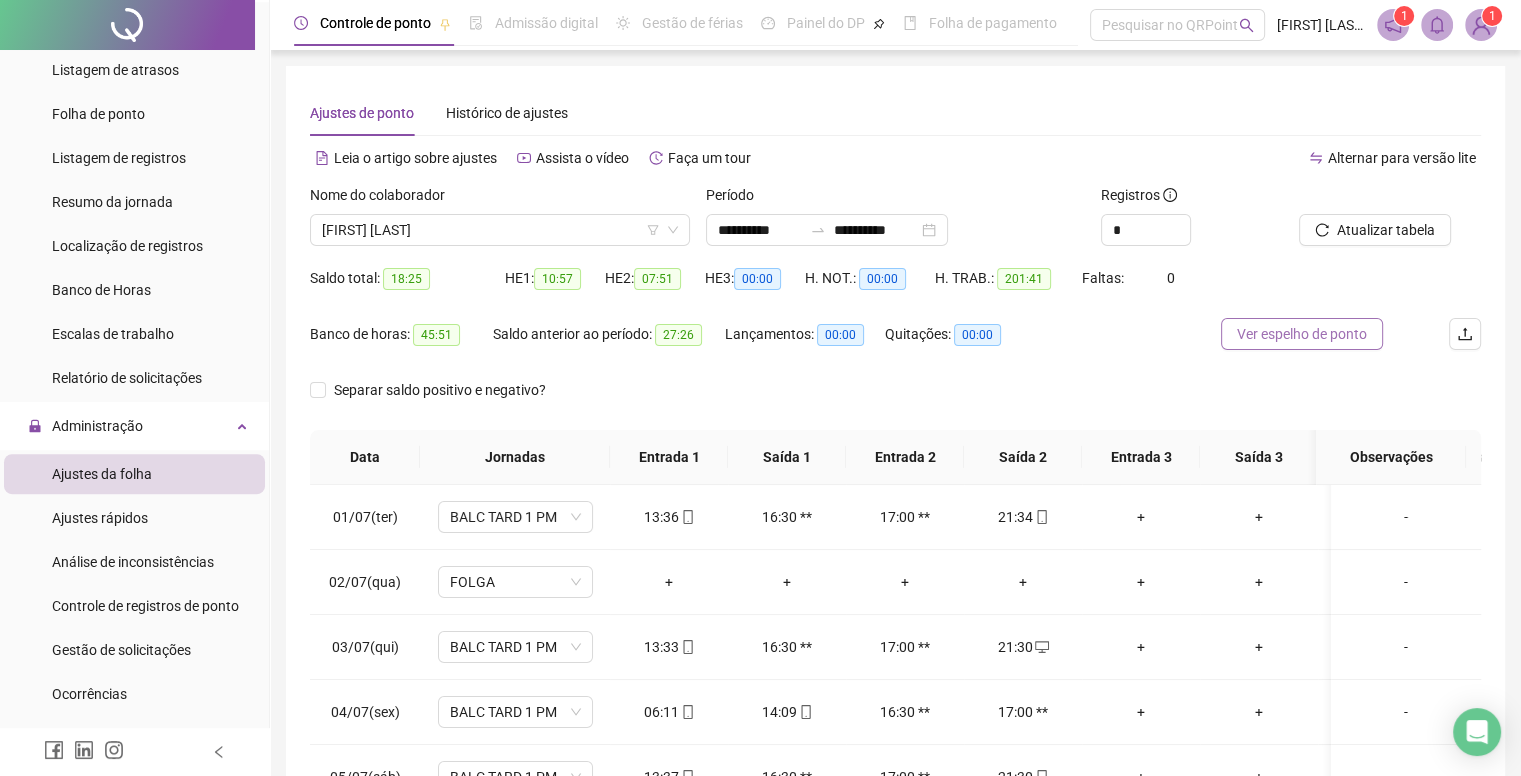 click on "Ver espelho de ponto" at bounding box center (1302, 334) 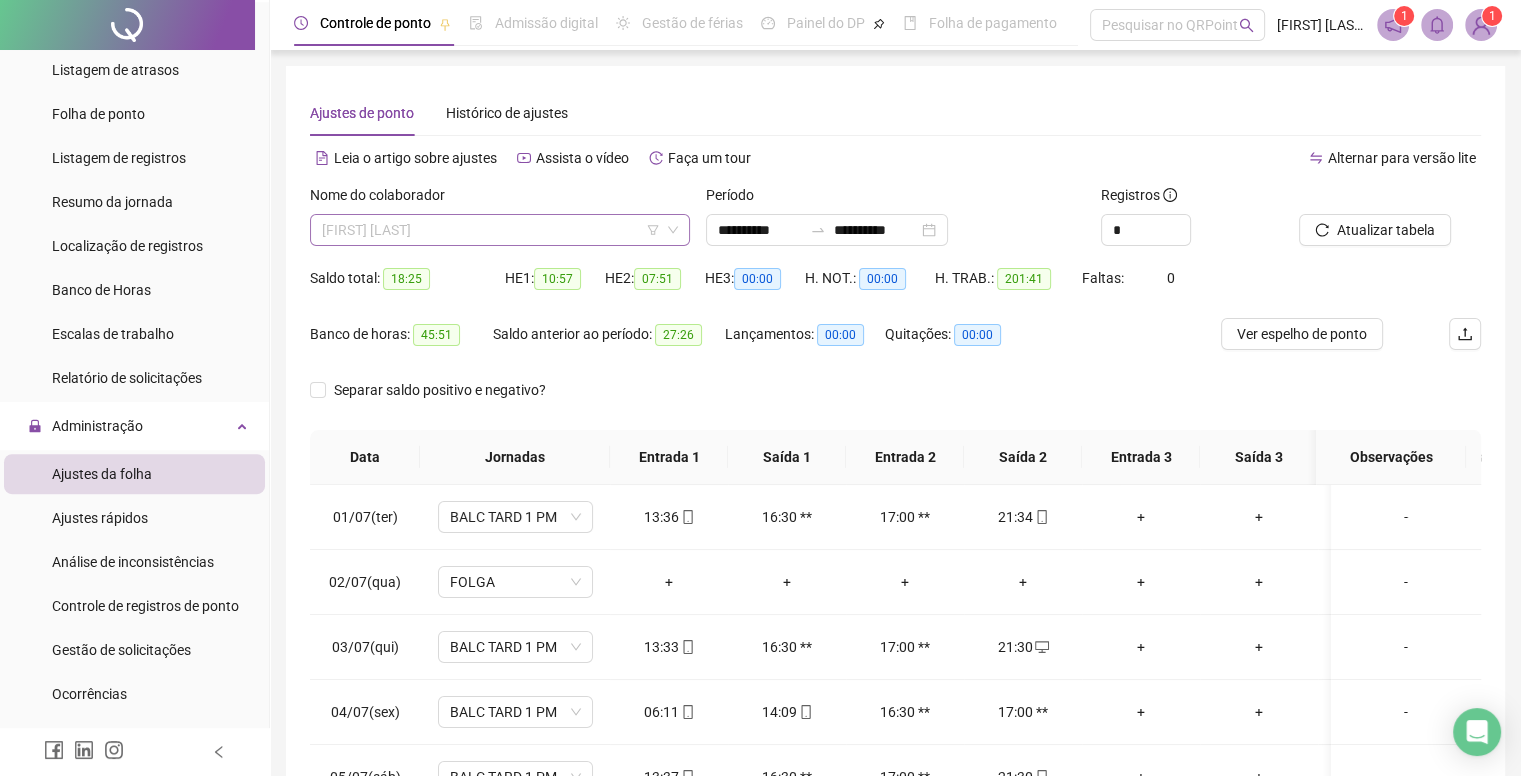 scroll, scrollTop: 448, scrollLeft: 0, axis: vertical 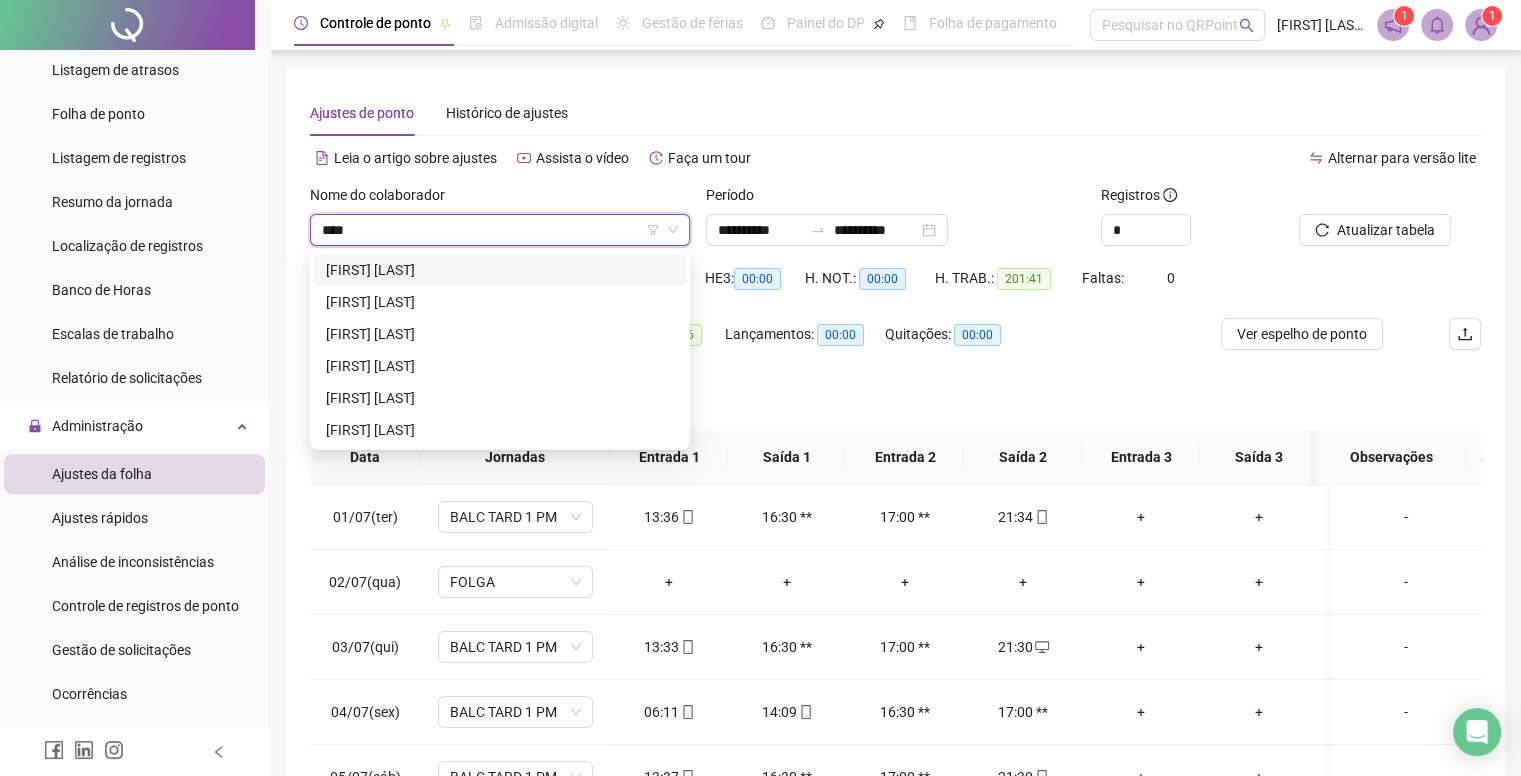 type on "*****" 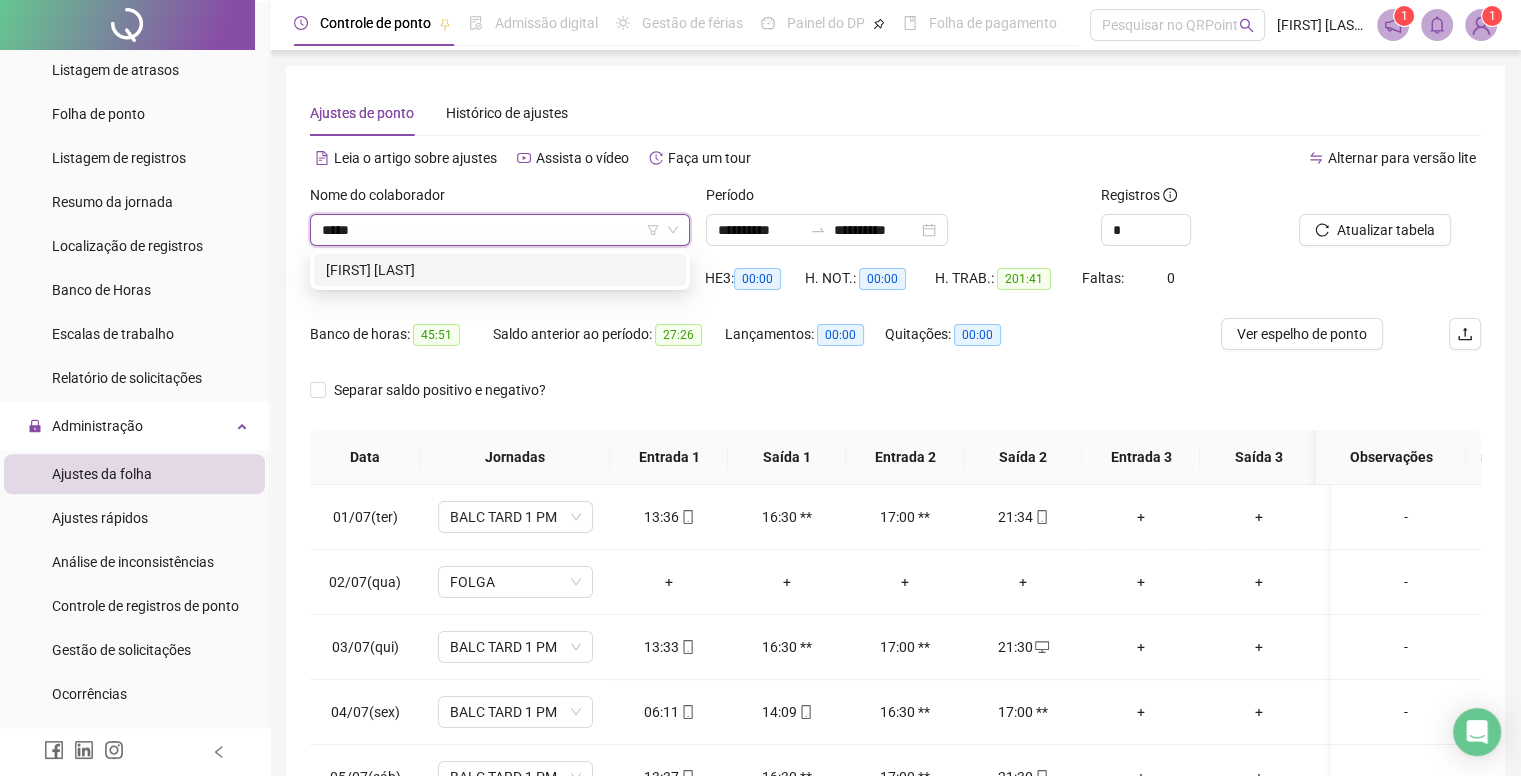 click on "[FIRST] [LAST]" at bounding box center (500, 270) 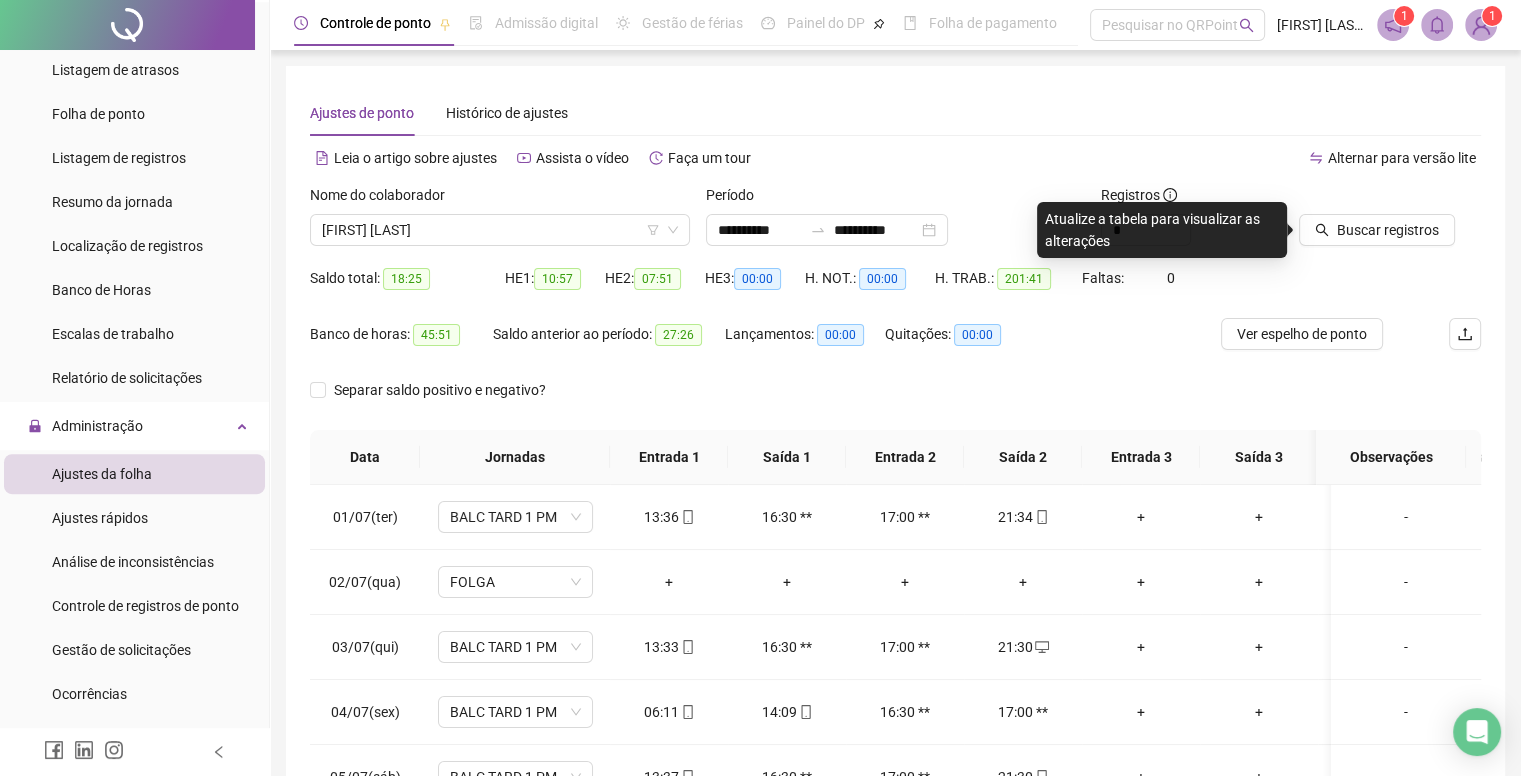 click on "Buscar registros" at bounding box center (1390, 223) 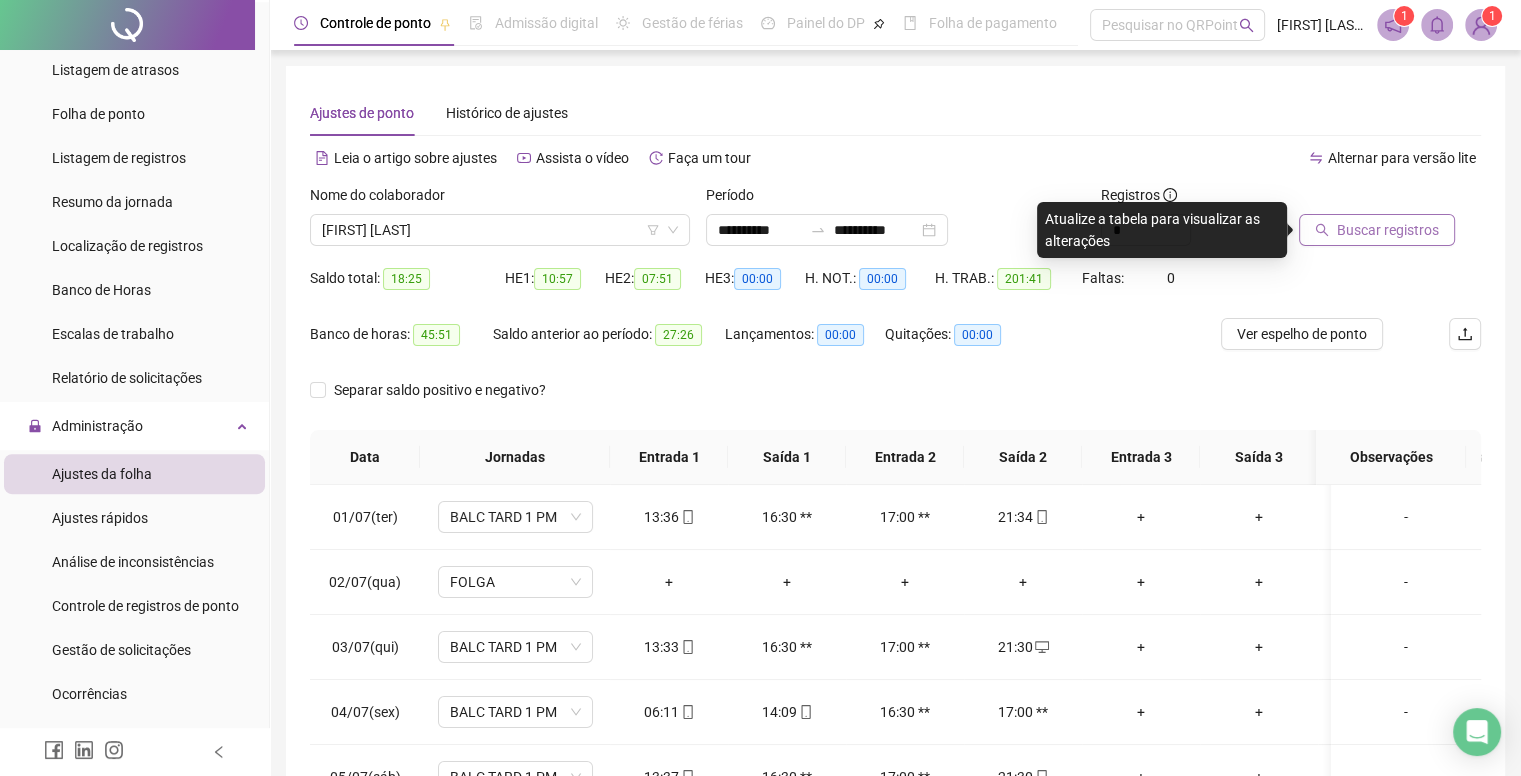 click on "Buscar registros" at bounding box center (1377, 230) 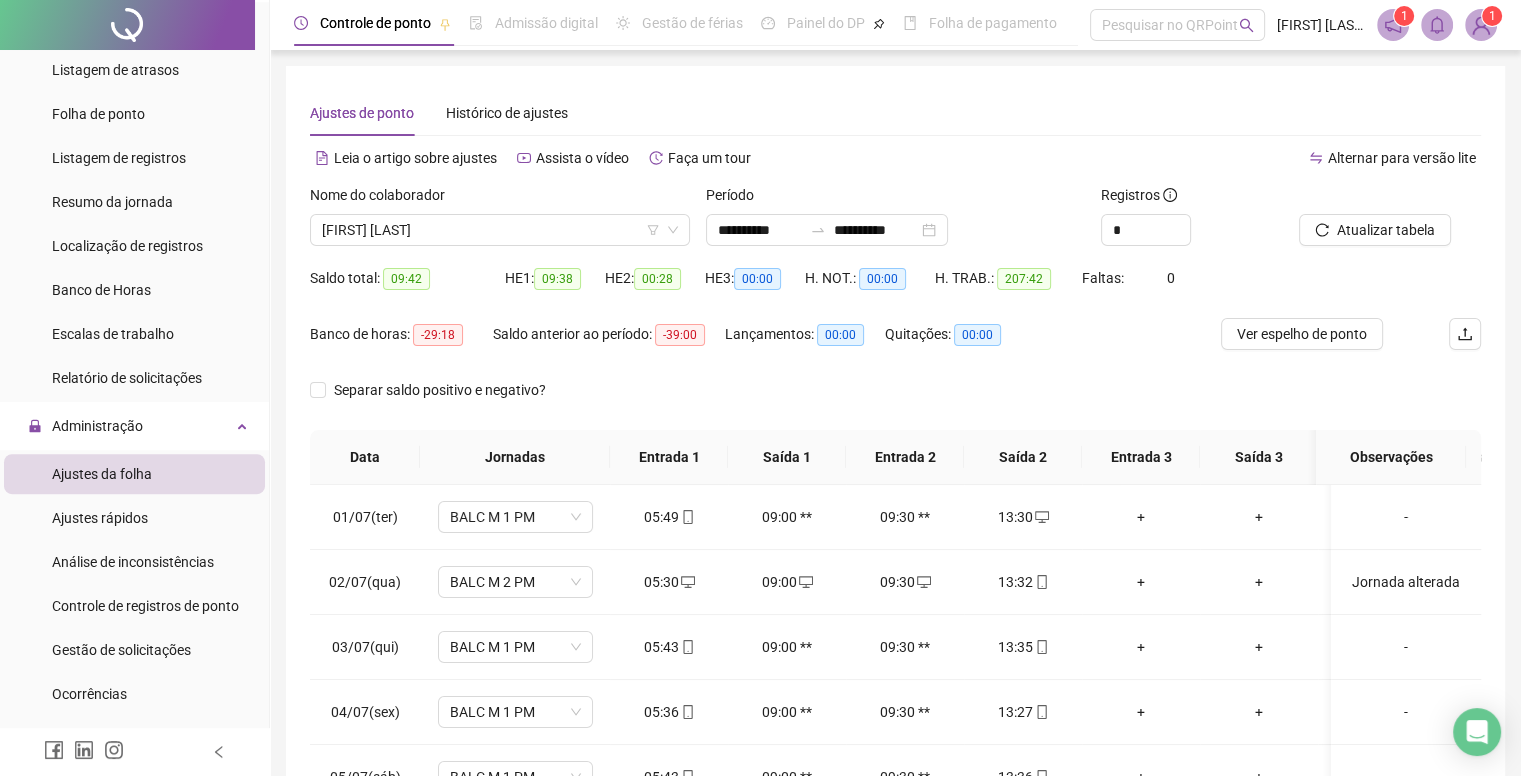 click on "Ver espelho de ponto" at bounding box center (1302, 334) 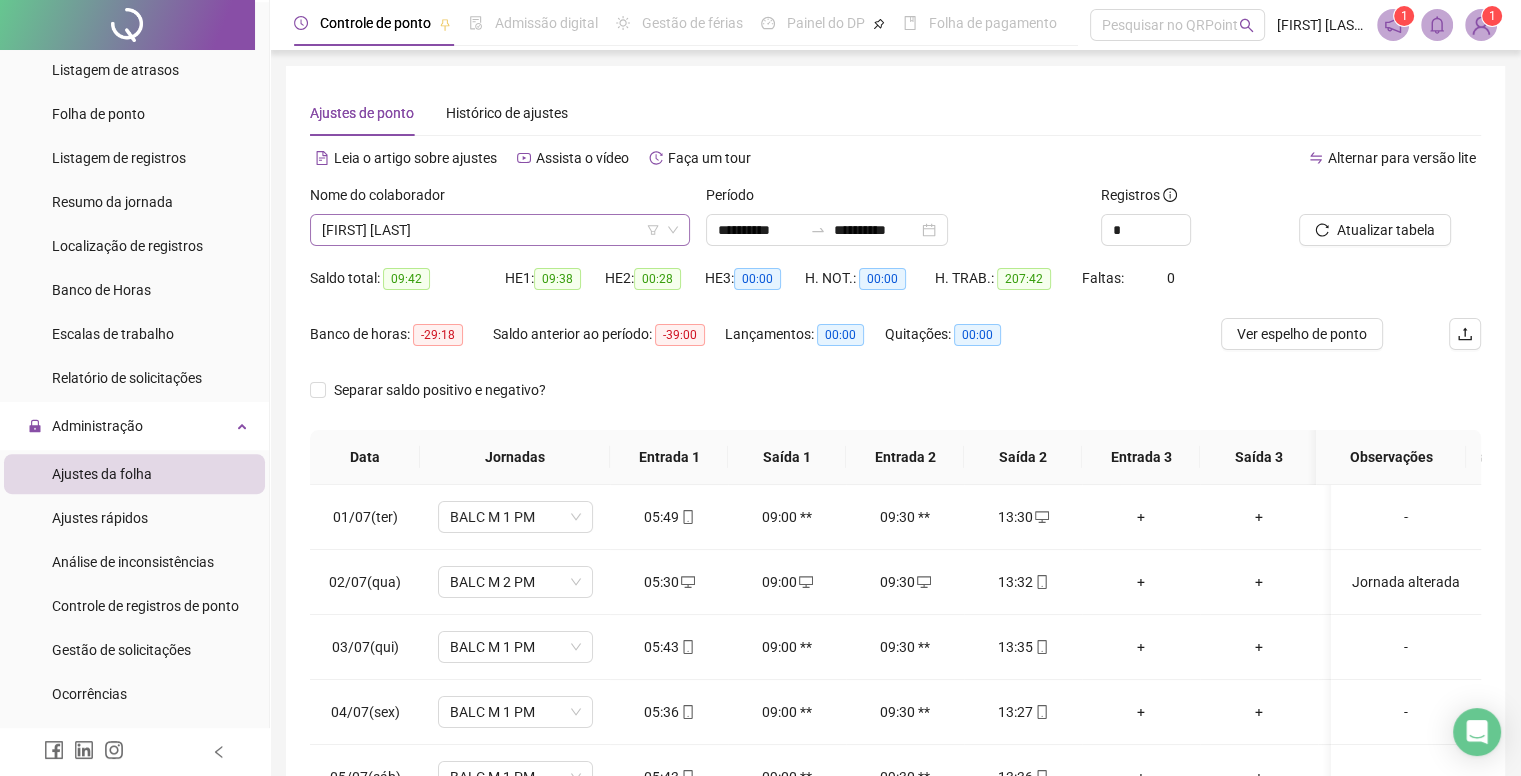 click on "[FIRST] [LAST]" at bounding box center (500, 230) 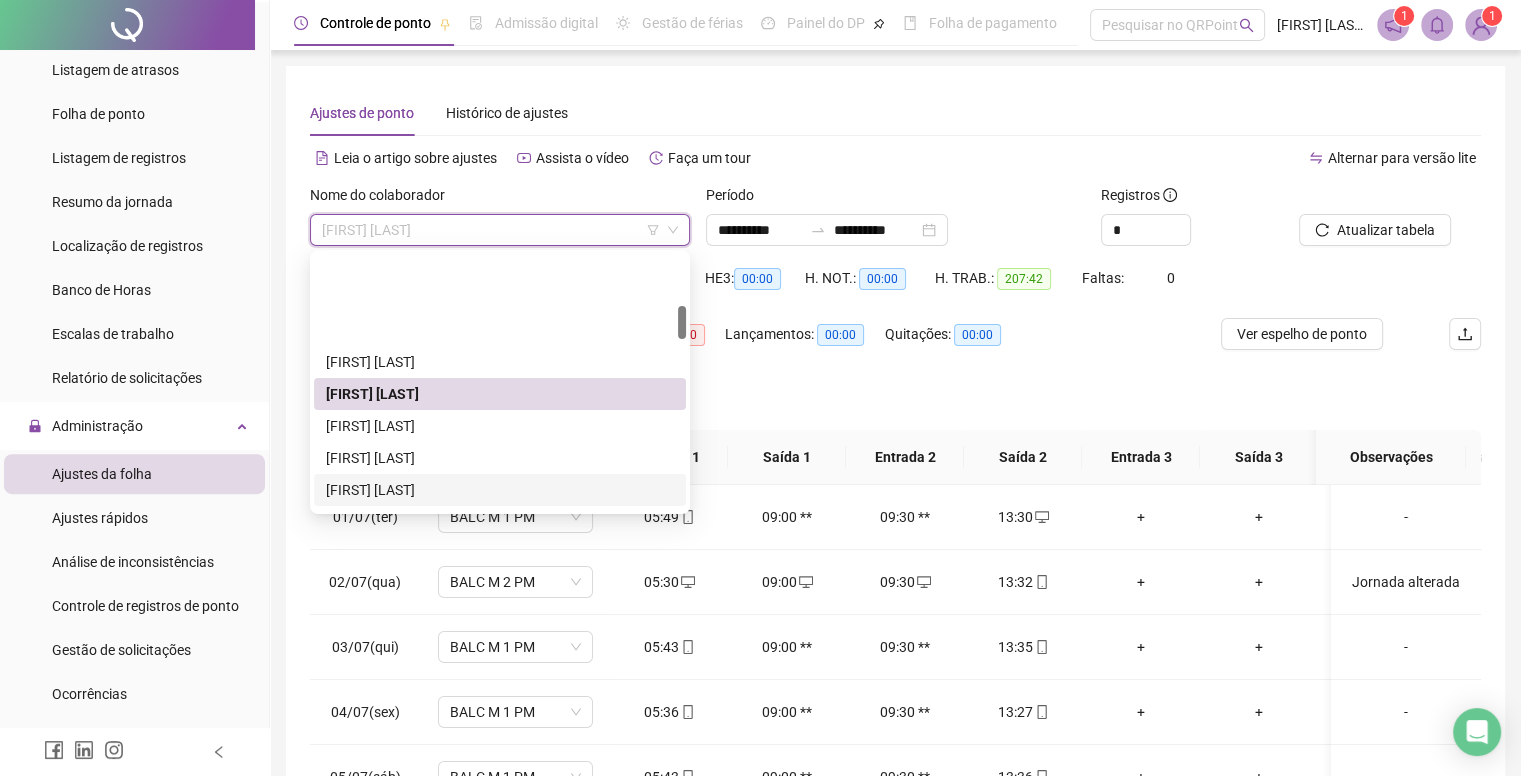 scroll, scrollTop: 392, scrollLeft: 0, axis: vertical 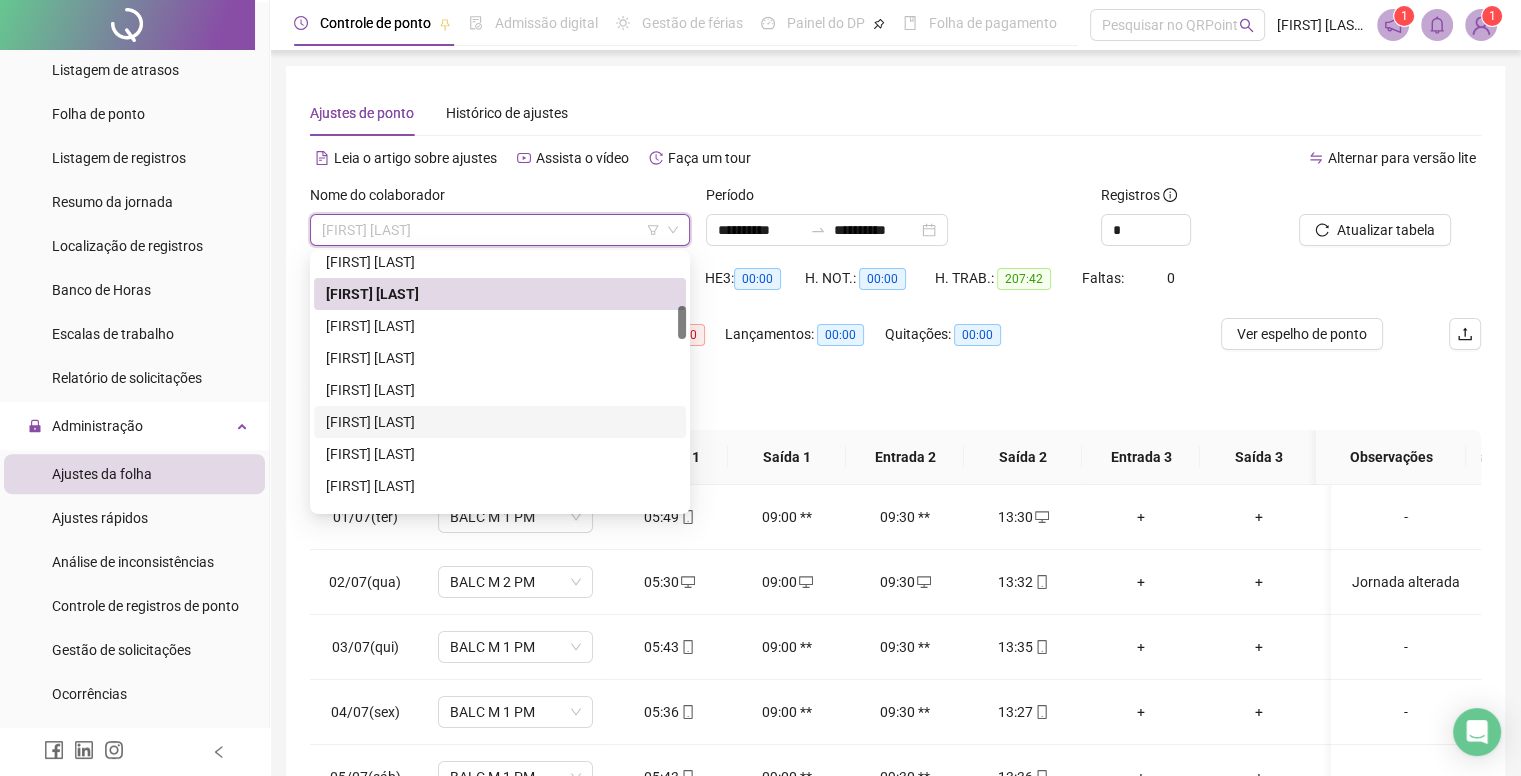 click on "[FIRST] [LAST]" at bounding box center (500, 422) 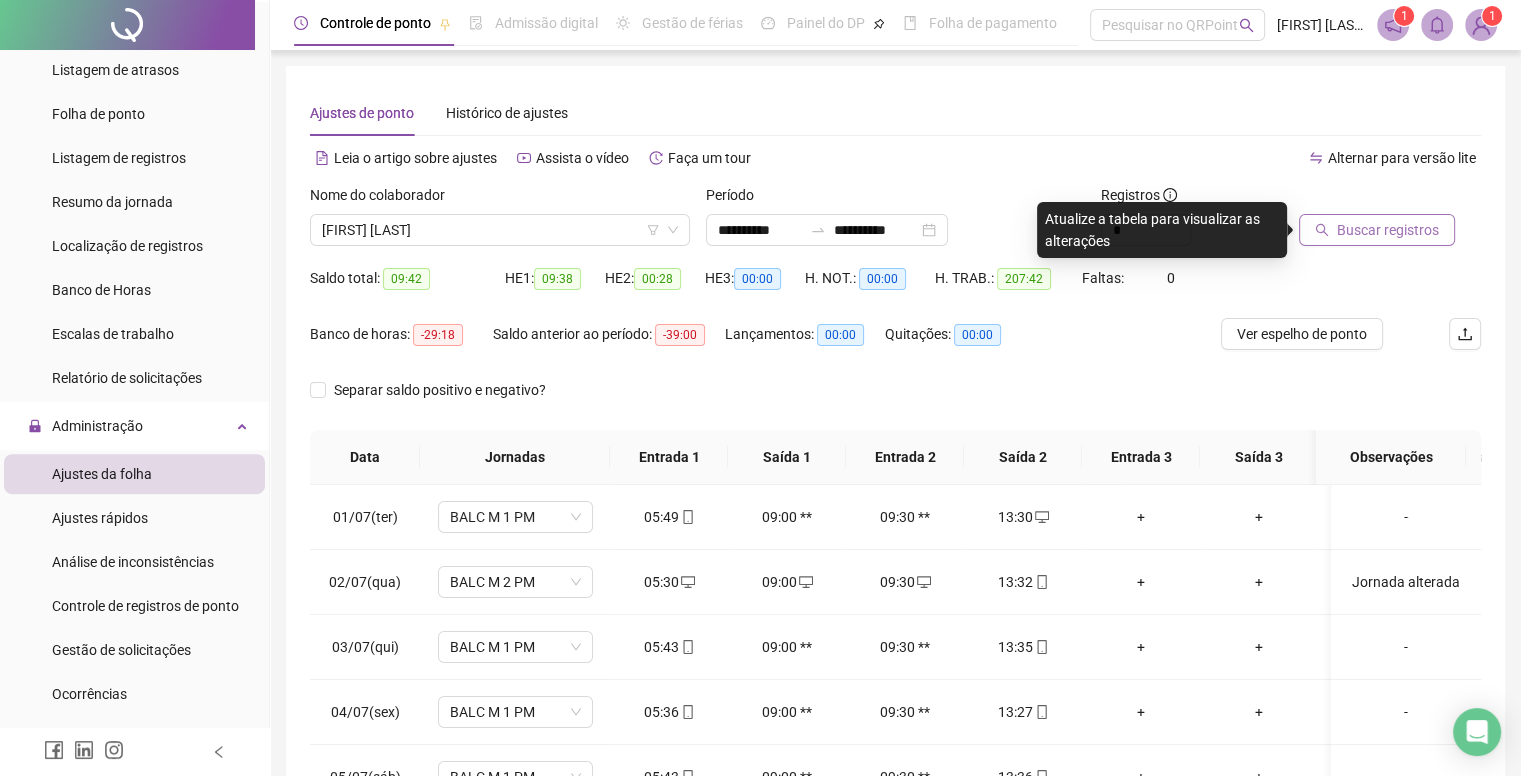 click on "Buscar registros" at bounding box center (1388, 230) 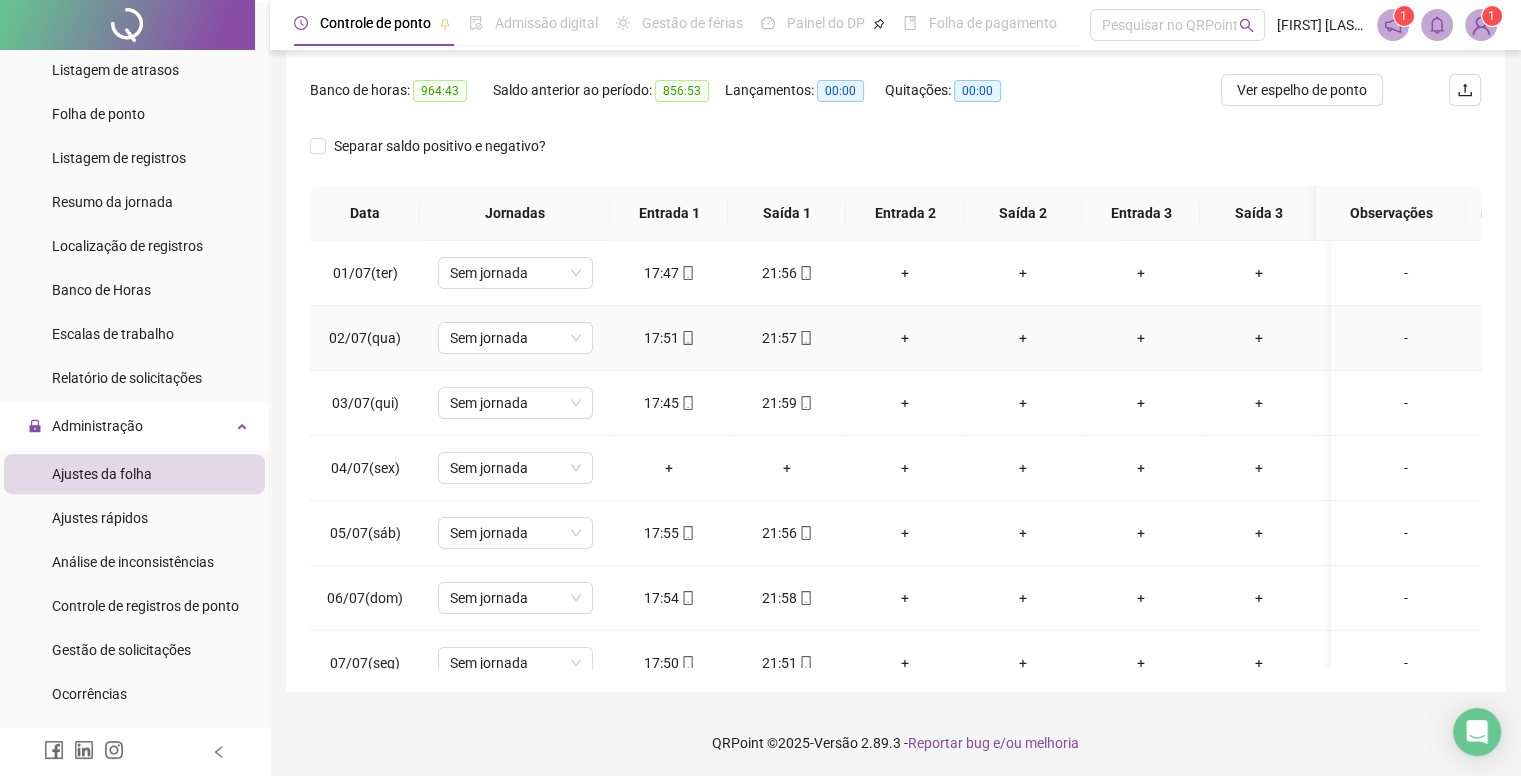 scroll, scrollTop: 245, scrollLeft: 0, axis: vertical 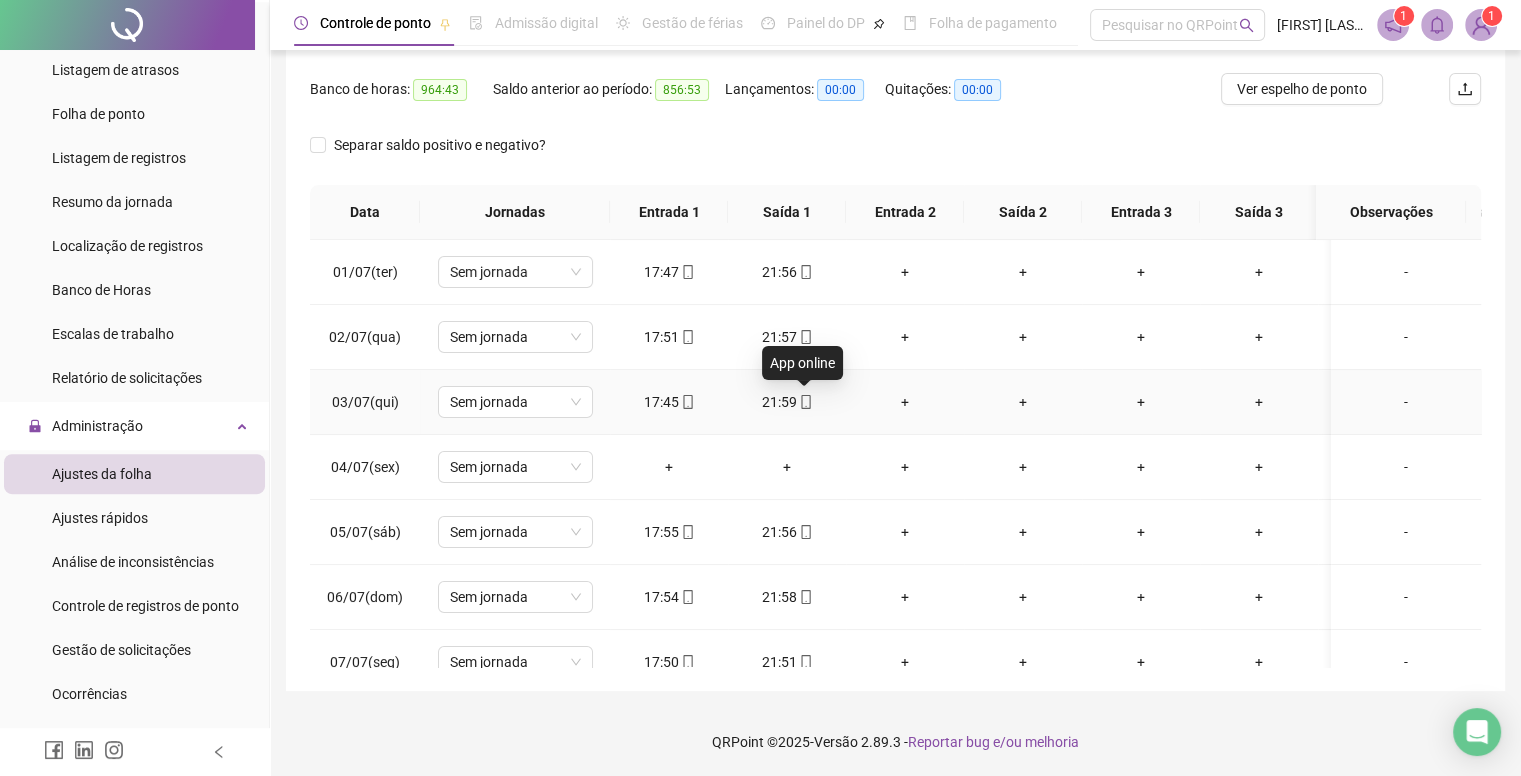 click 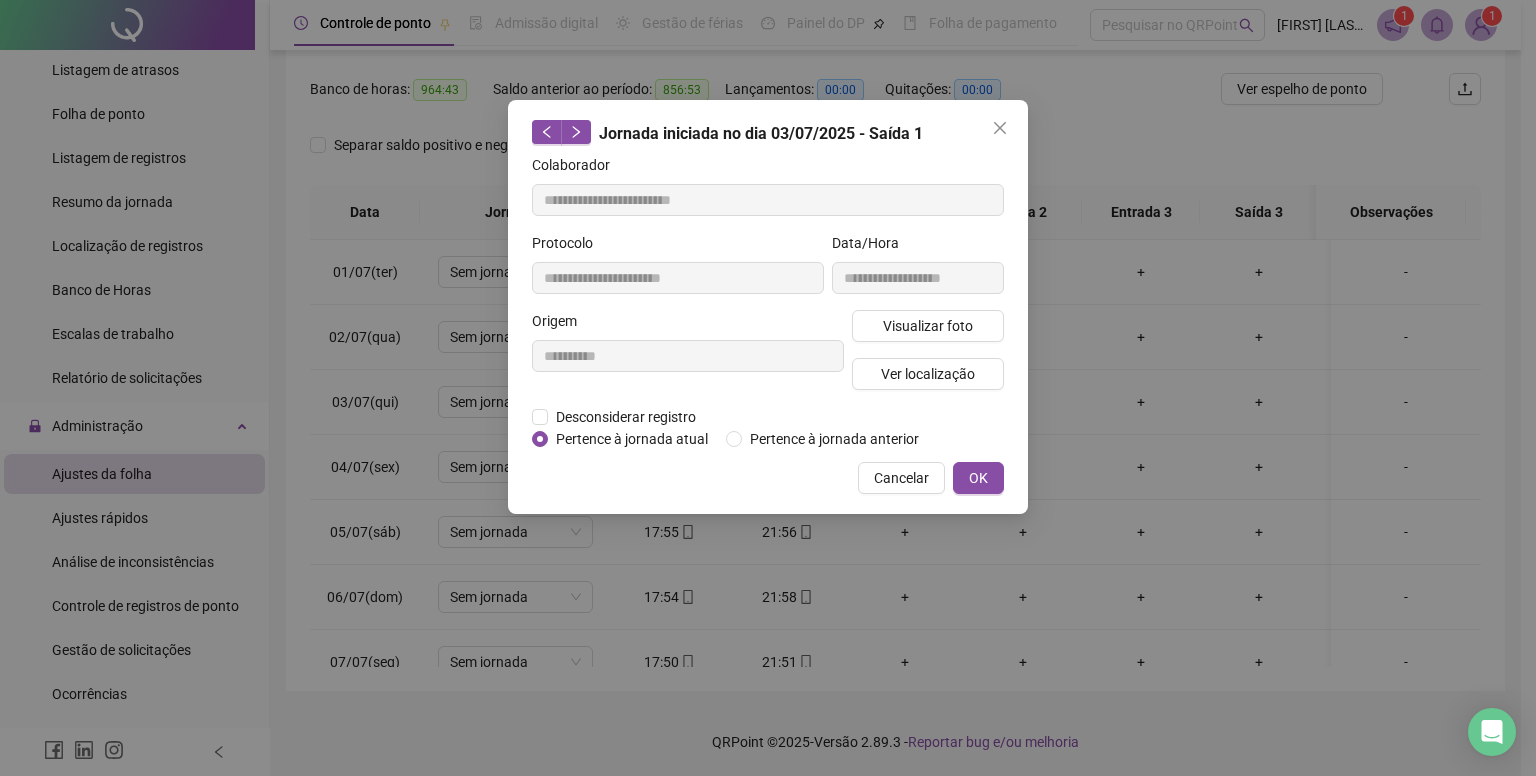 type on "**********" 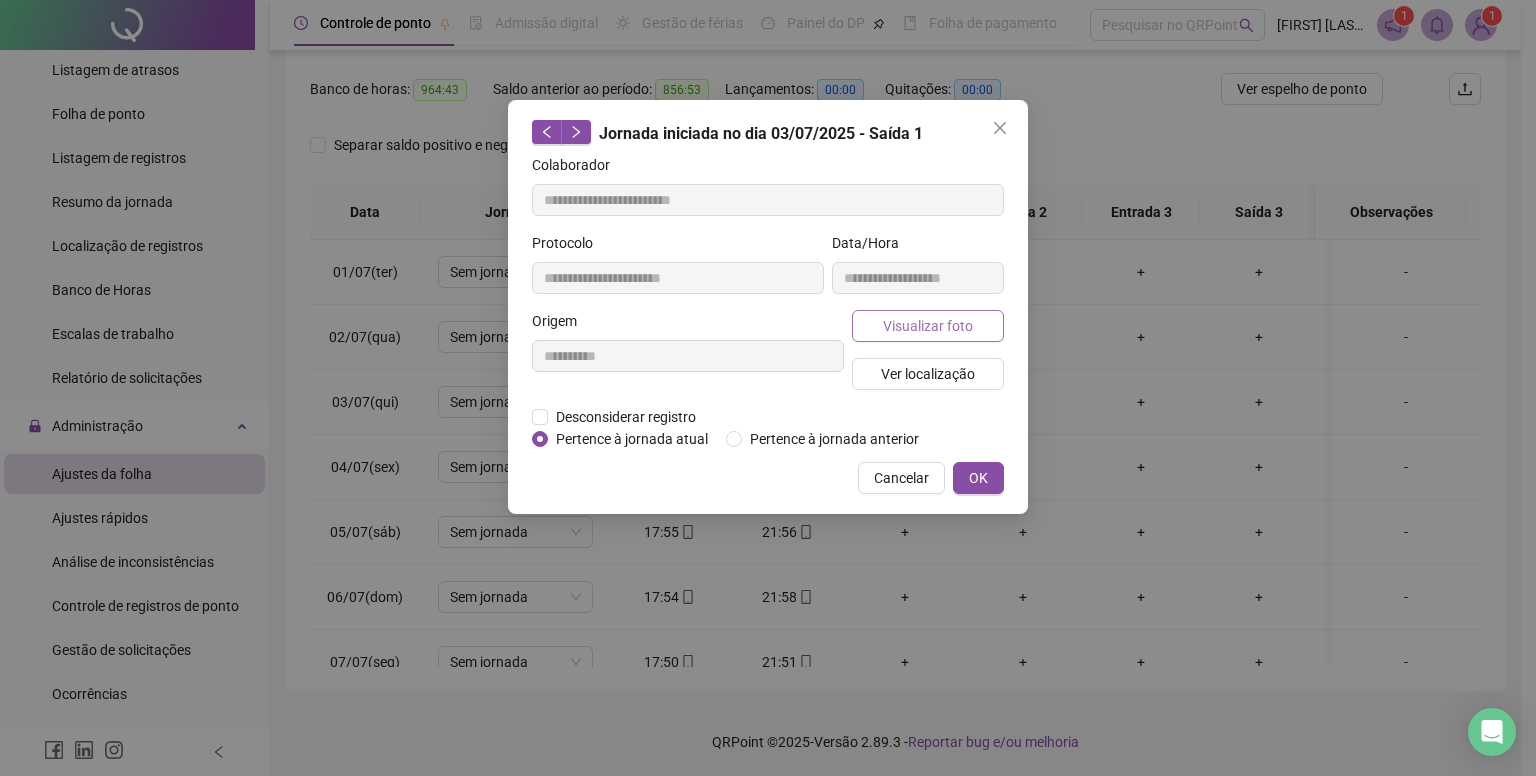 click on "Visualizar foto" at bounding box center (928, 326) 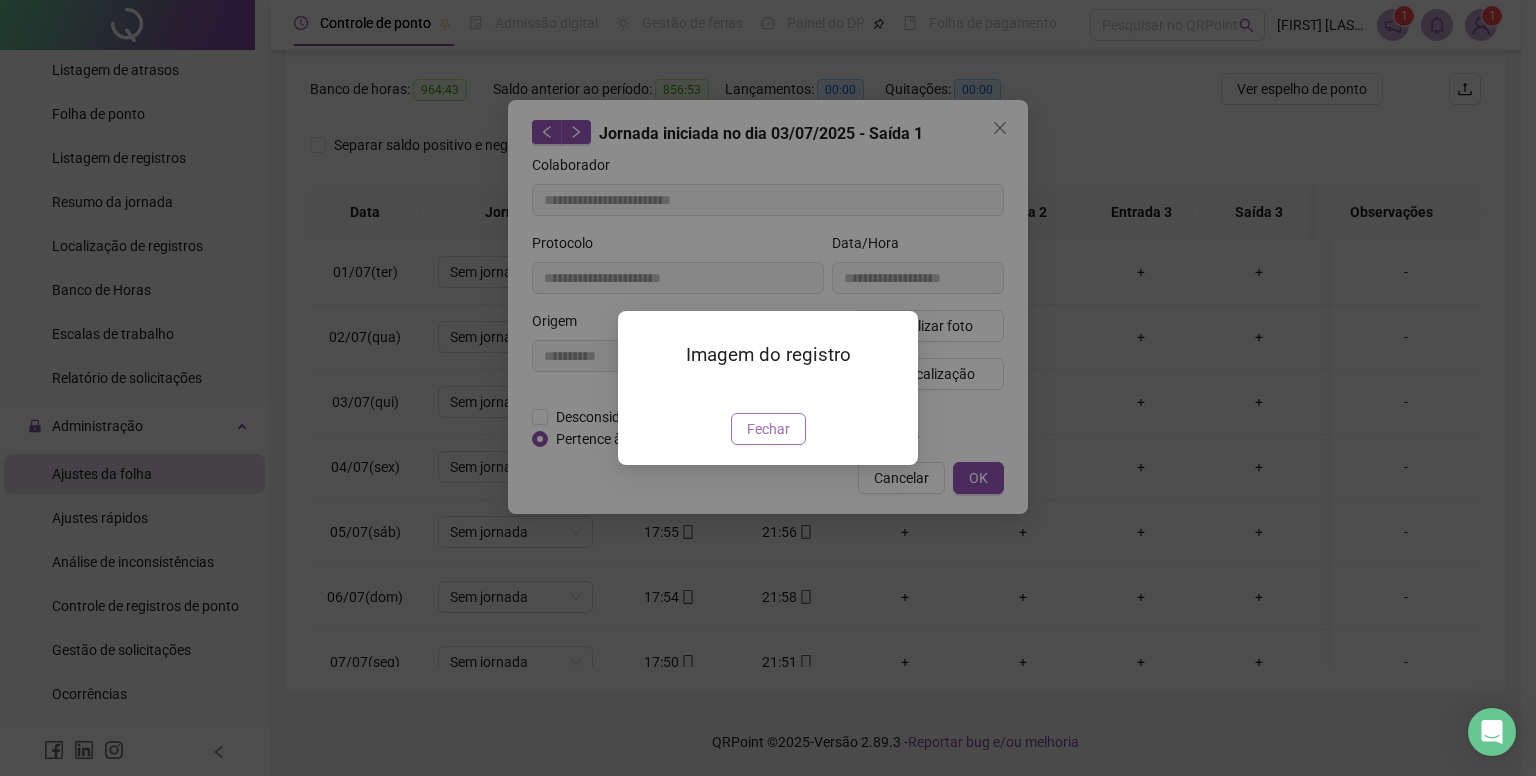 click on "Fechar" at bounding box center (768, 429) 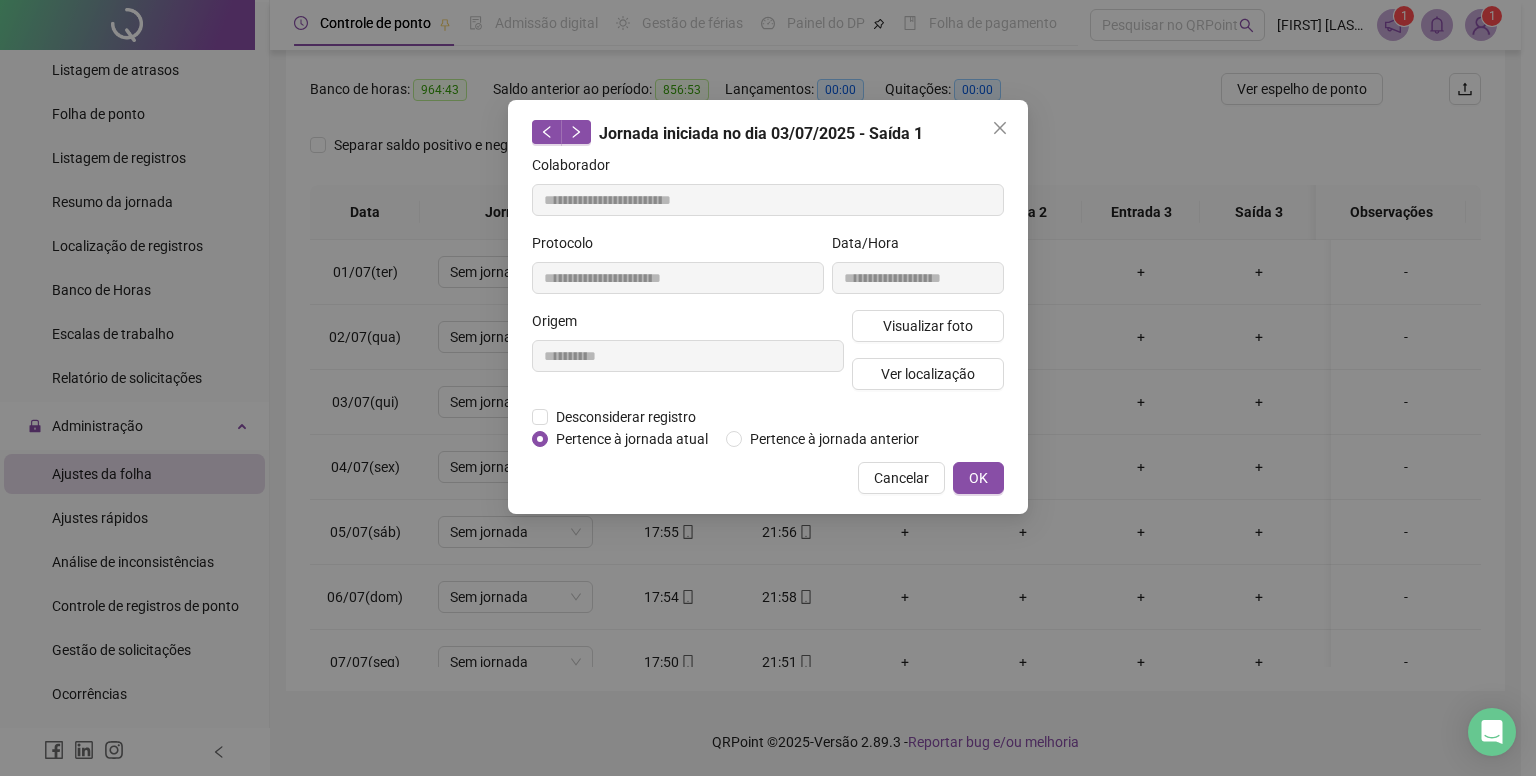 click at bounding box center [1000, 128] 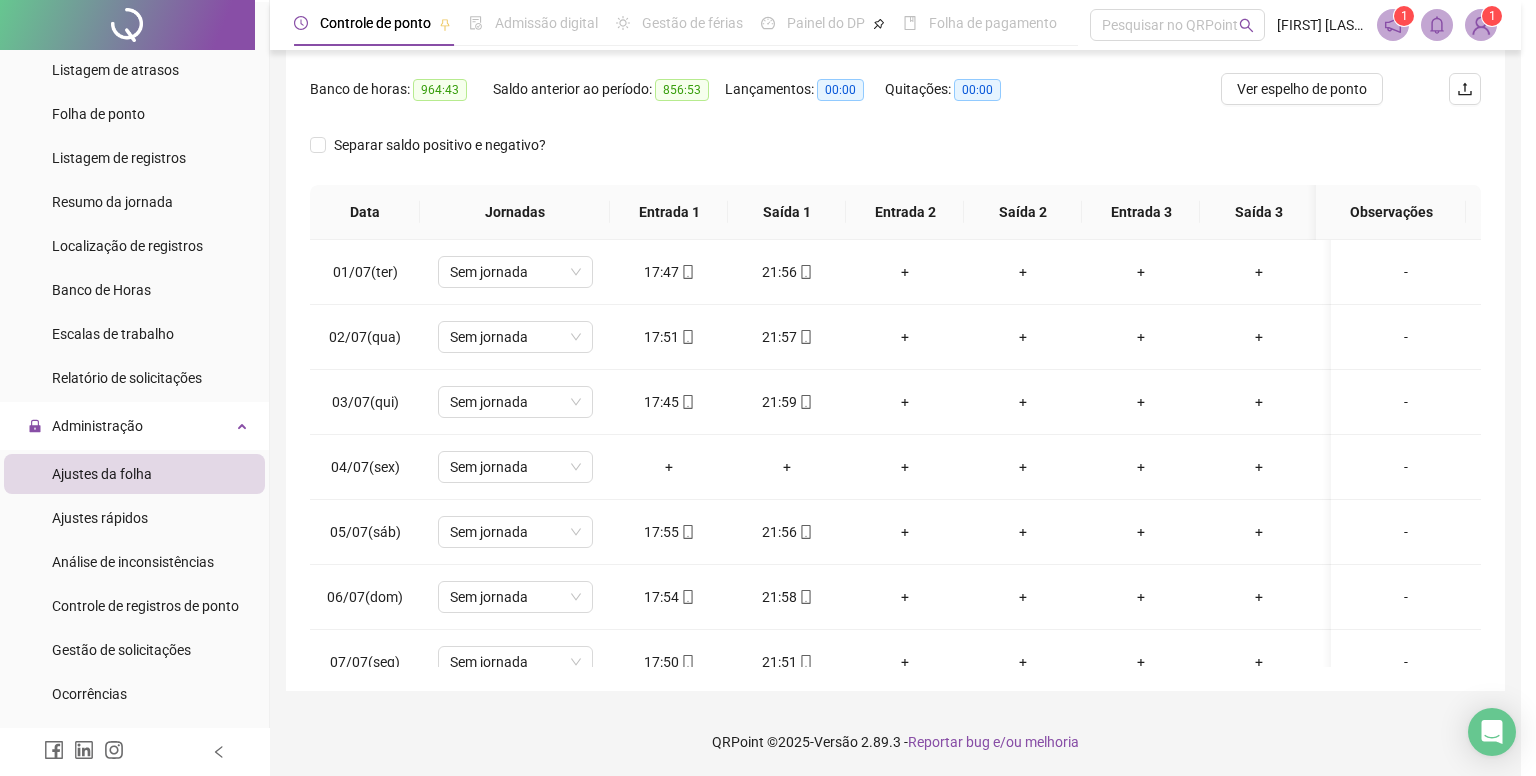 click on "**********" at bounding box center (768, 388) 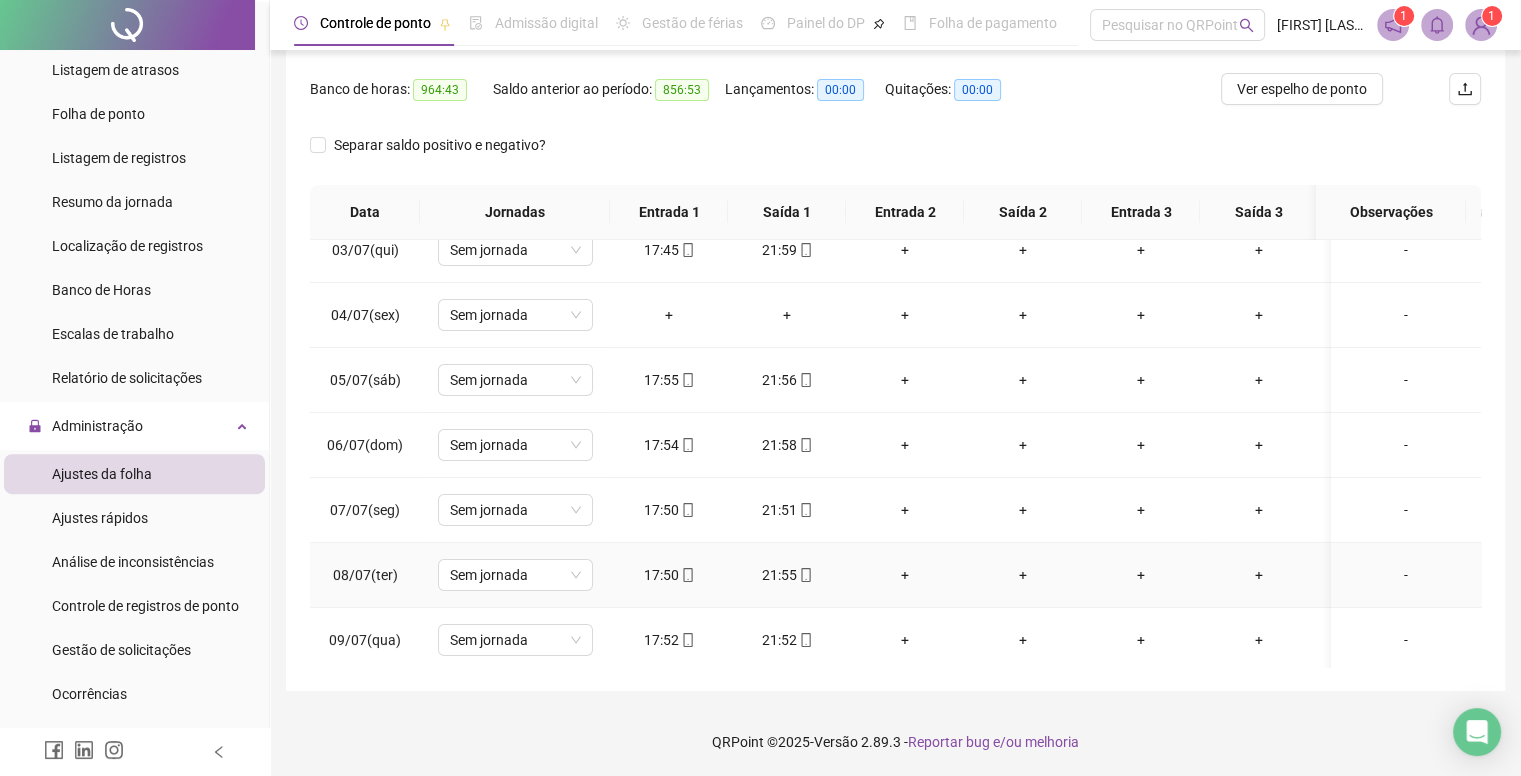 scroll, scrollTop: 0, scrollLeft: 0, axis: both 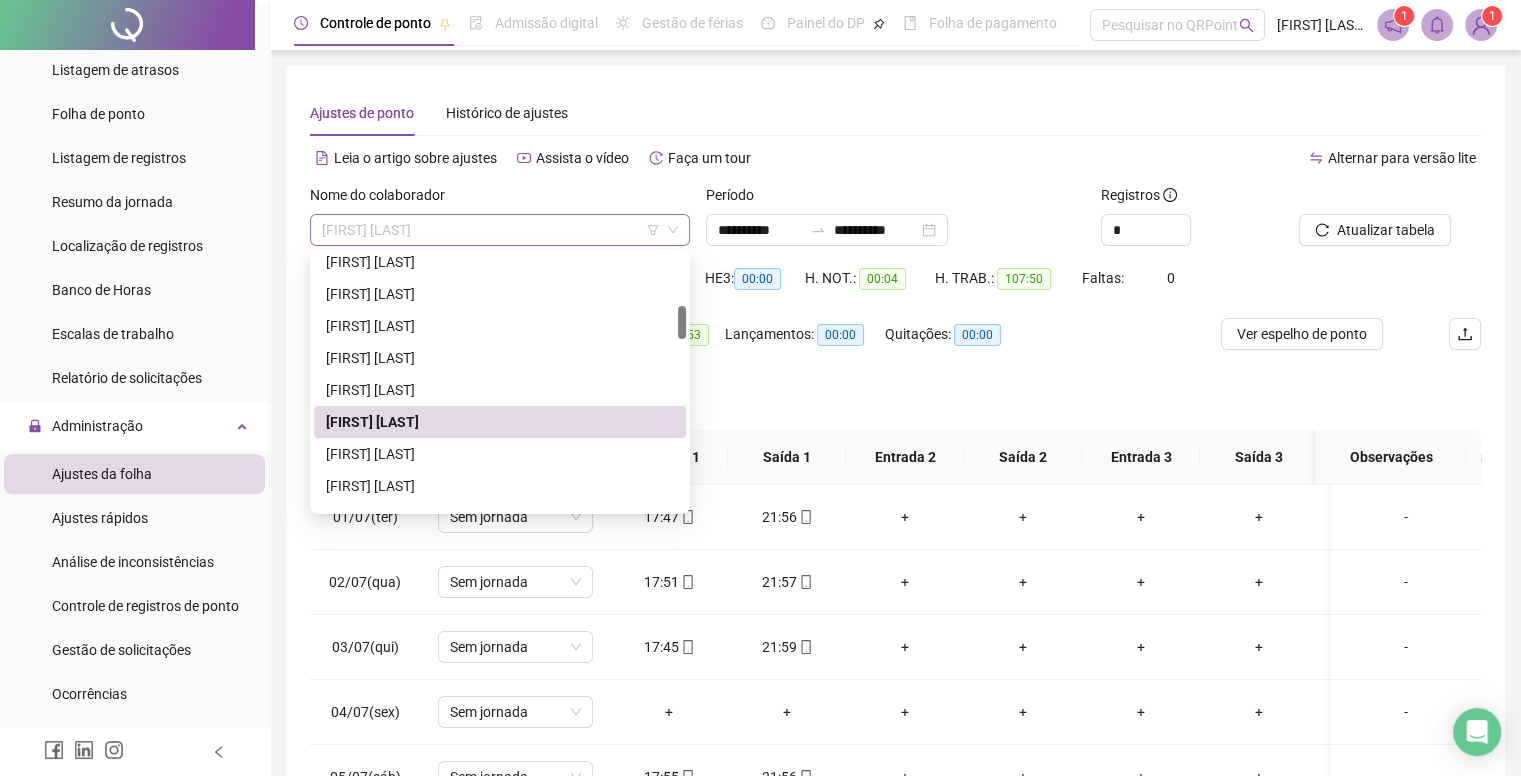 click on "[FIRST] [LAST]" at bounding box center (500, 230) 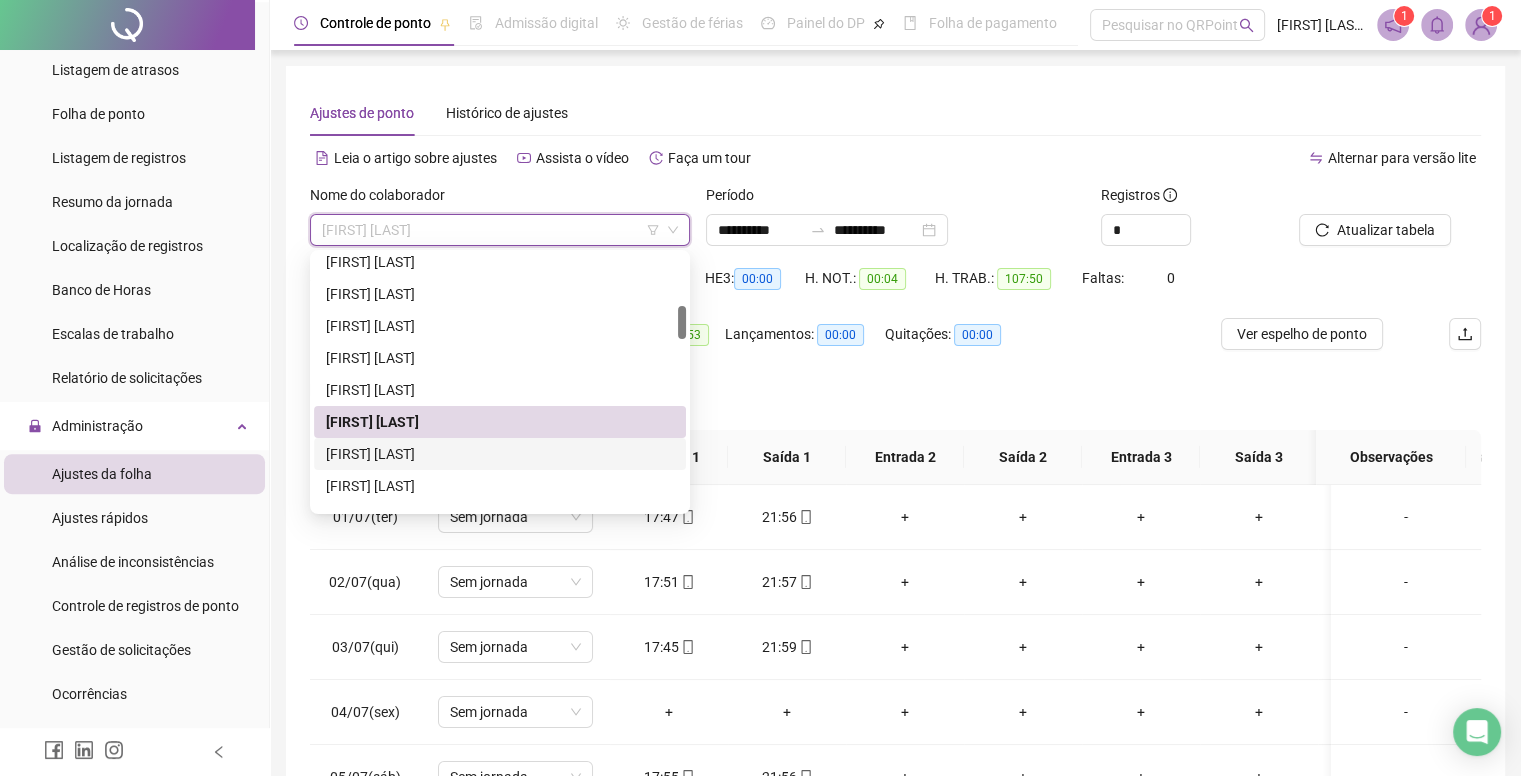 click on "[FIRST] [LAST]" at bounding box center [500, 454] 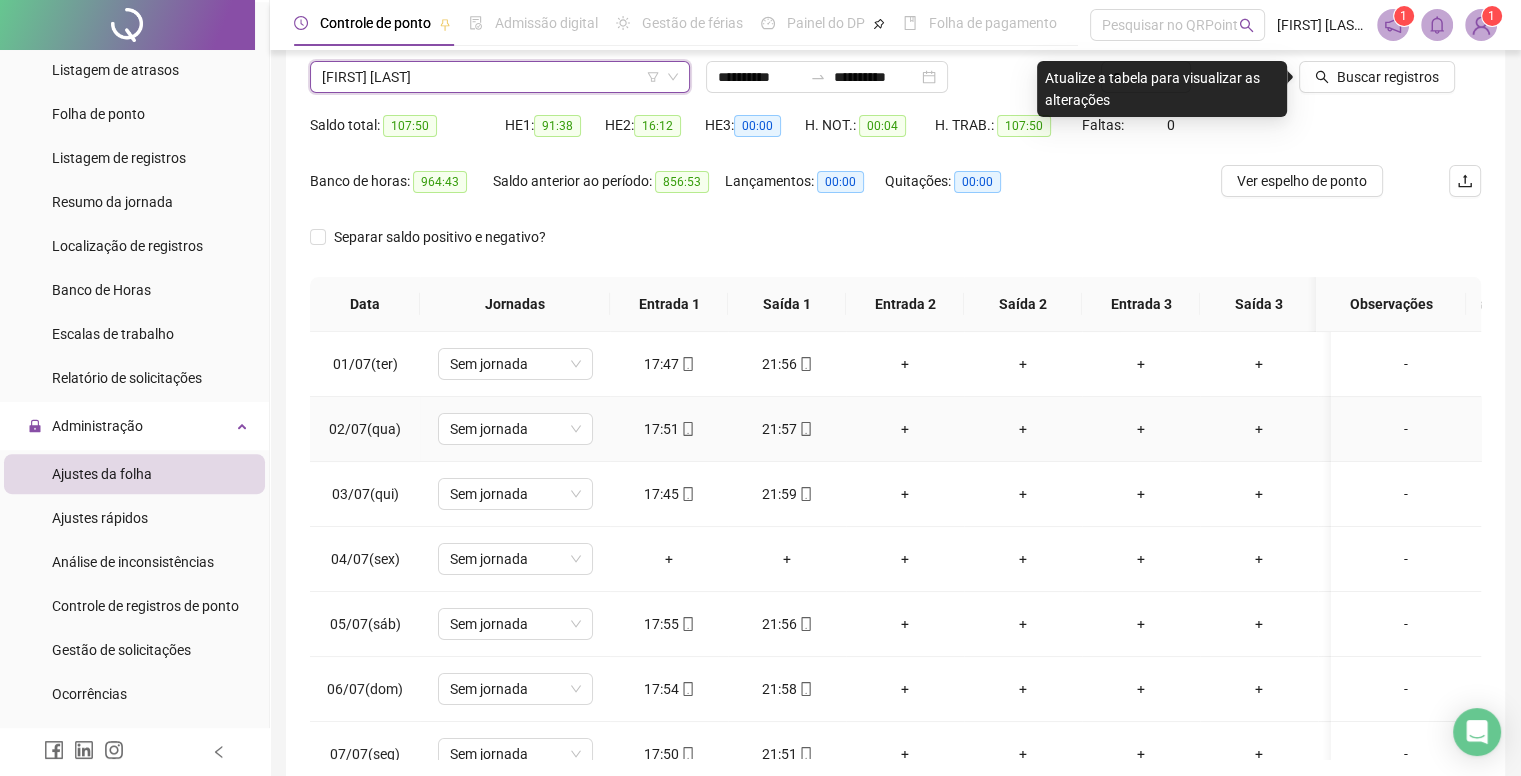 scroll, scrollTop: 245, scrollLeft: 0, axis: vertical 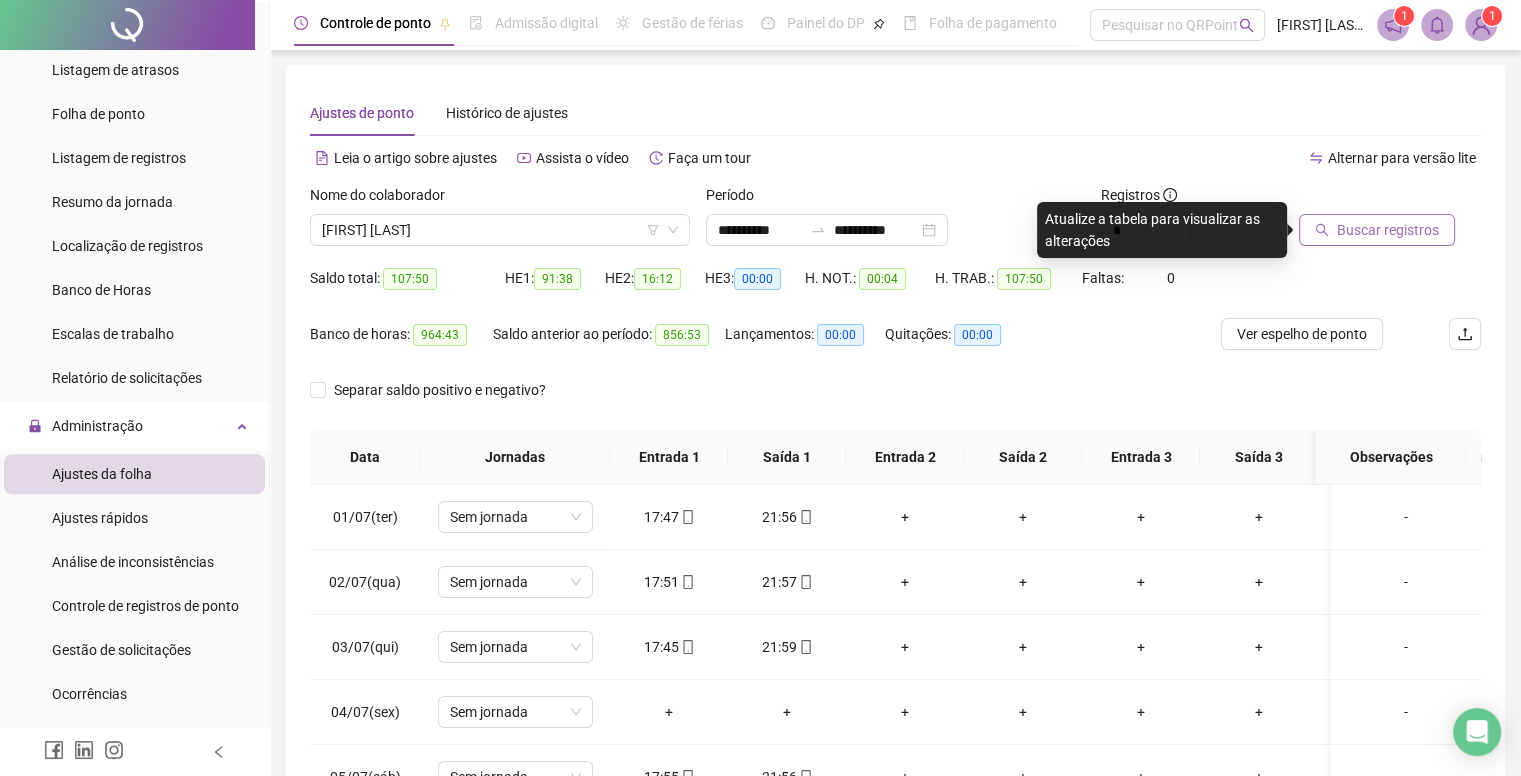 click on "Buscar registros" at bounding box center [1377, 230] 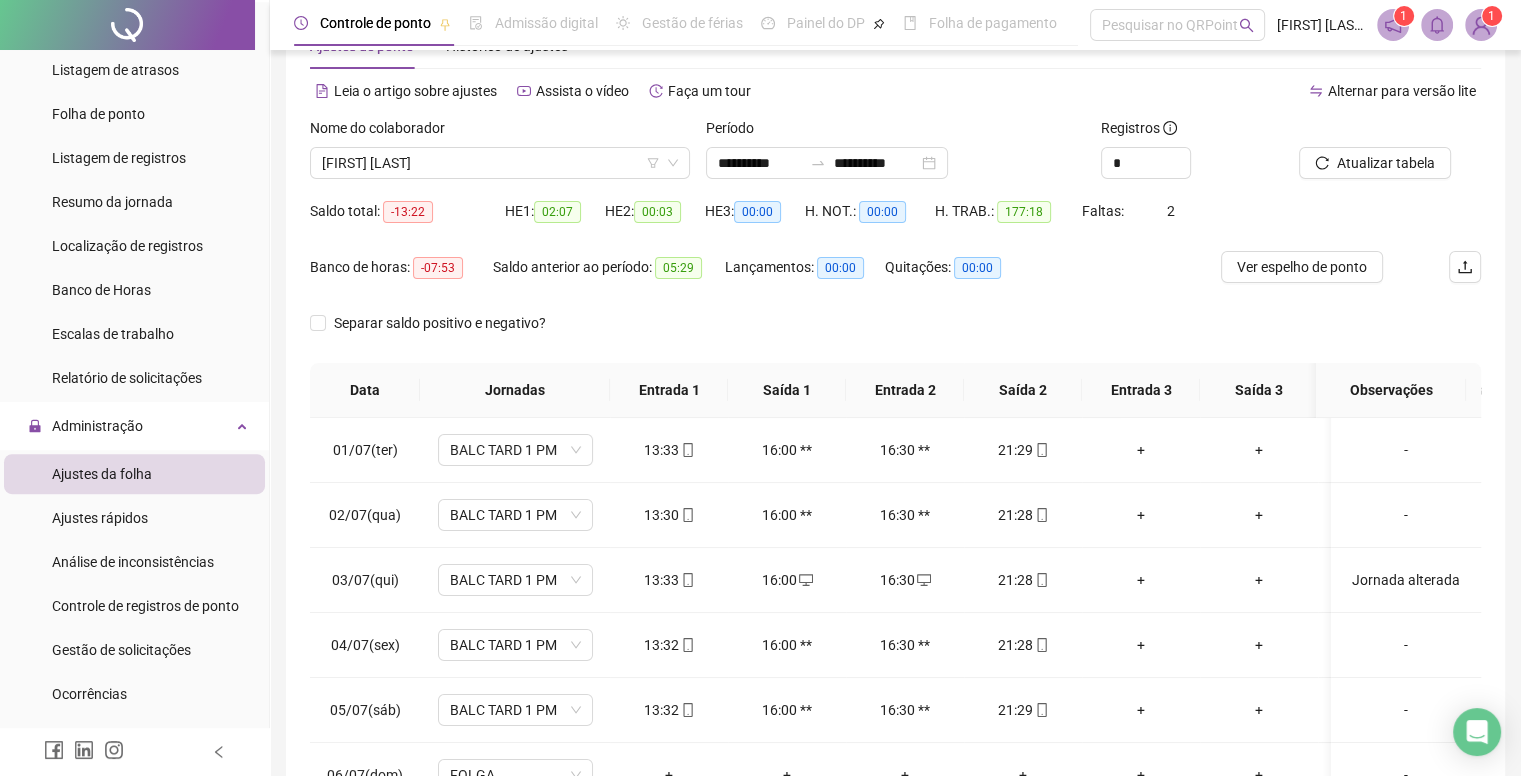 scroll, scrollTop: 100, scrollLeft: 0, axis: vertical 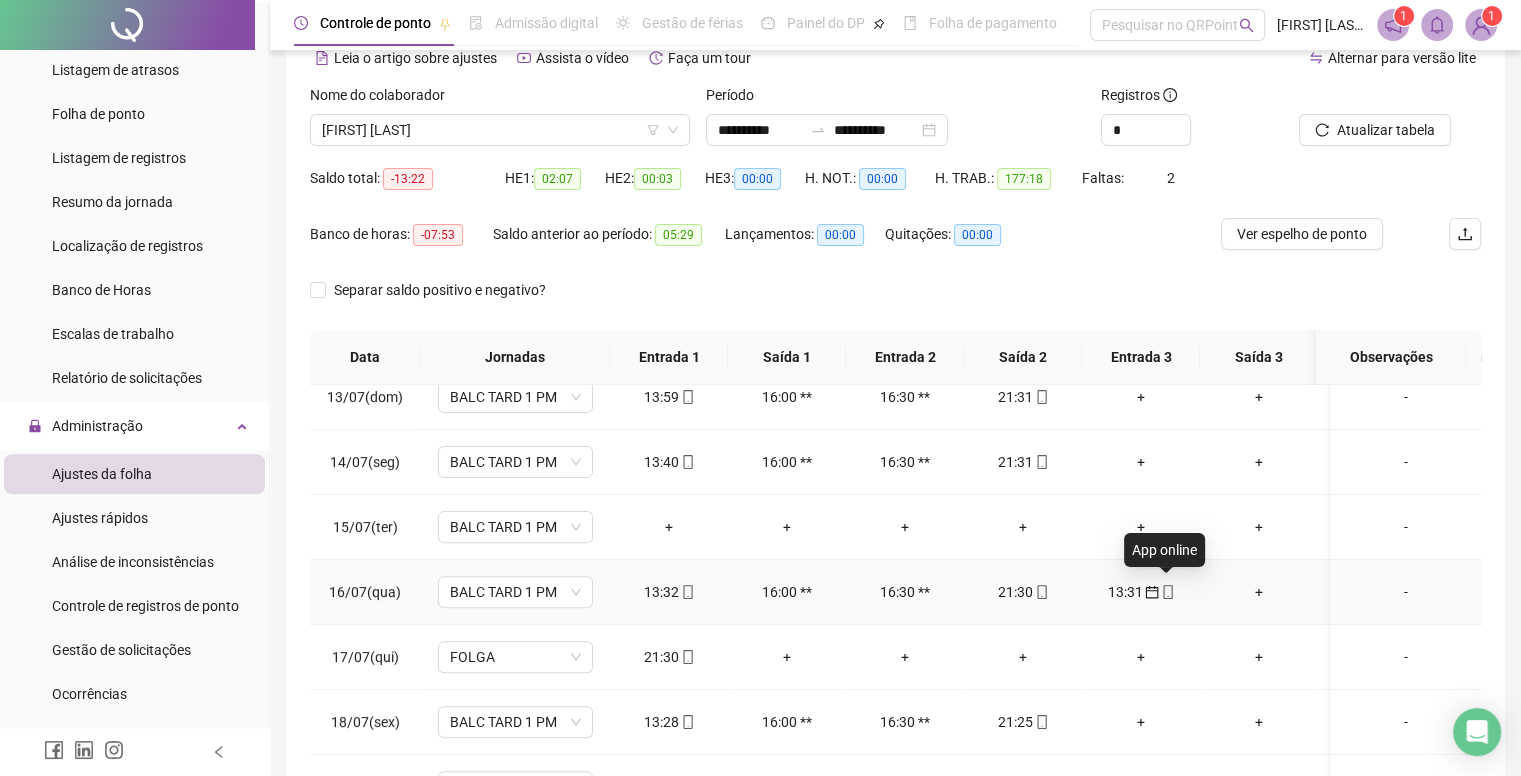 click 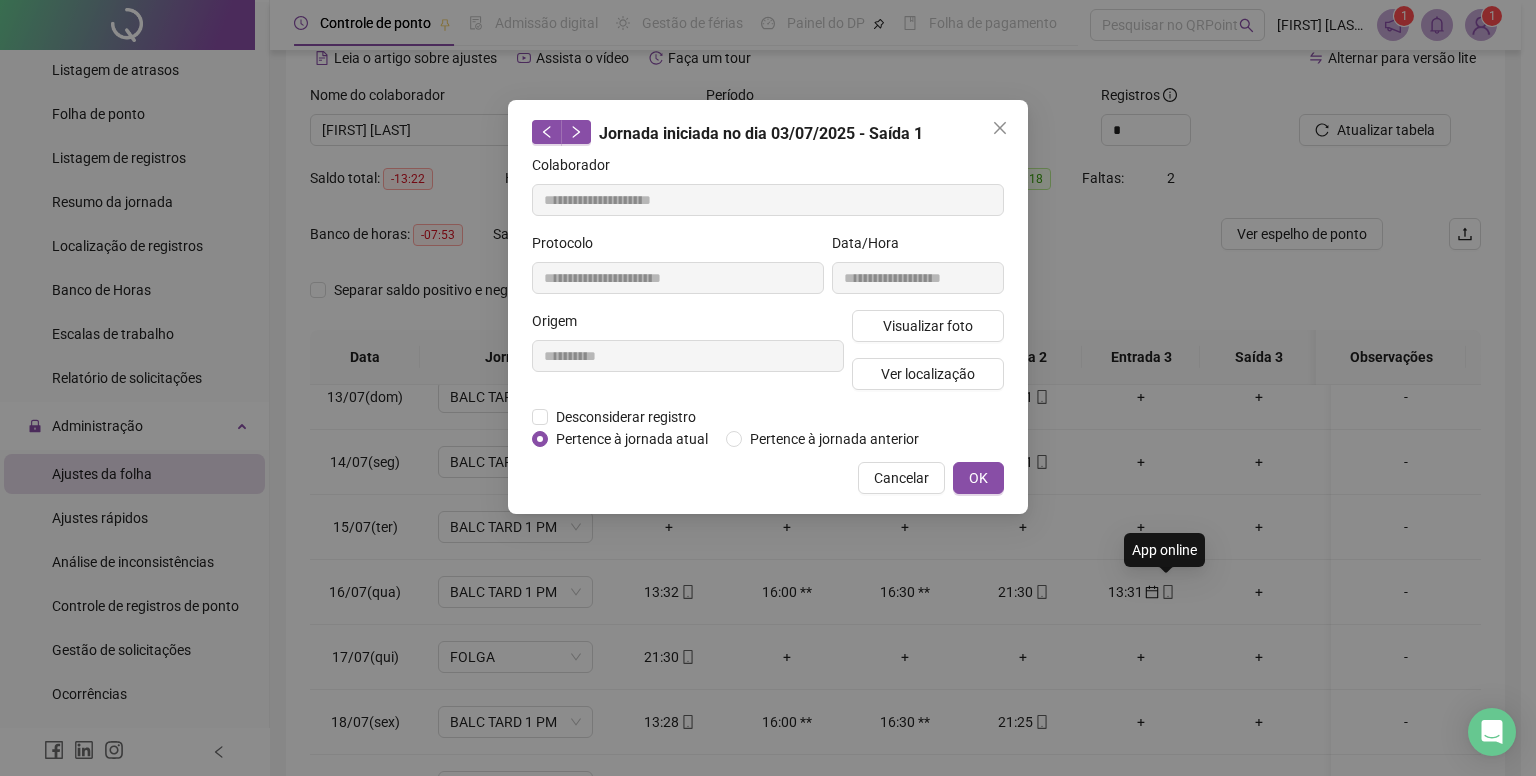 type on "**********" 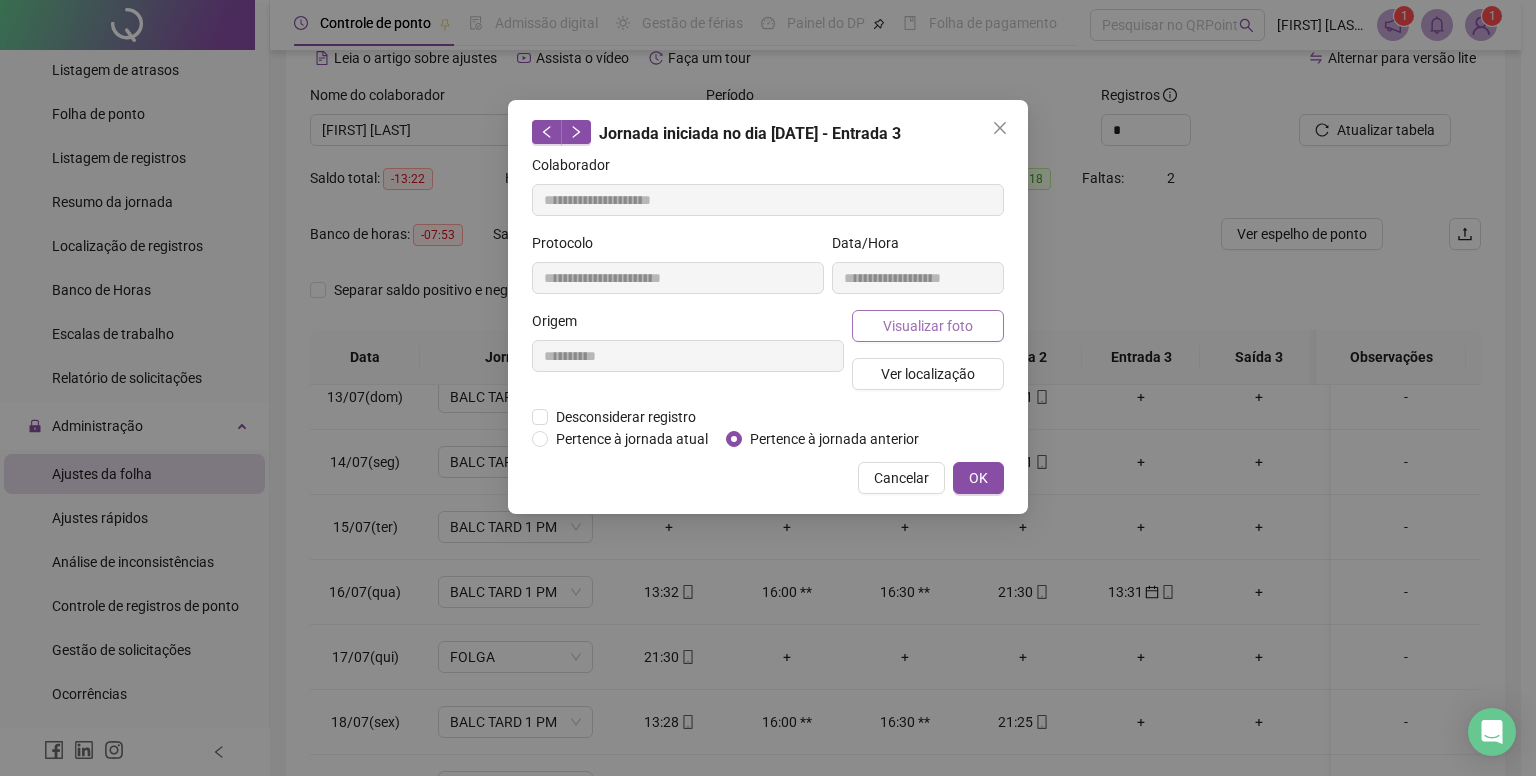 click on "Visualizar foto" at bounding box center (928, 326) 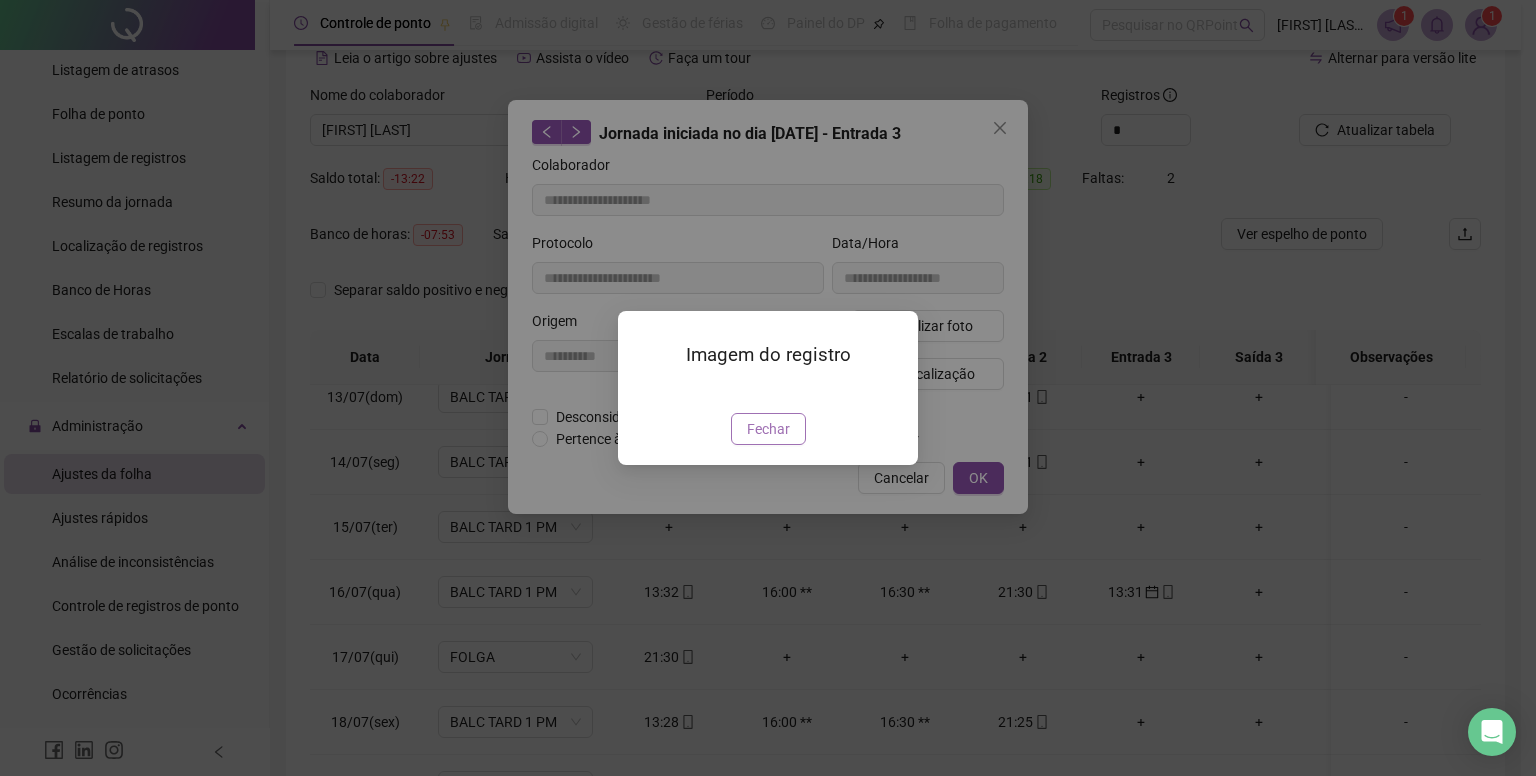 click on "Fechar" at bounding box center [768, 429] 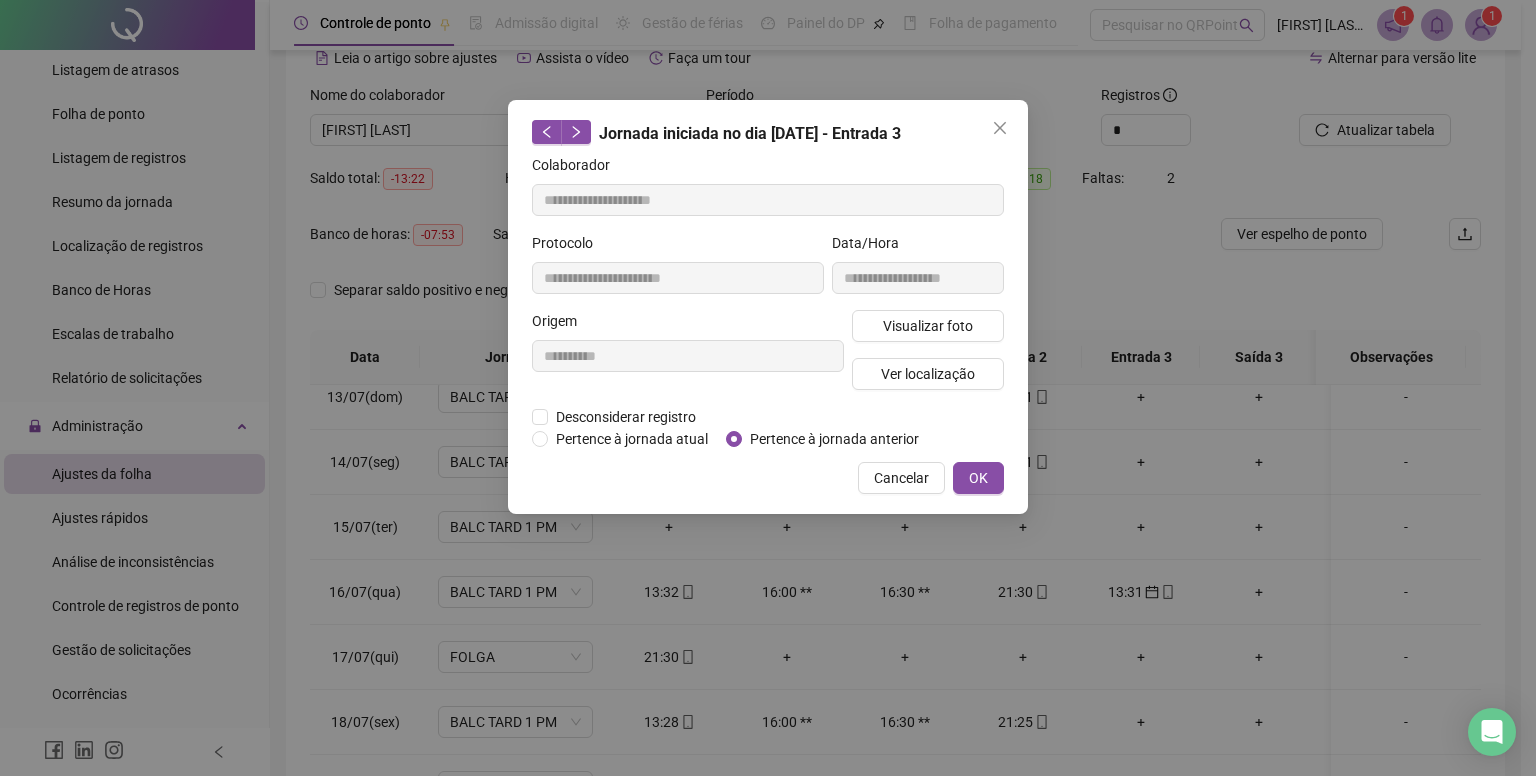 drag, startPoint x: 997, startPoint y: 126, endPoint x: 917, endPoint y: 255, distance: 151.79262 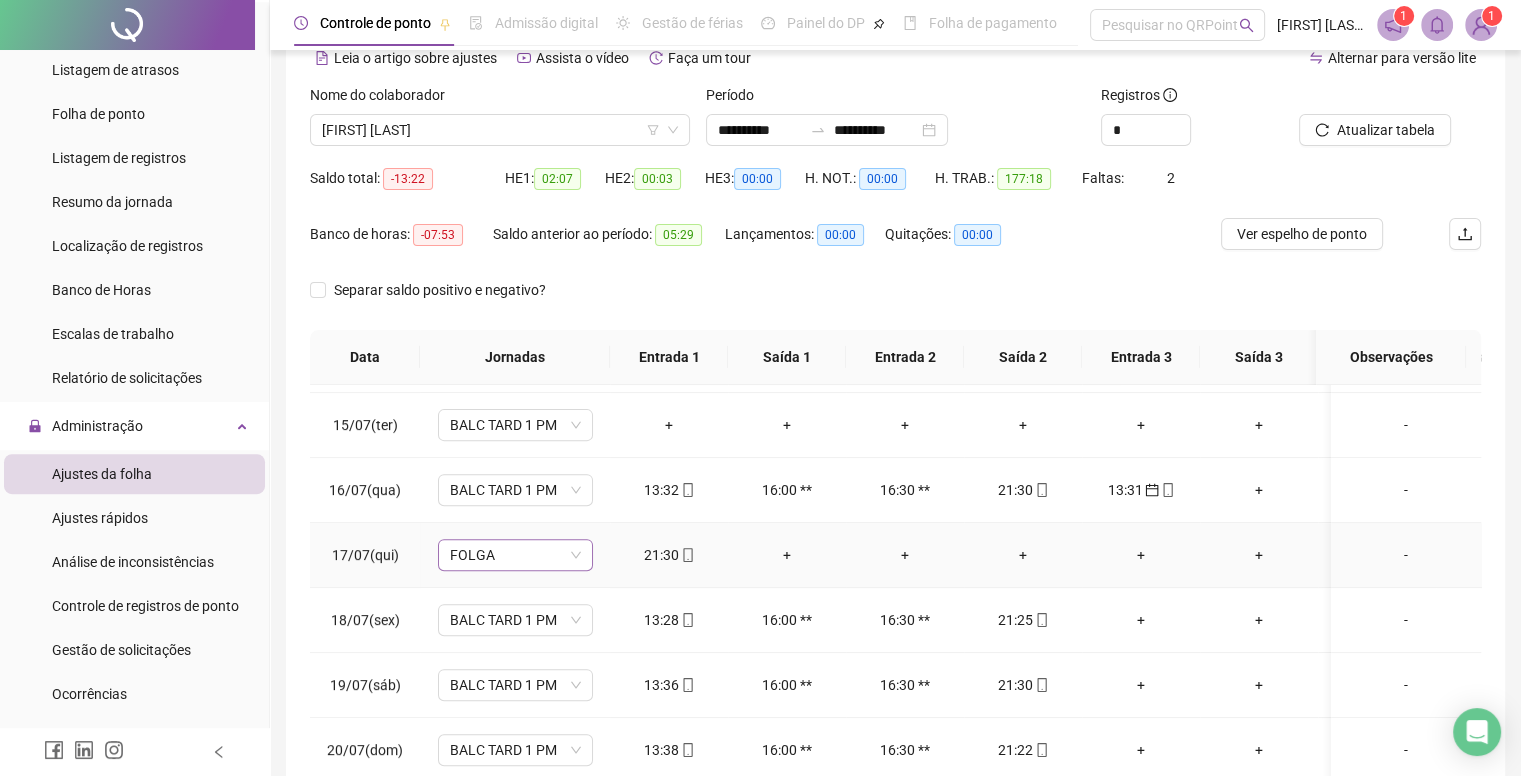 scroll, scrollTop: 900, scrollLeft: 0, axis: vertical 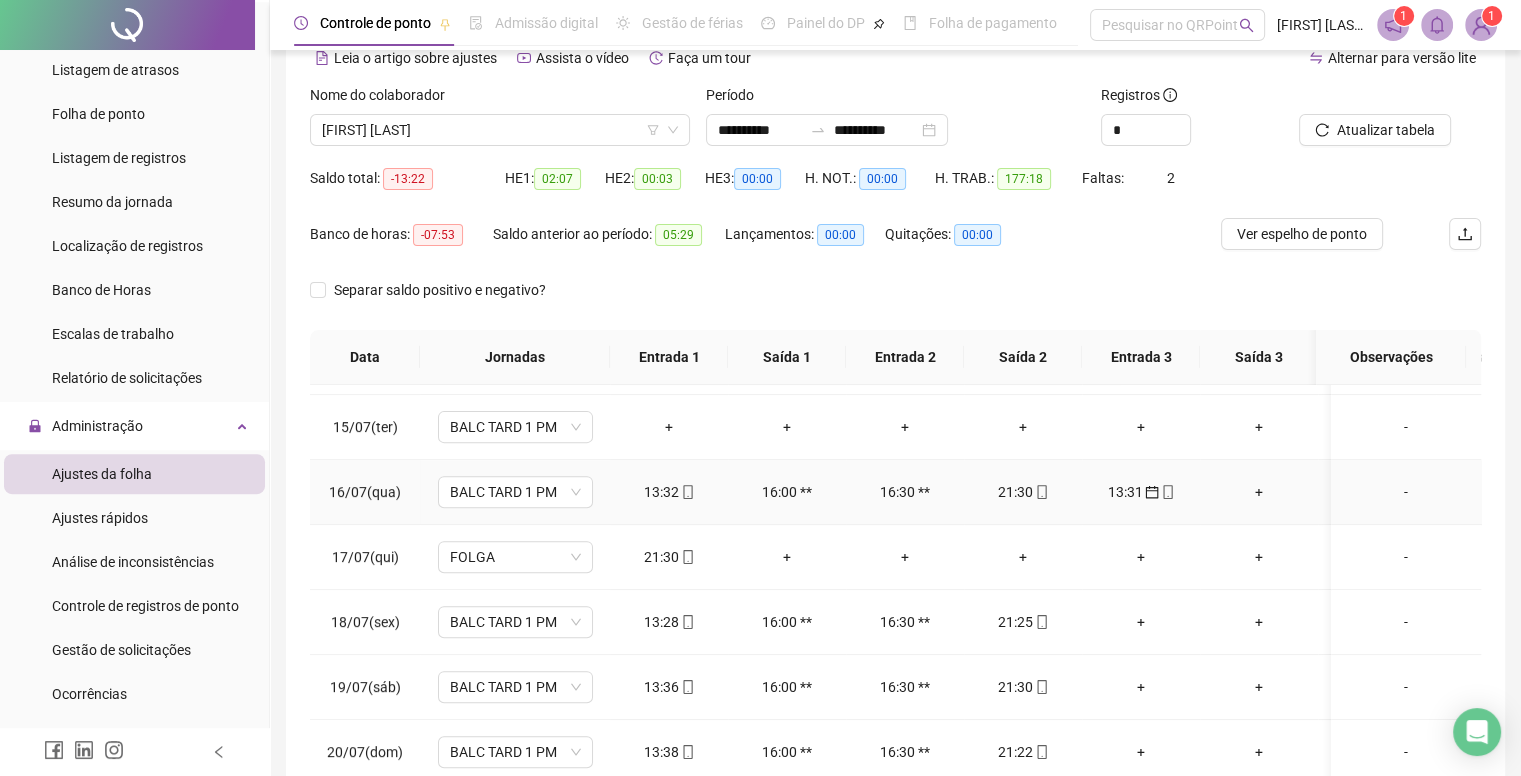 drag, startPoint x: 1132, startPoint y: 481, endPoint x: 1082, endPoint y: 402, distance: 93.49332 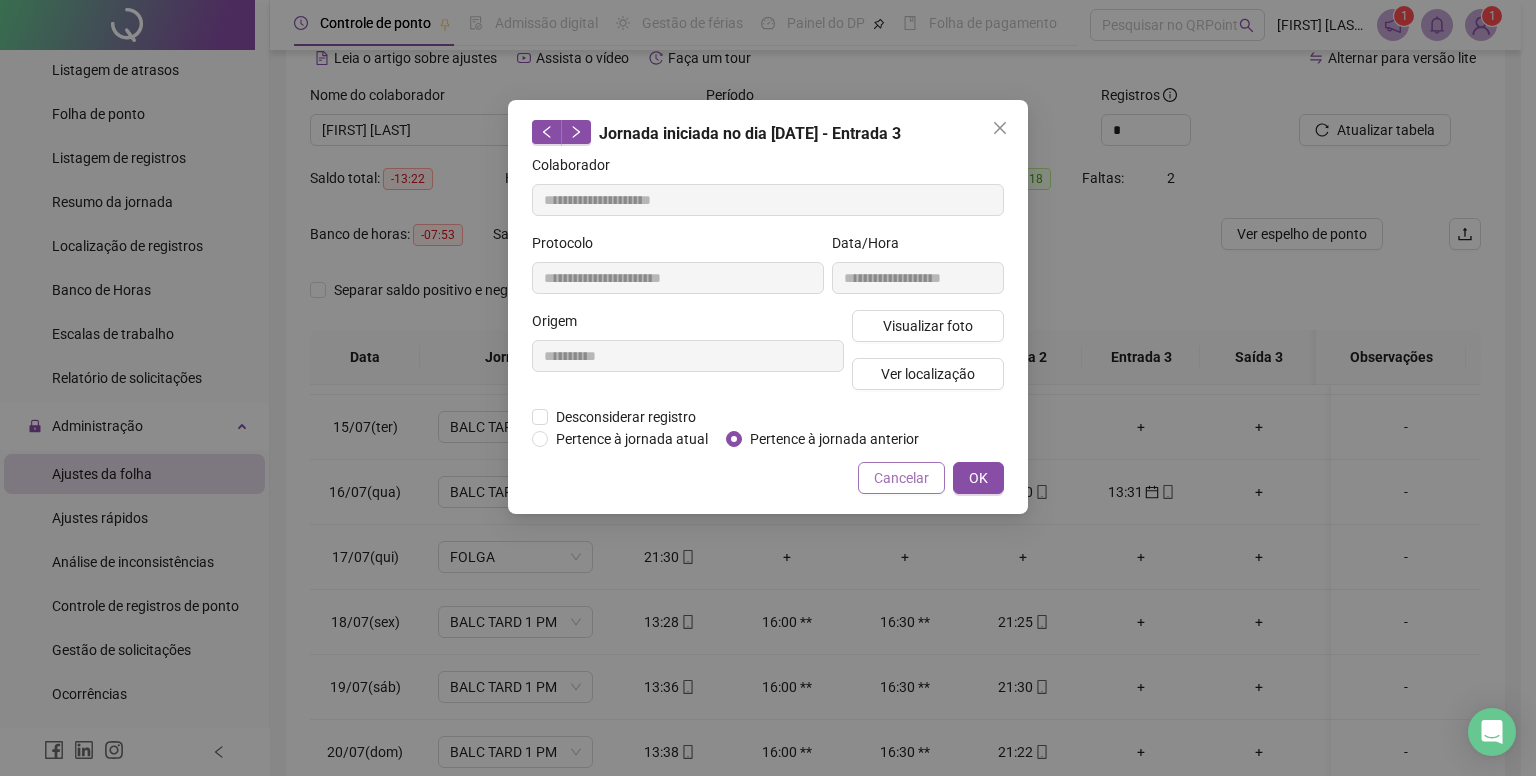 click on "Cancelar" at bounding box center (901, 478) 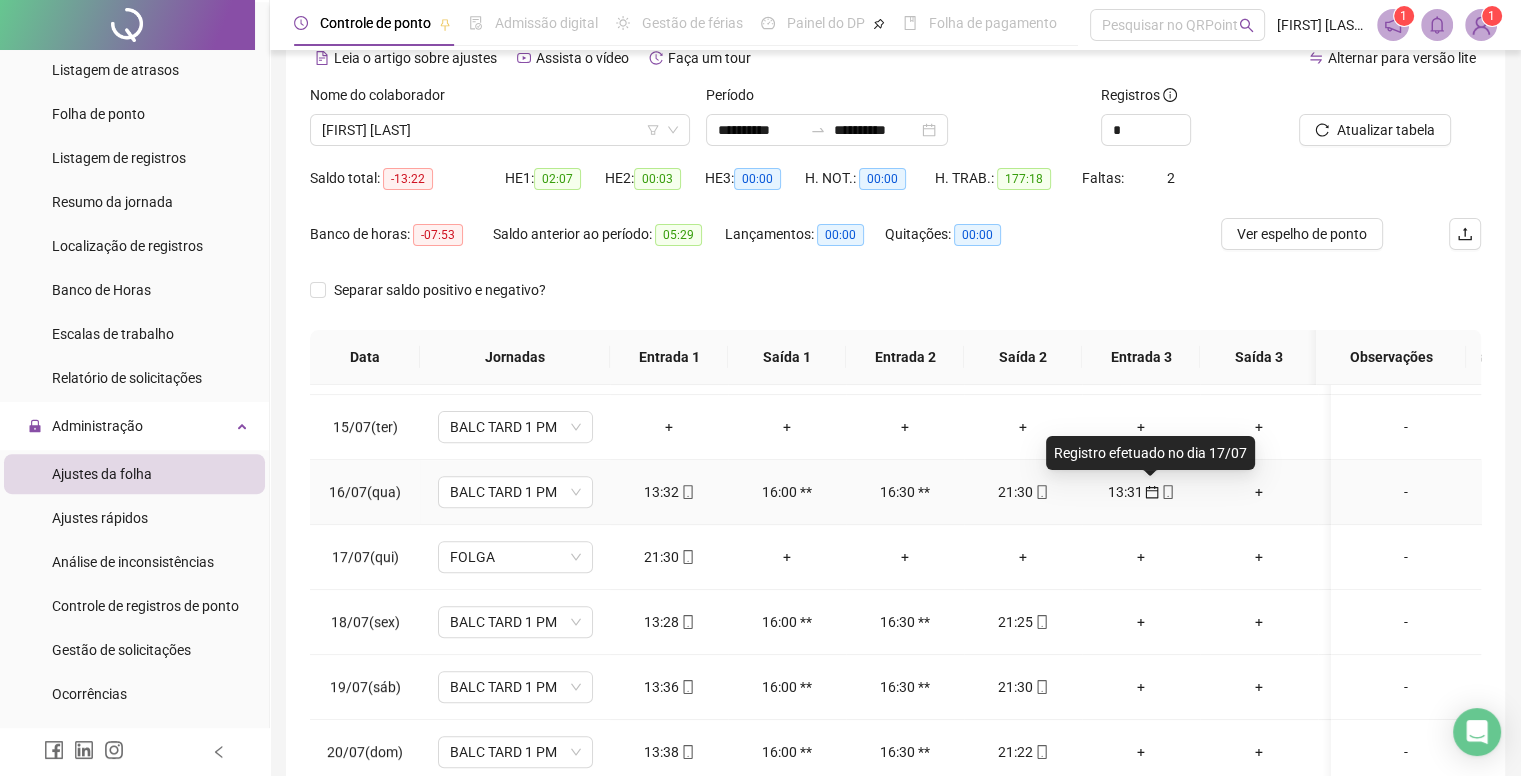 click 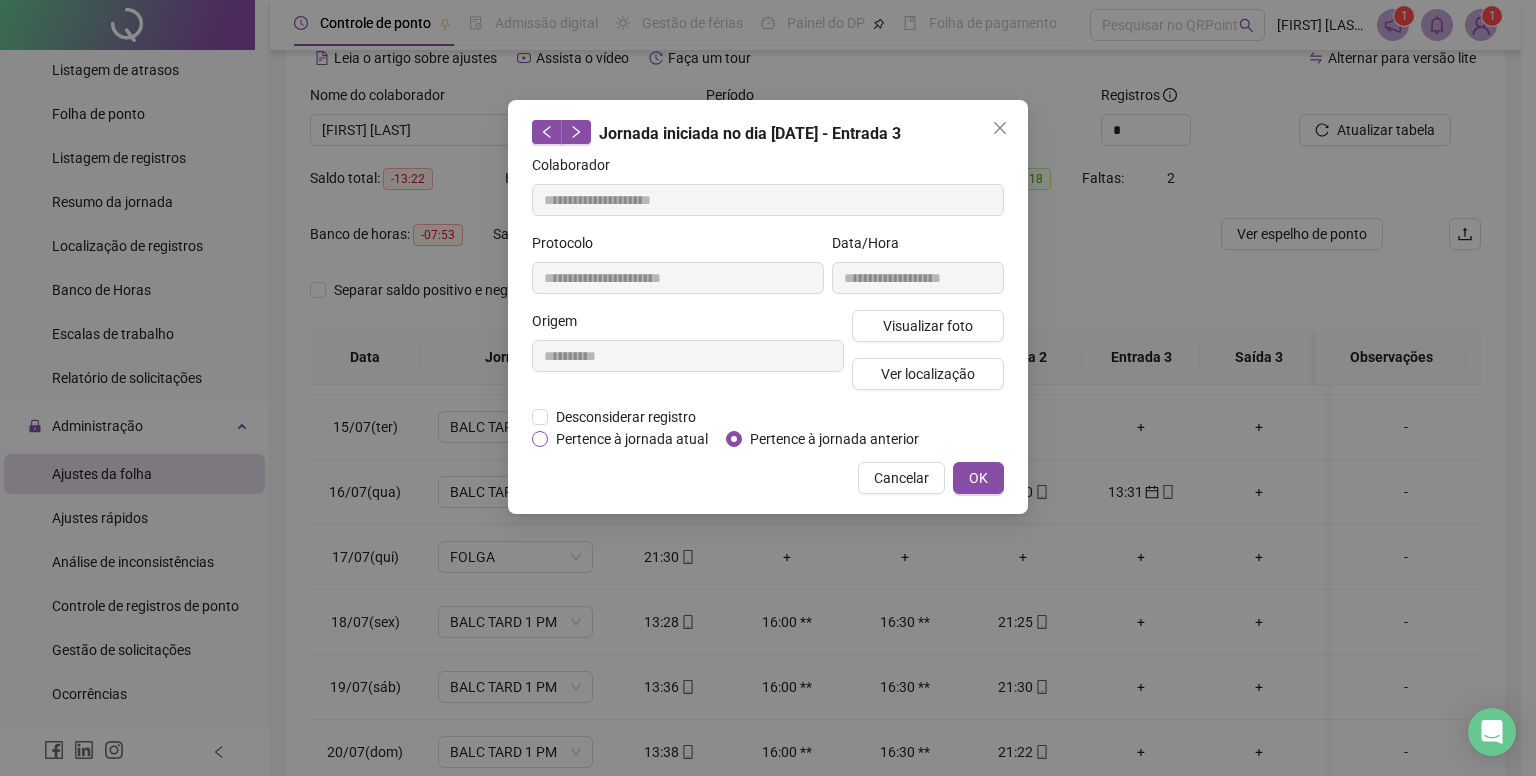 click on "Pertence à jornada atual" at bounding box center [625, 439] 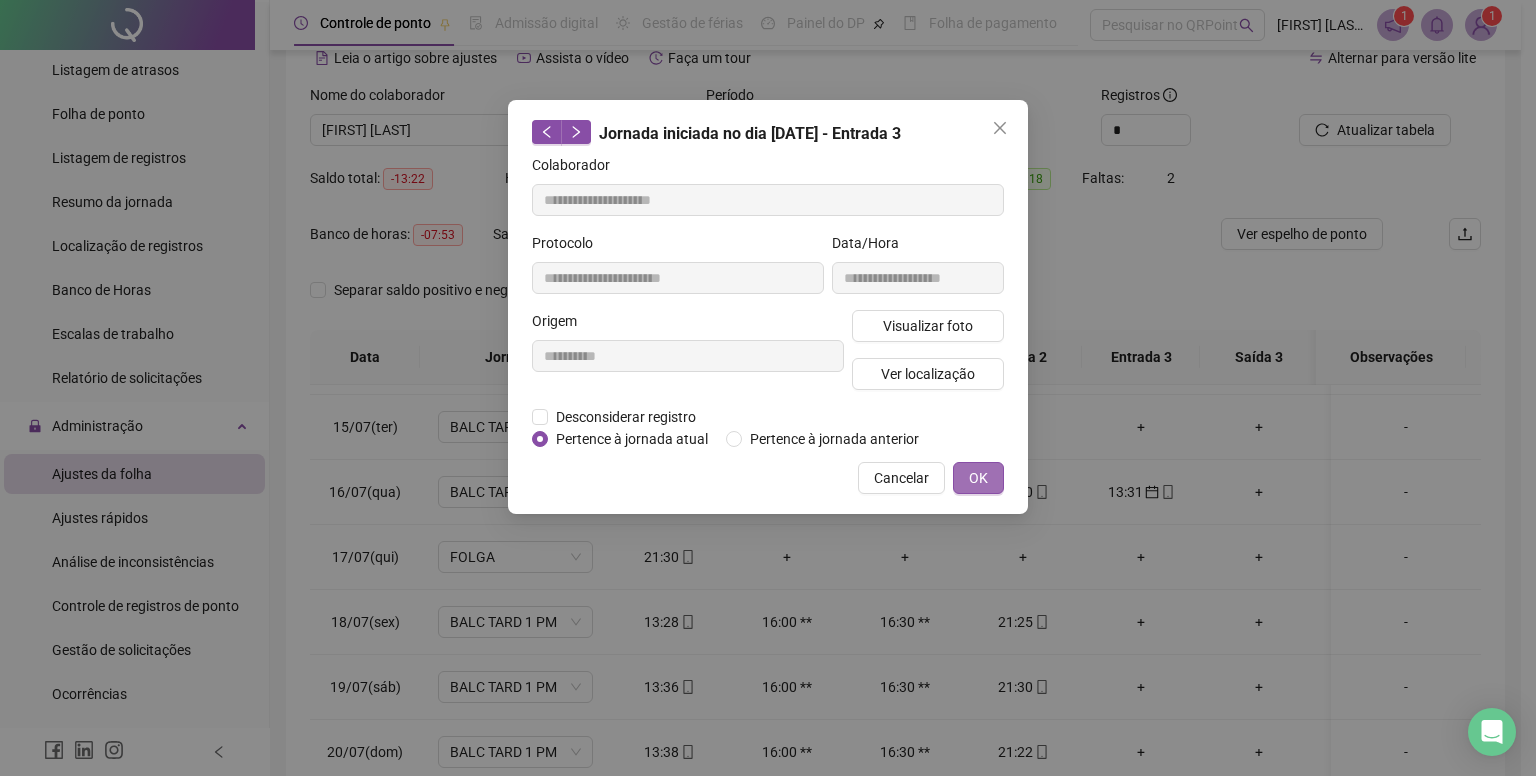 click on "OK" at bounding box center [978, 478] 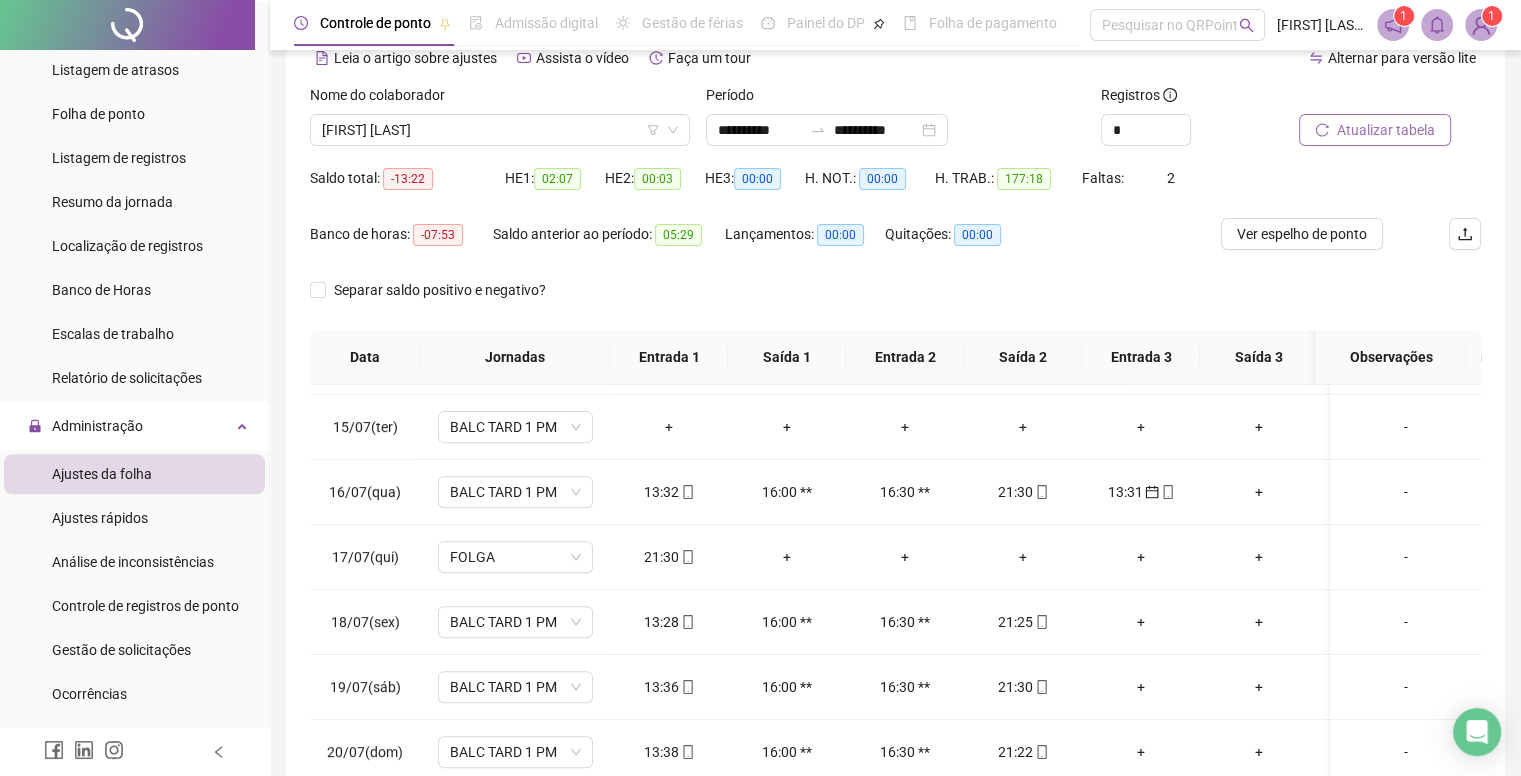 click 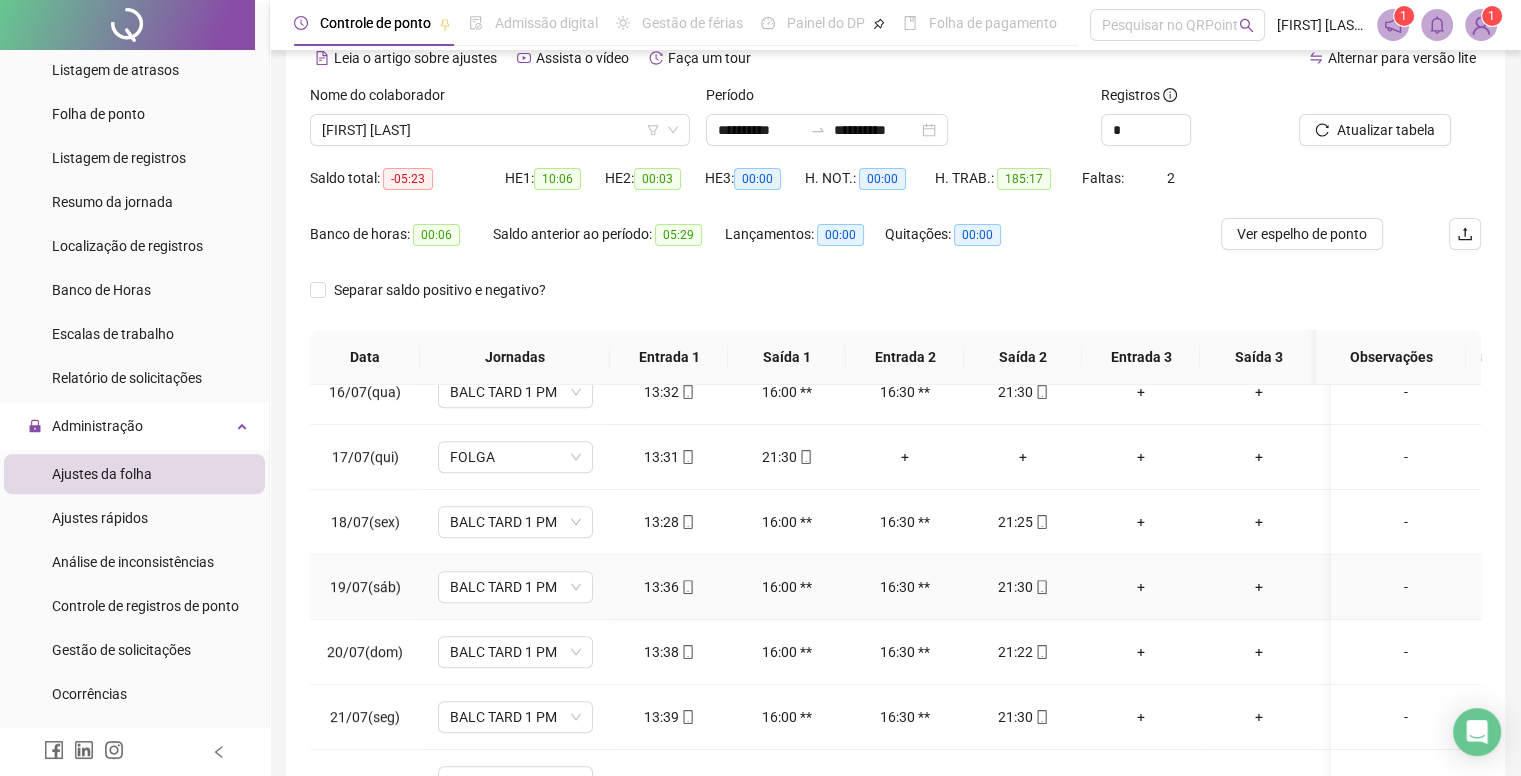 scroll, scrollTop: 900, scrollLeft: 0, axis: vertical 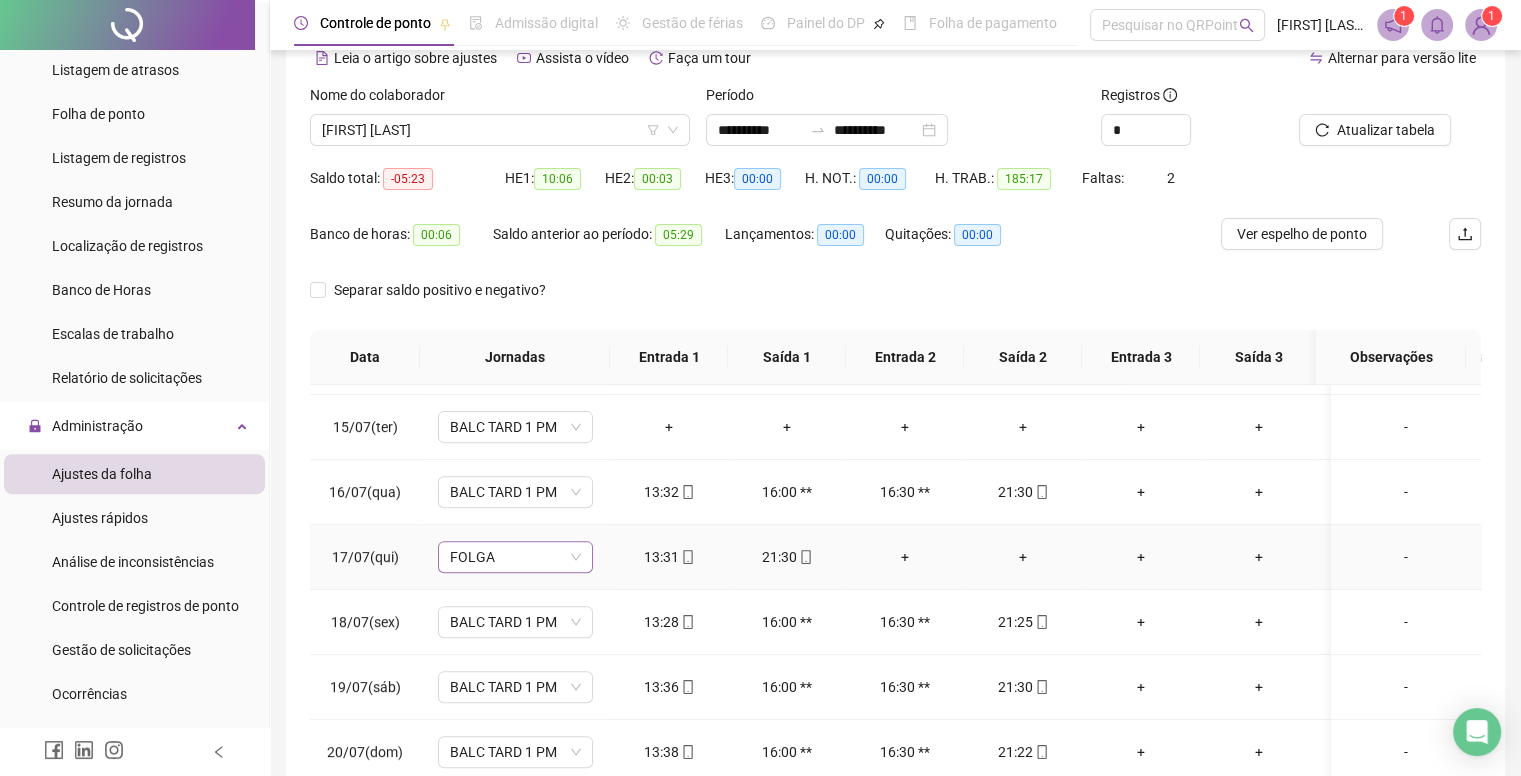 click on "FOLGA" at bounding box center [515, 557] 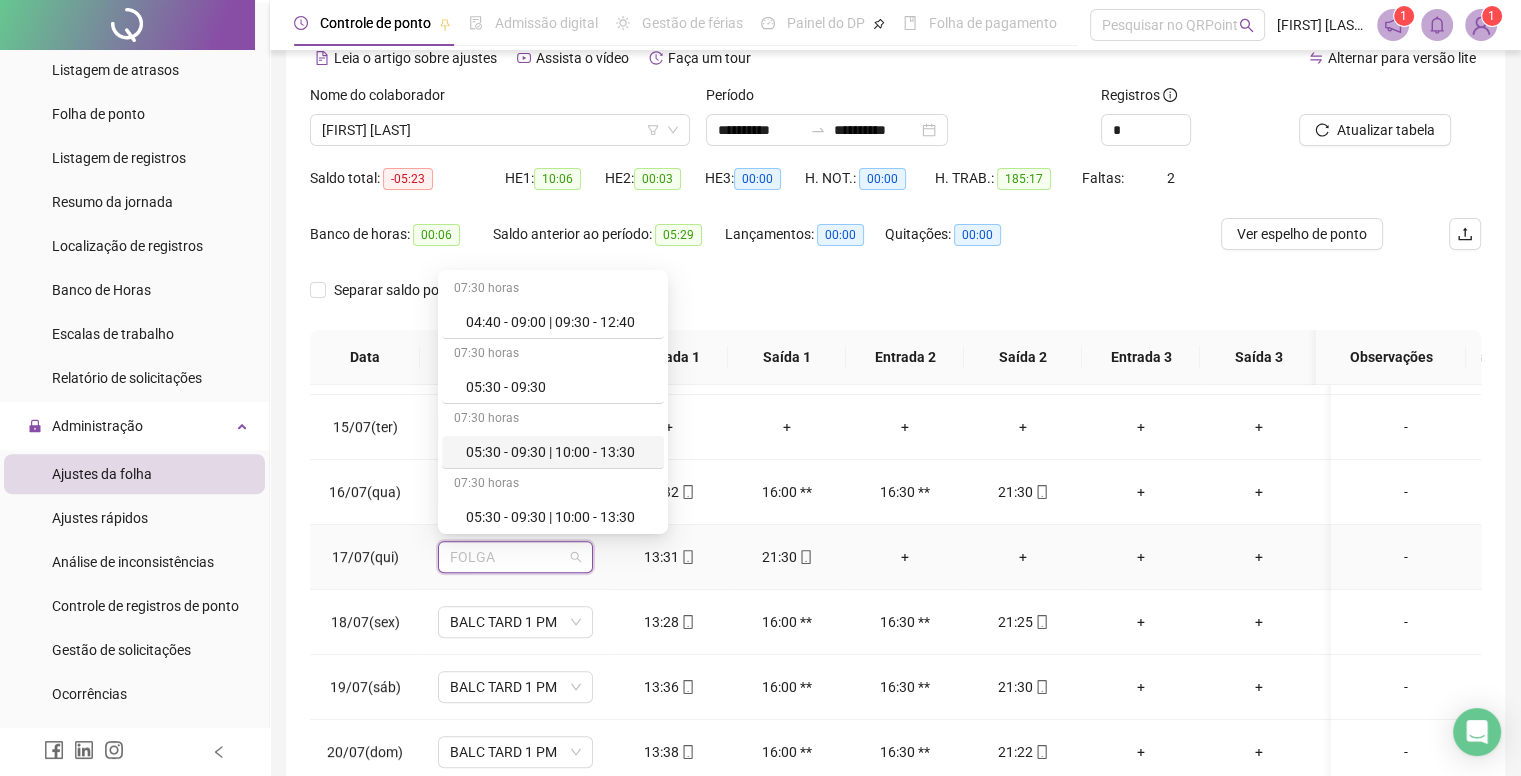 click on "05:30 - 09:30 | 10:00 - 13:30" at bounding box center (553, 452) 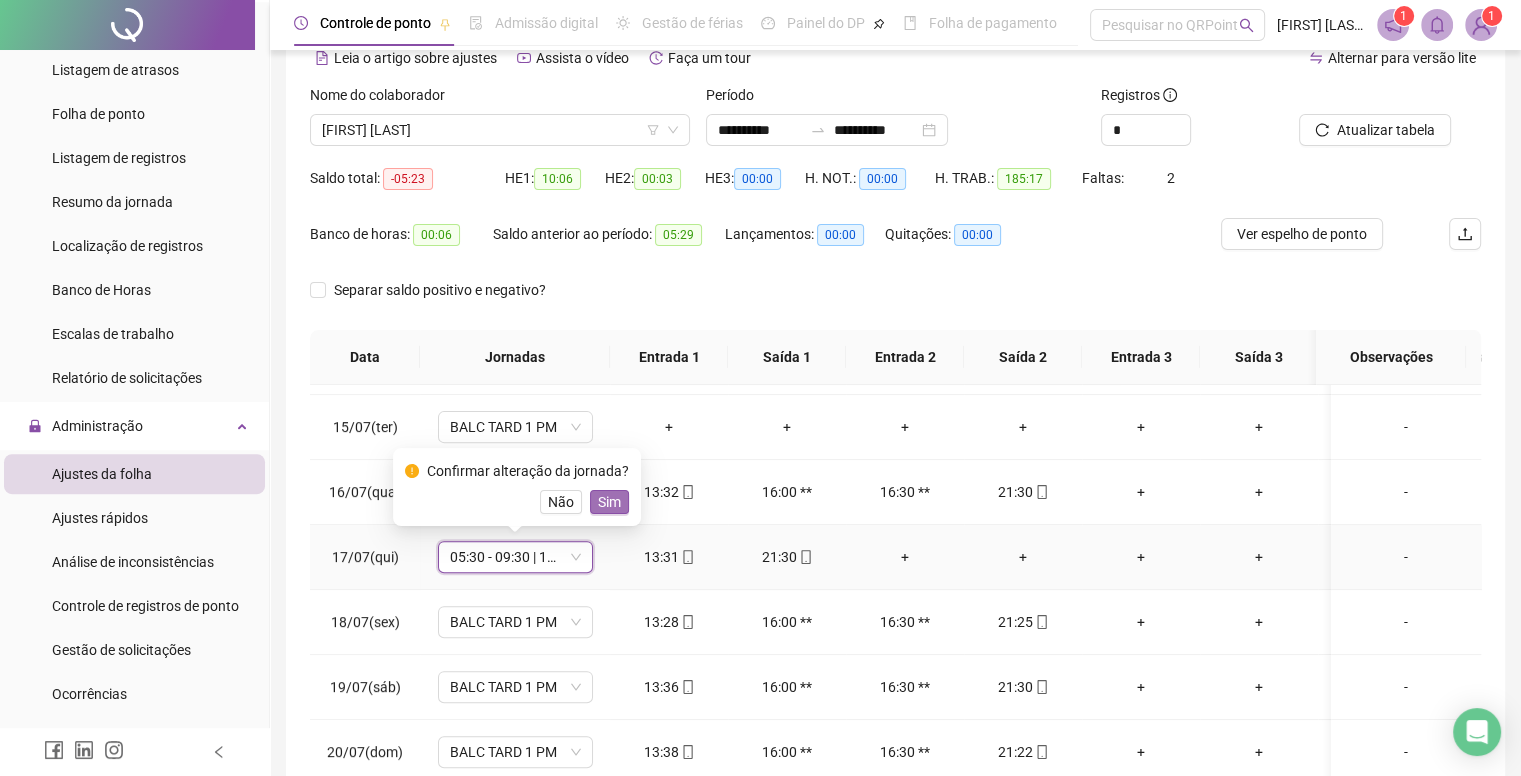 click on "Sim" at bounding box center [609, 502] 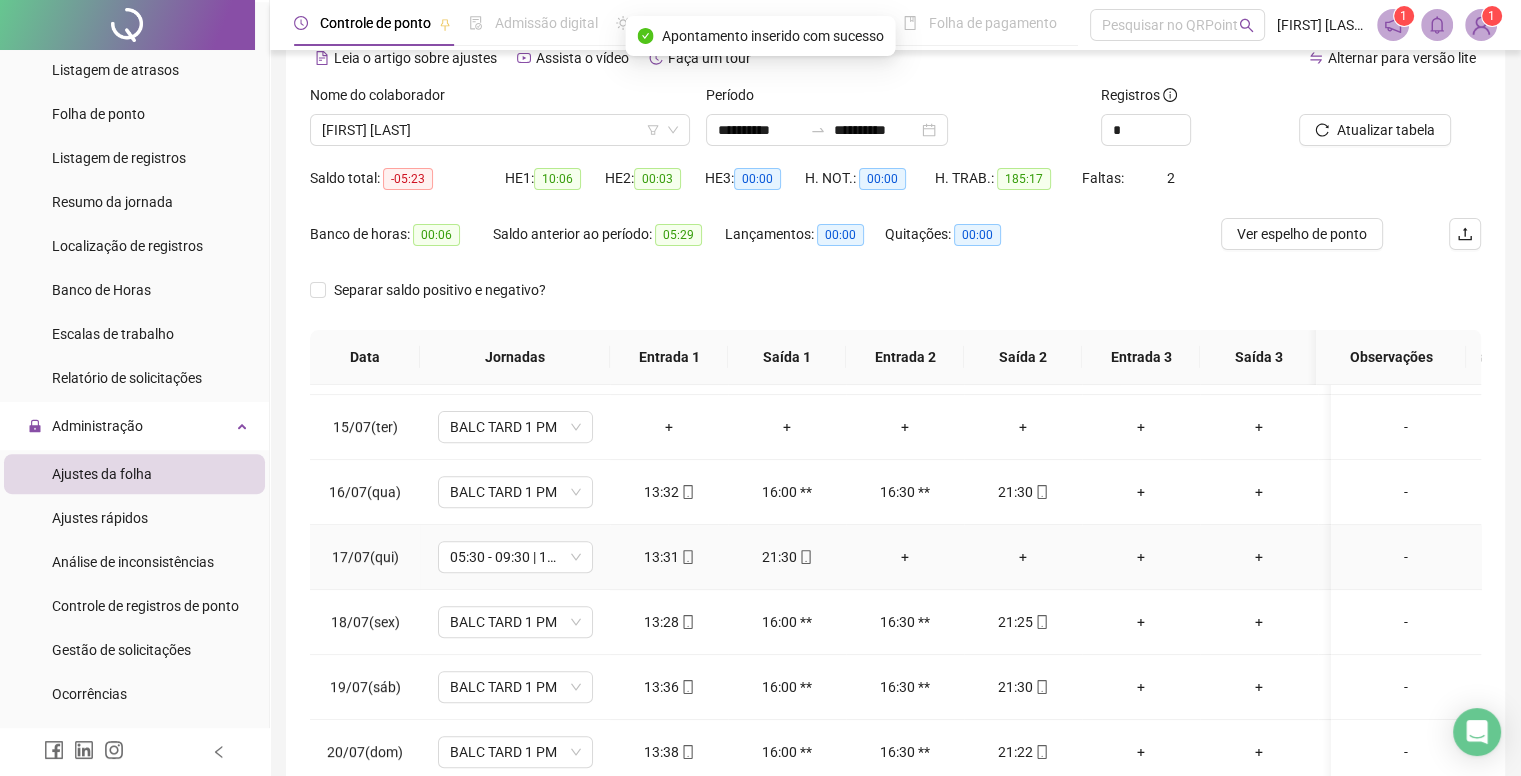 click on "-" at bounding box center [1406, 557] 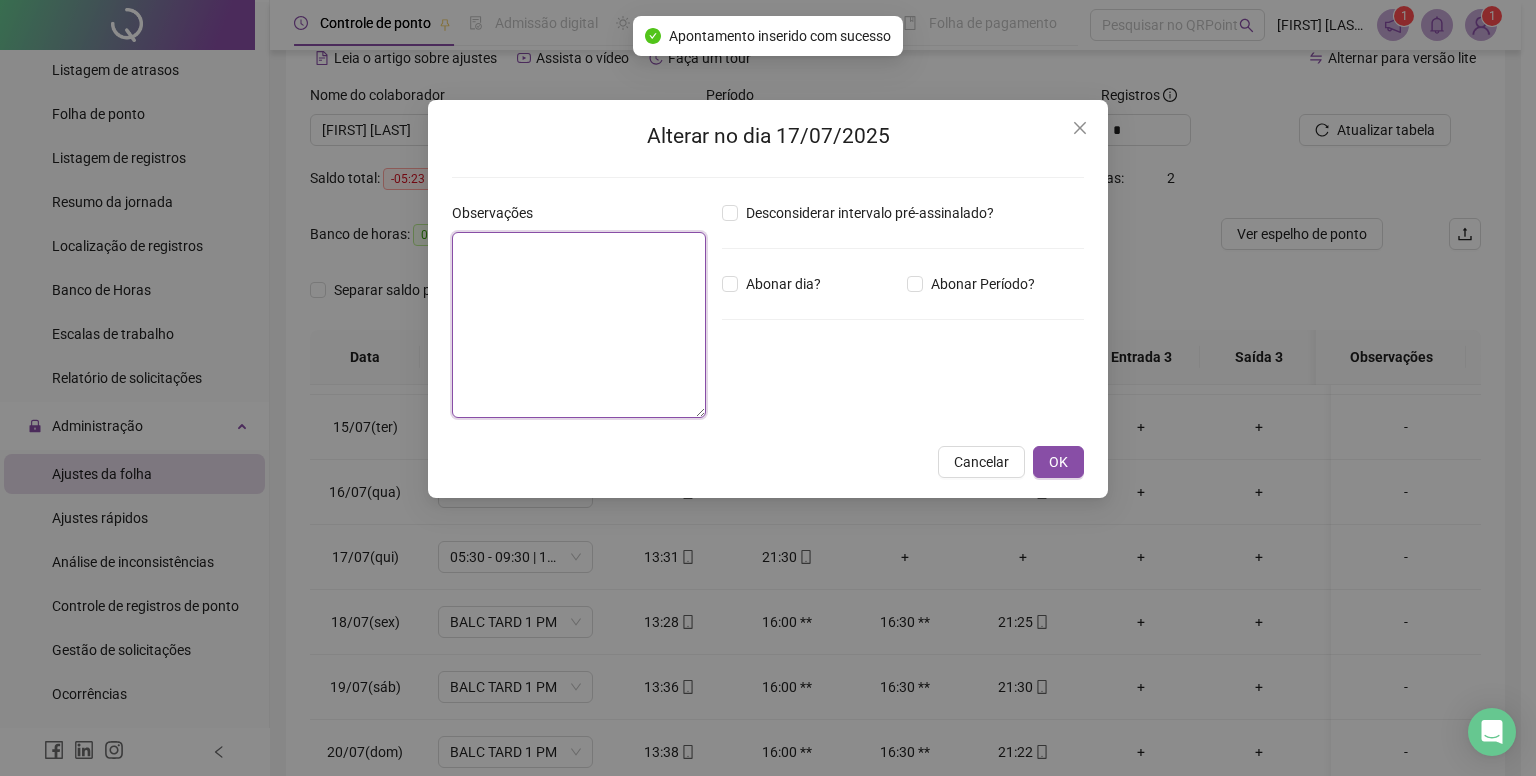 click at bounding box center (579, 325) 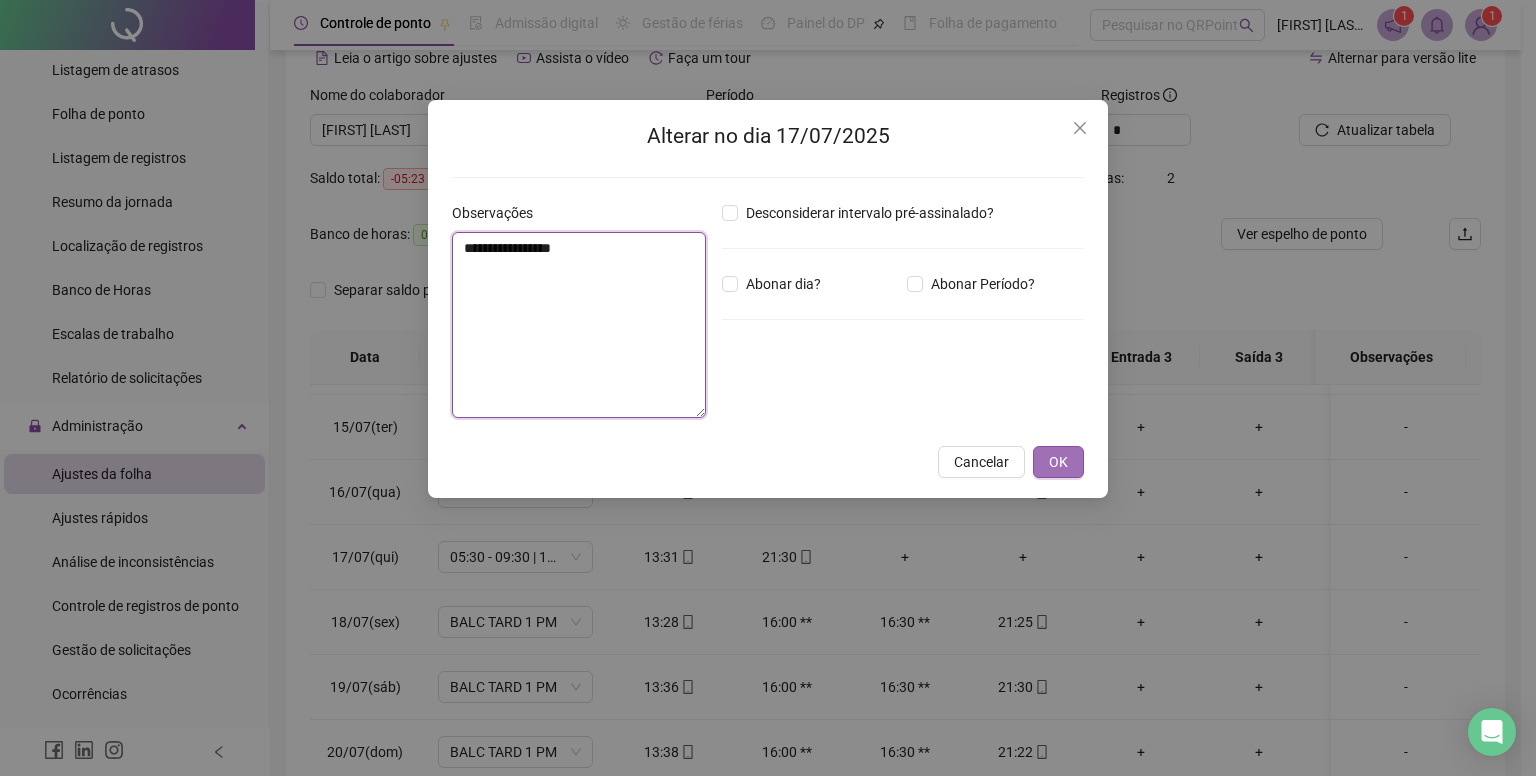 type on "**********" 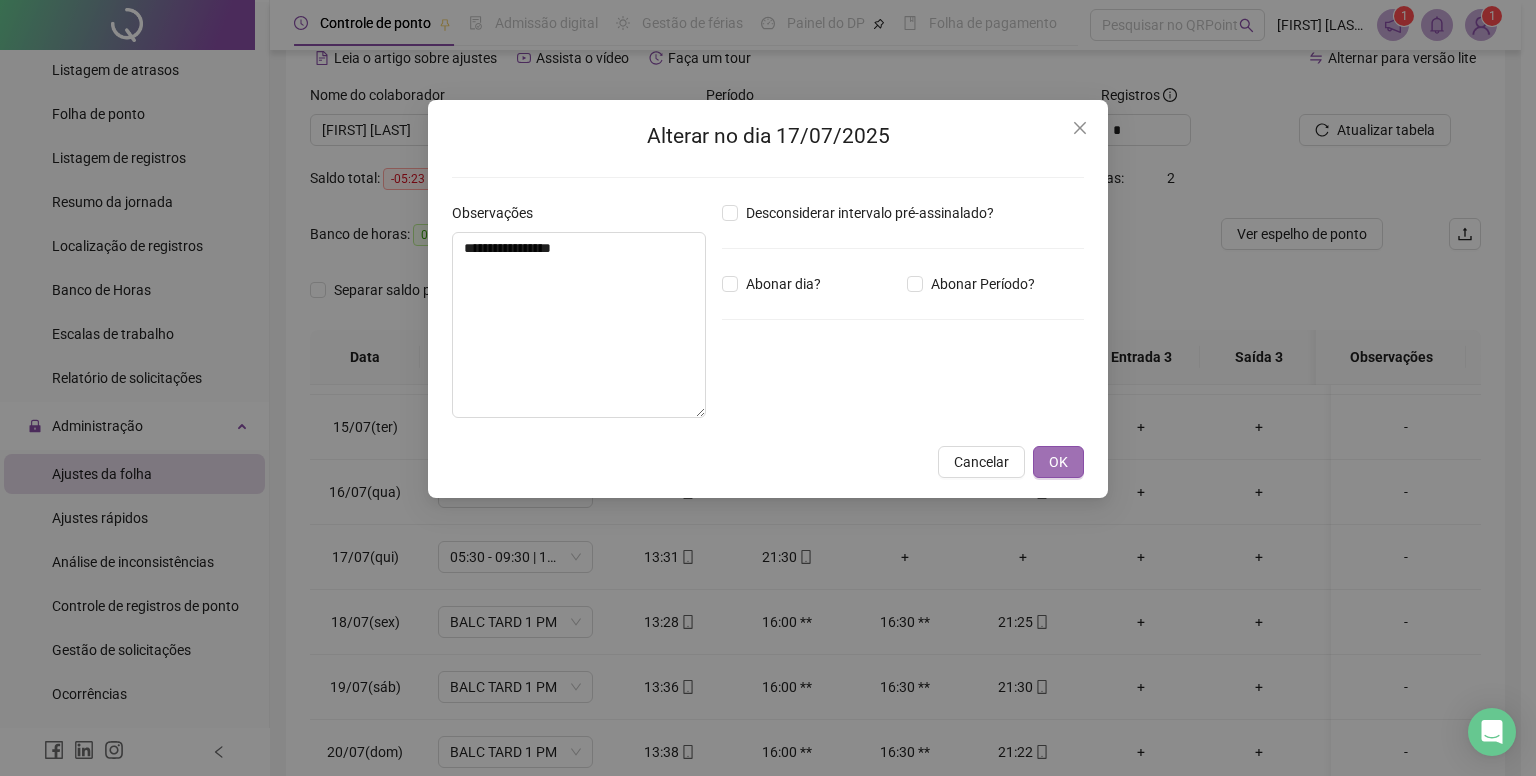 click on "OK" at bounding box center [1058, 462] 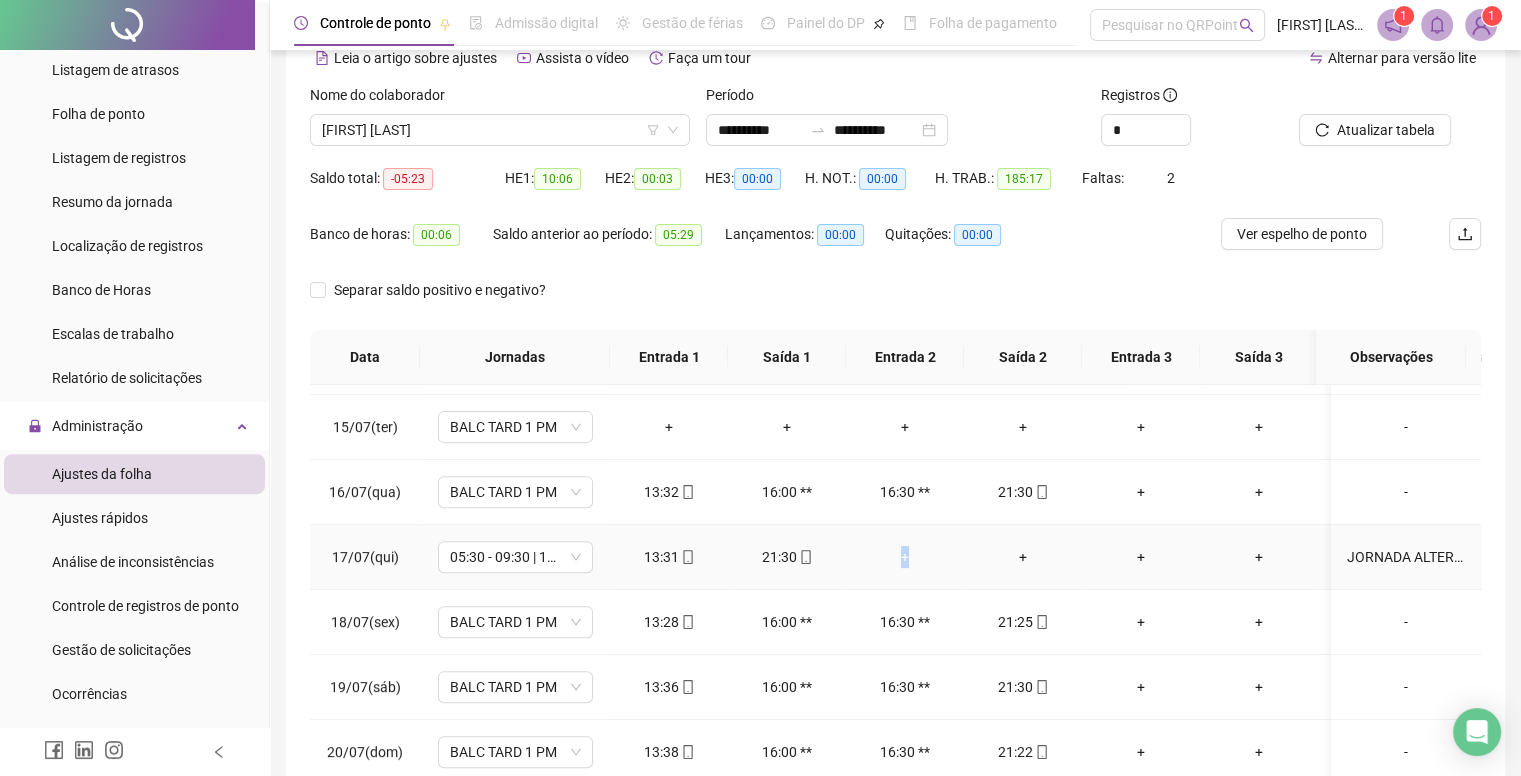 click on "+" at bounding box center [905, 557] 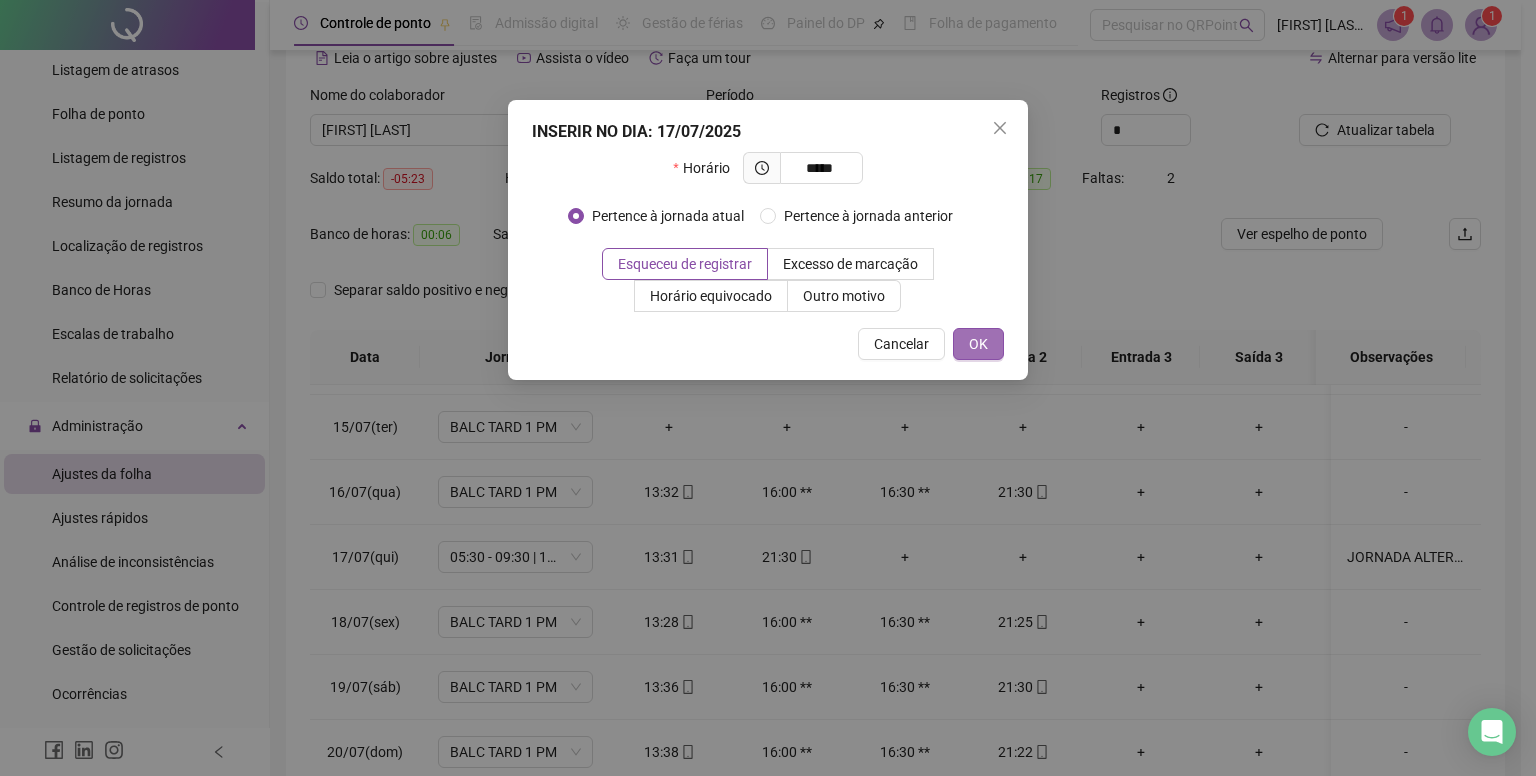 type on "*****" 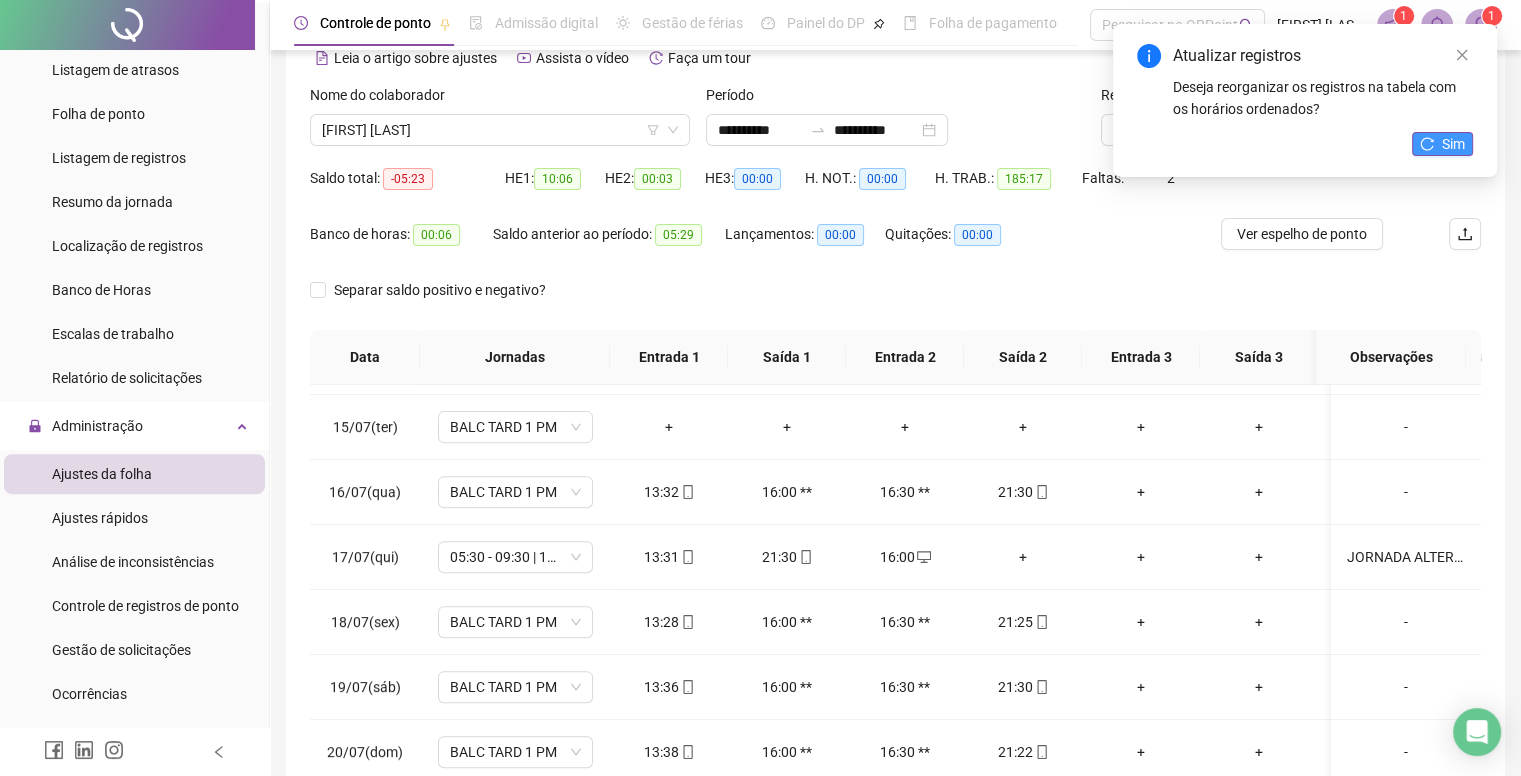 click 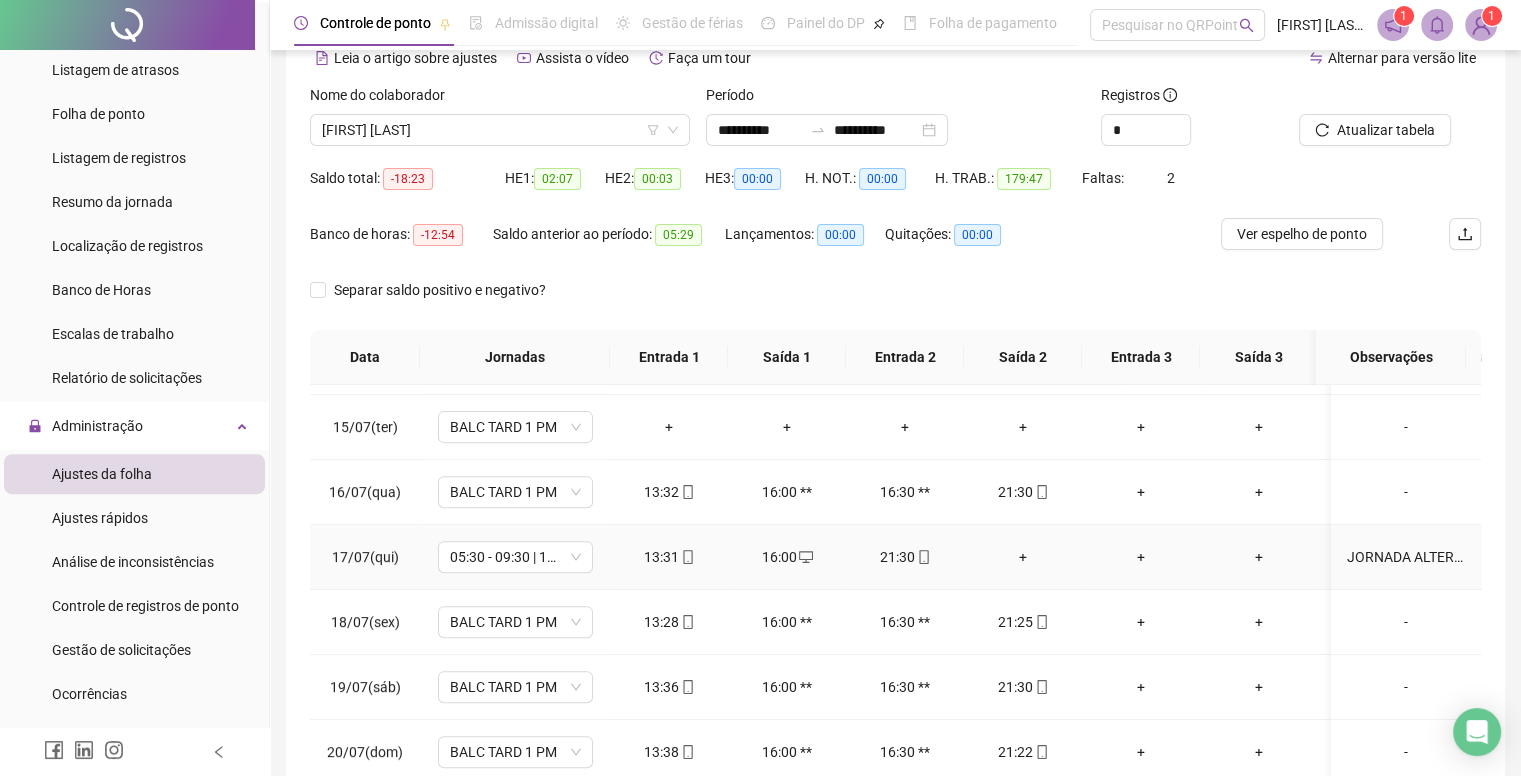 click on "+" at bounding box center [1023, 557] 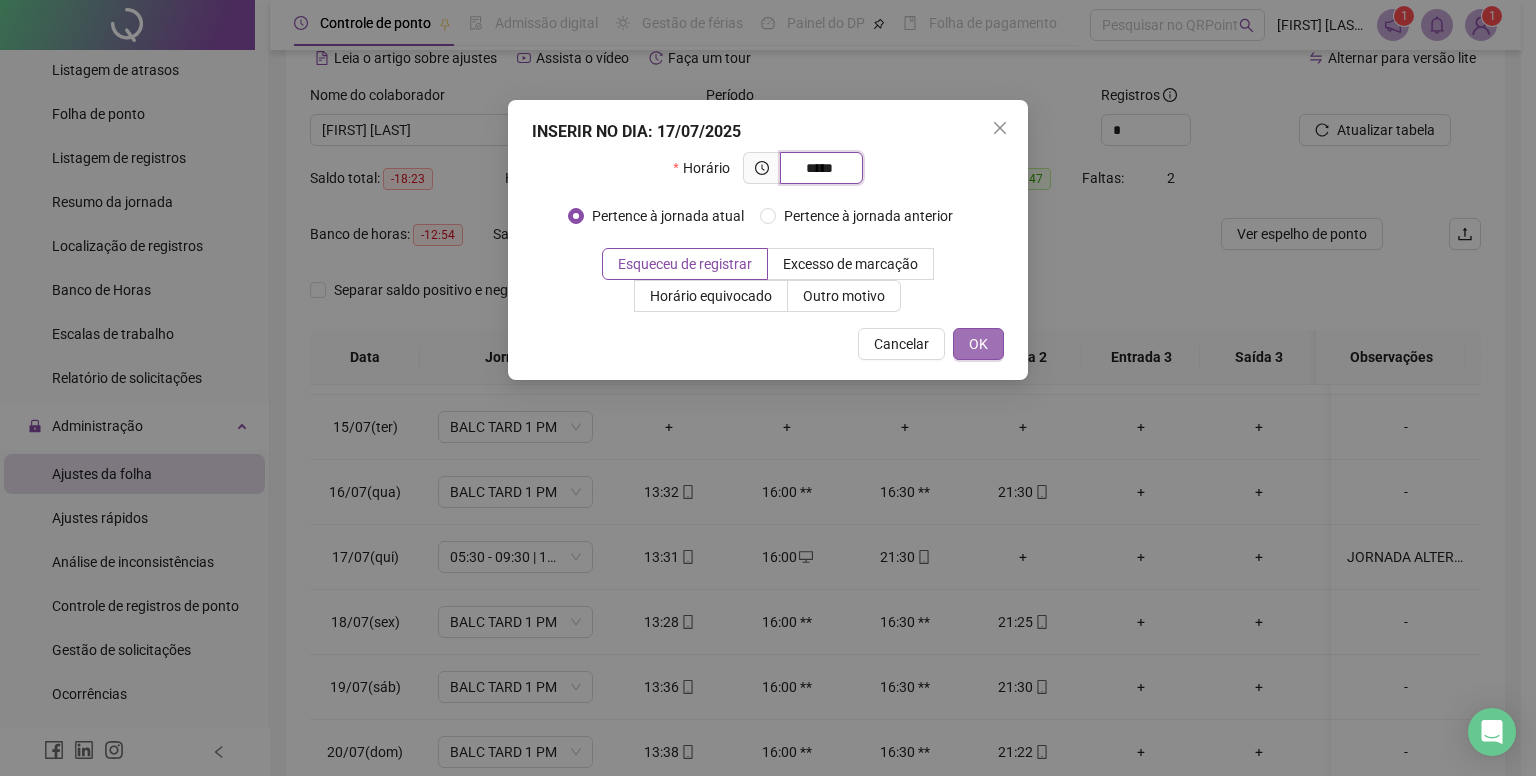 type on "*****" 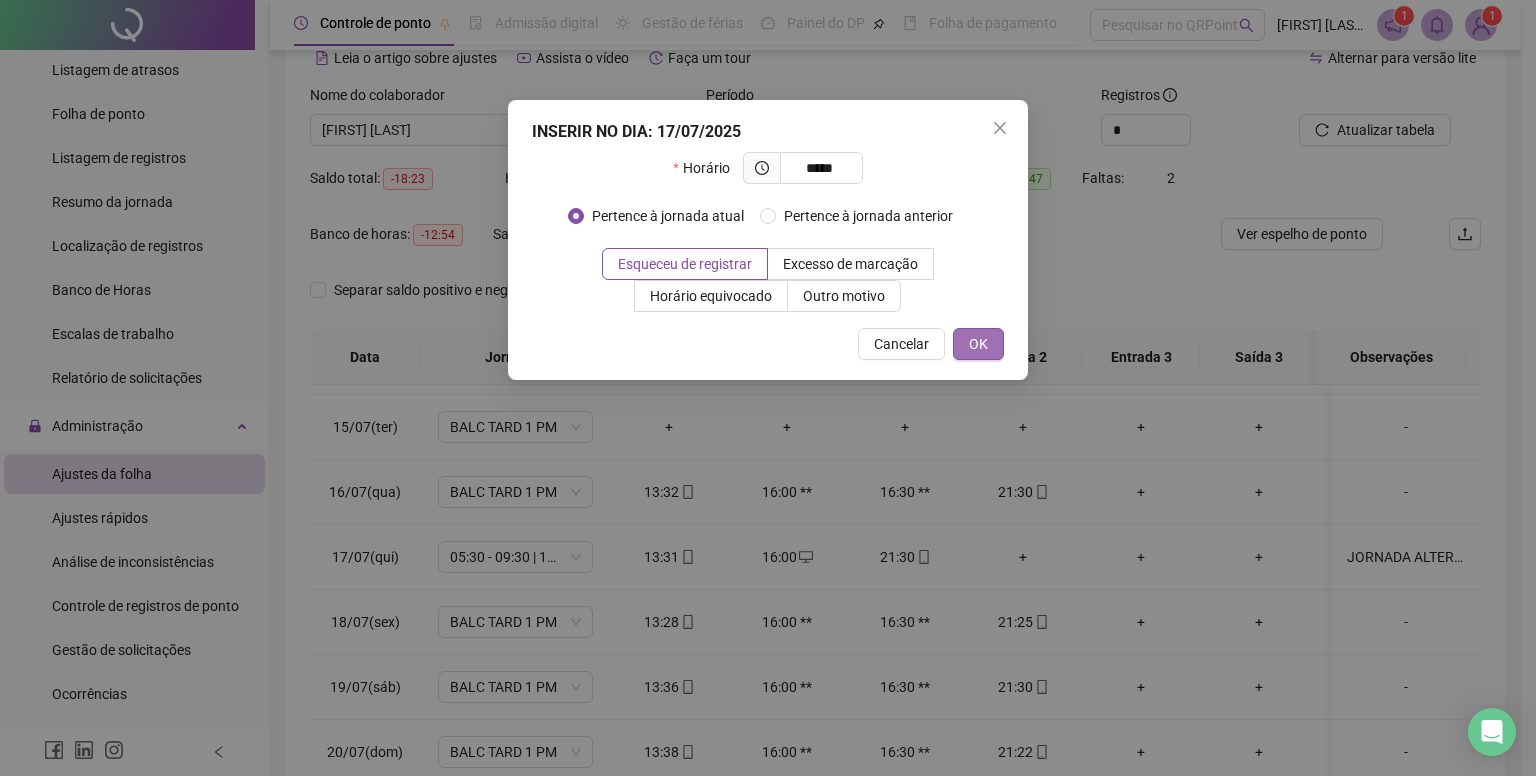 click on "OK" at bounding box center (978, 344) 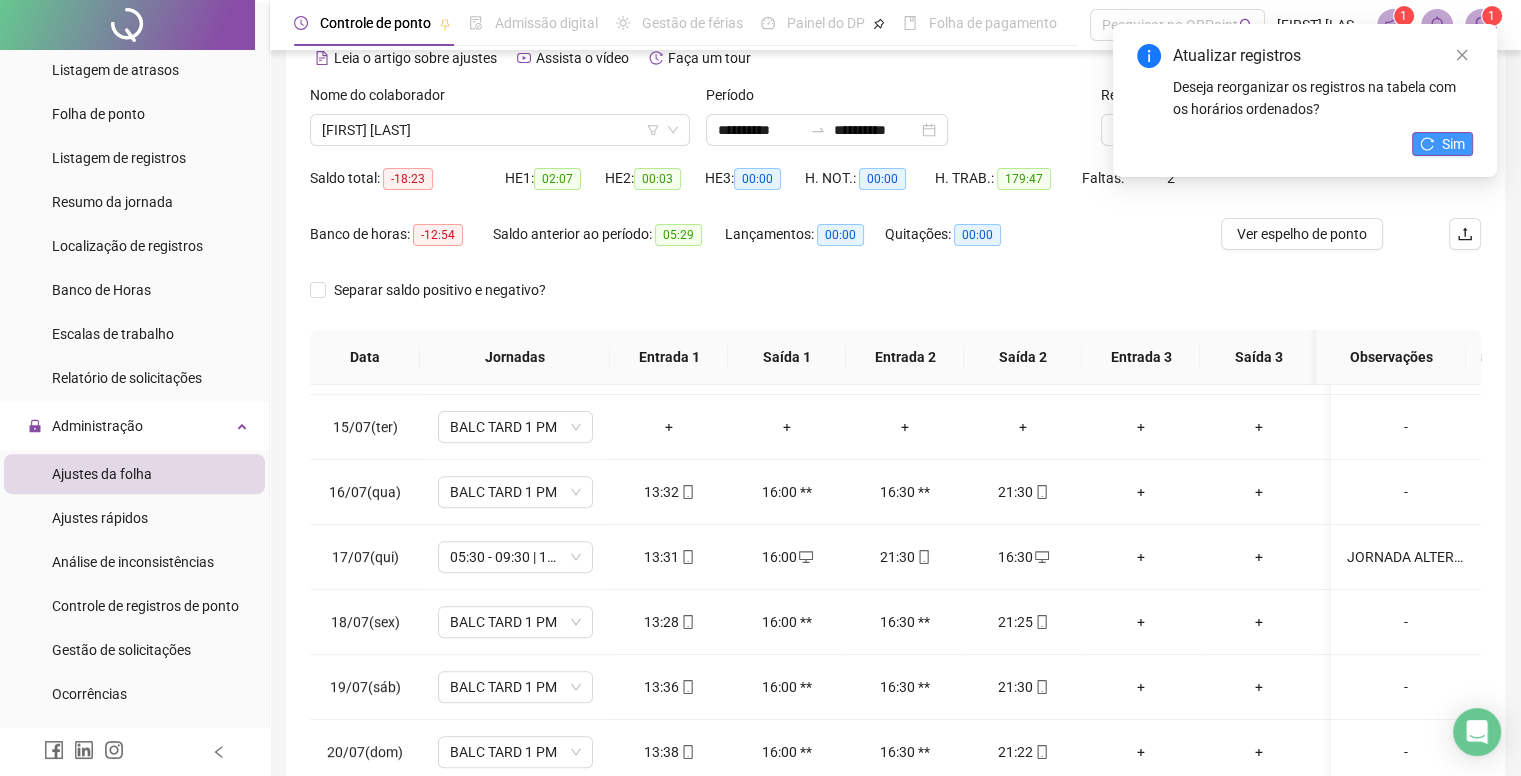 click 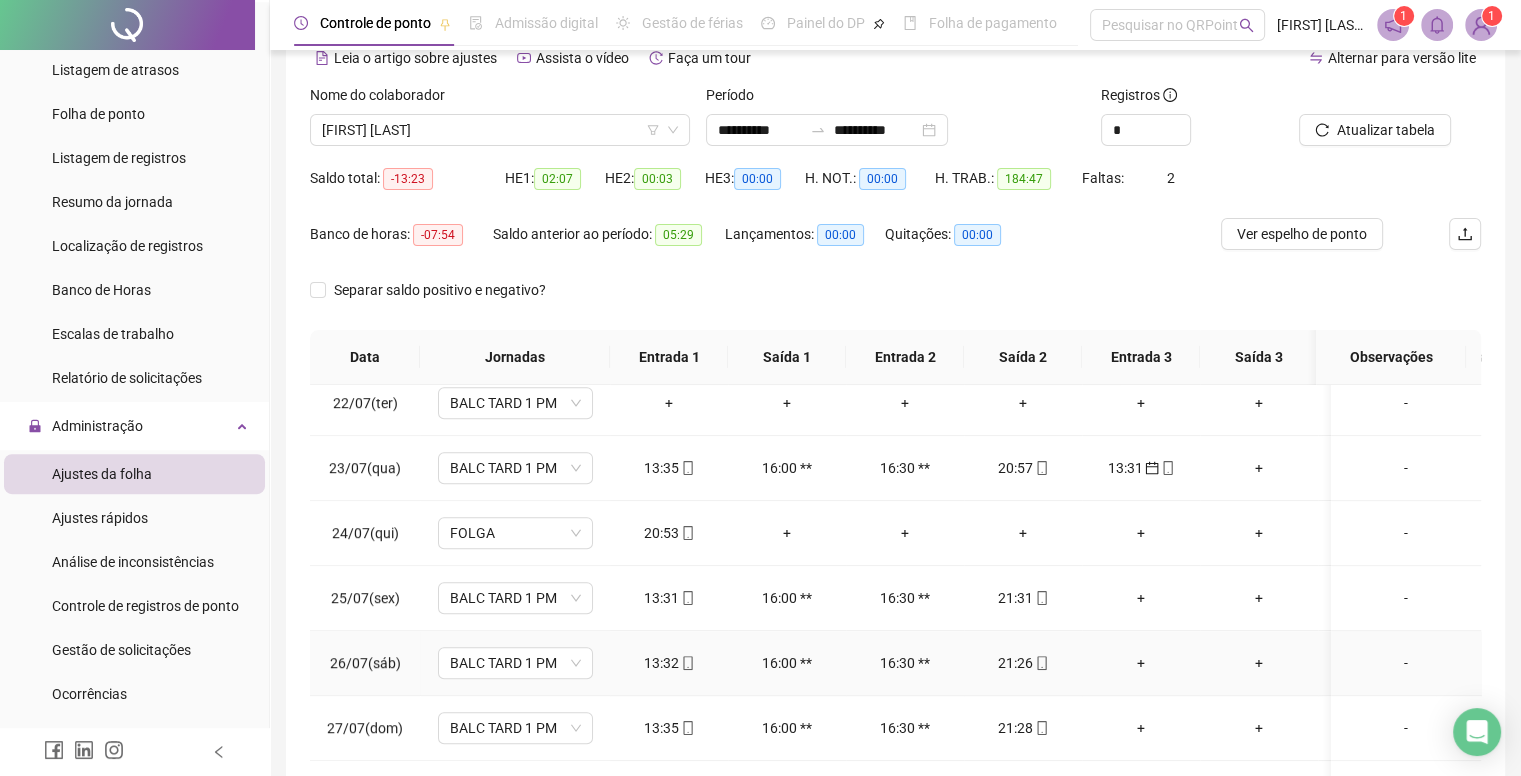 scroll, scrollTop: 1396, scrollLeft: 0, axis: vertical 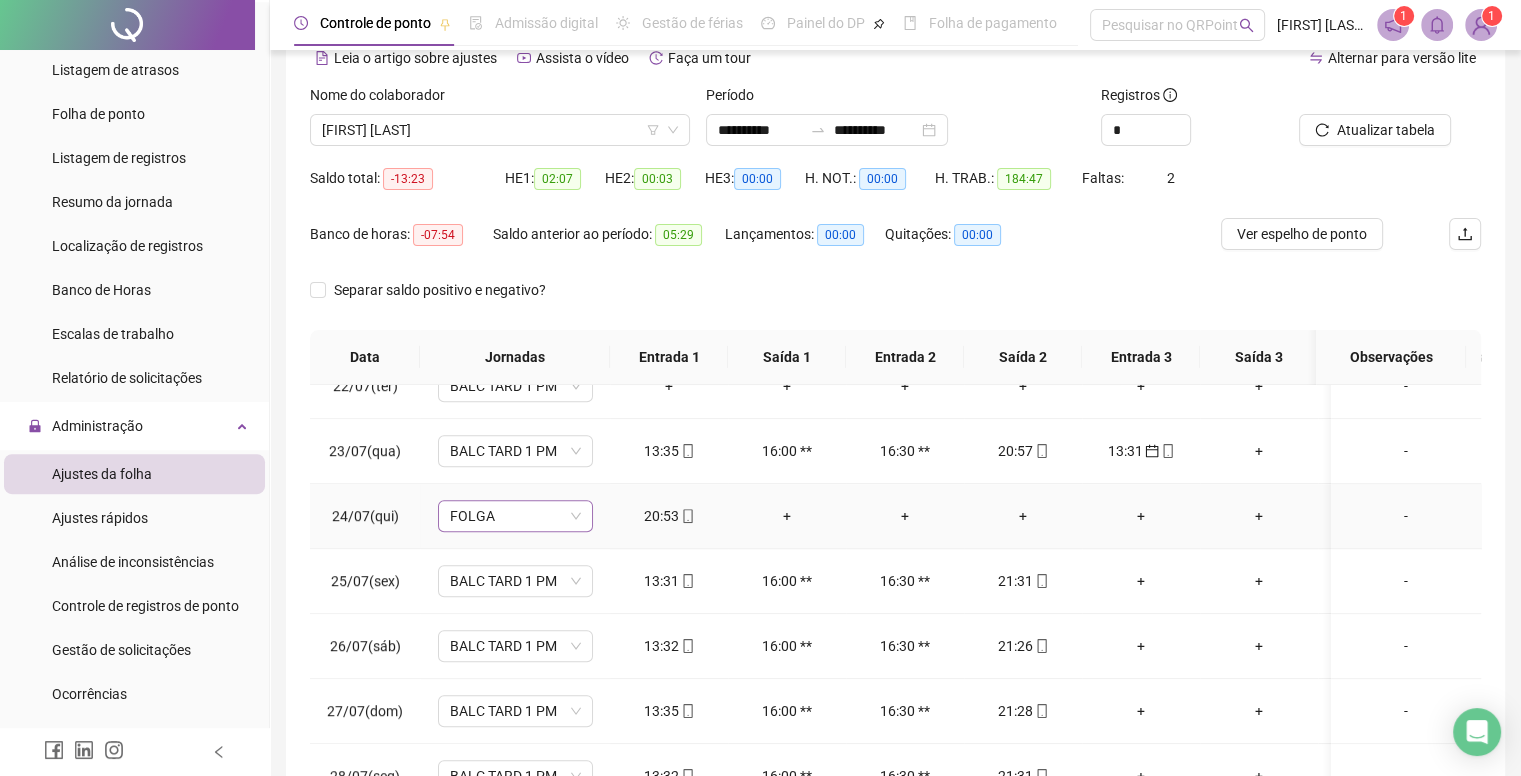 click on "FOLGA" at bounding box center (515, 516) 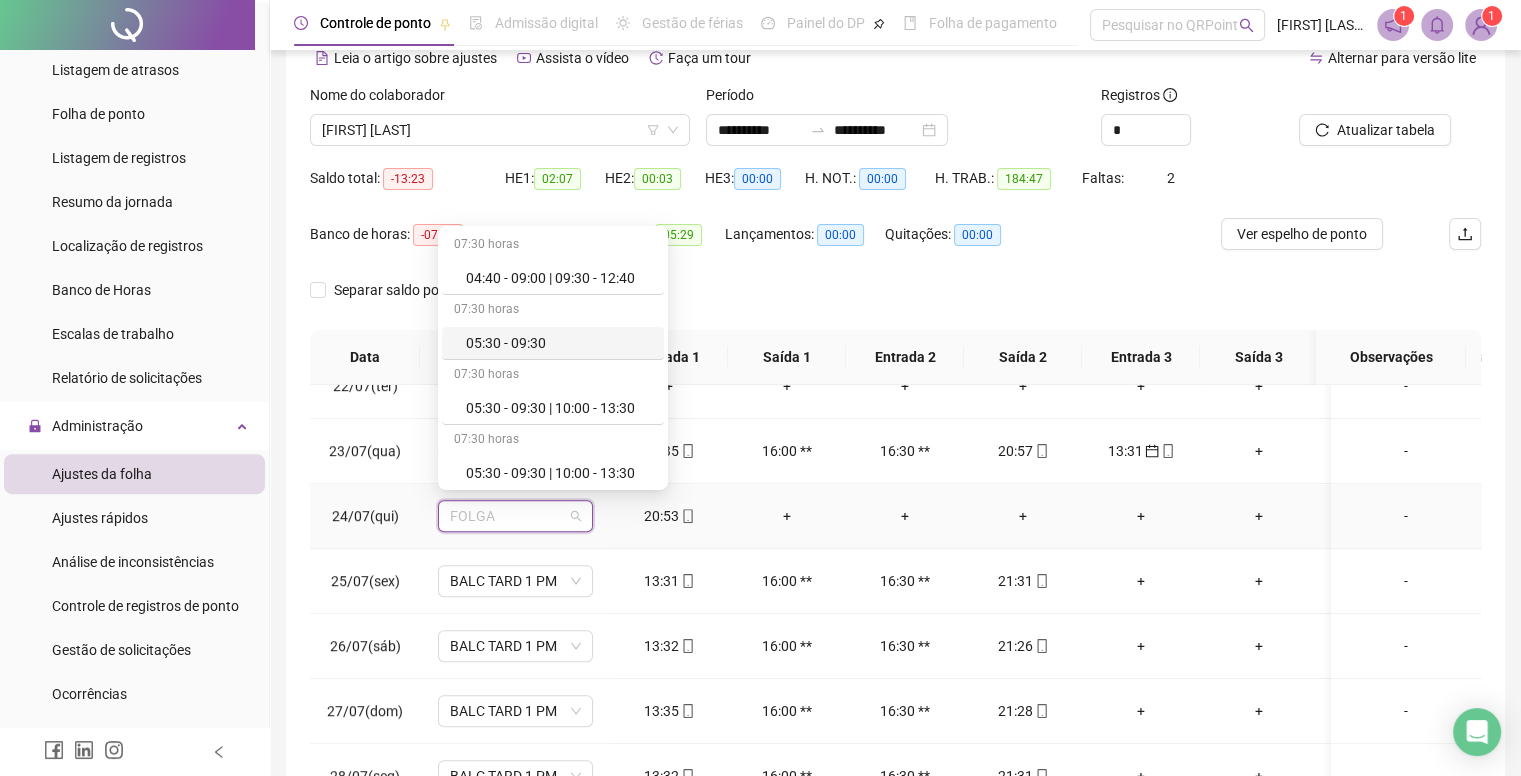 scroll, scrollTop: 0, scrollLeft: 0, axis: both 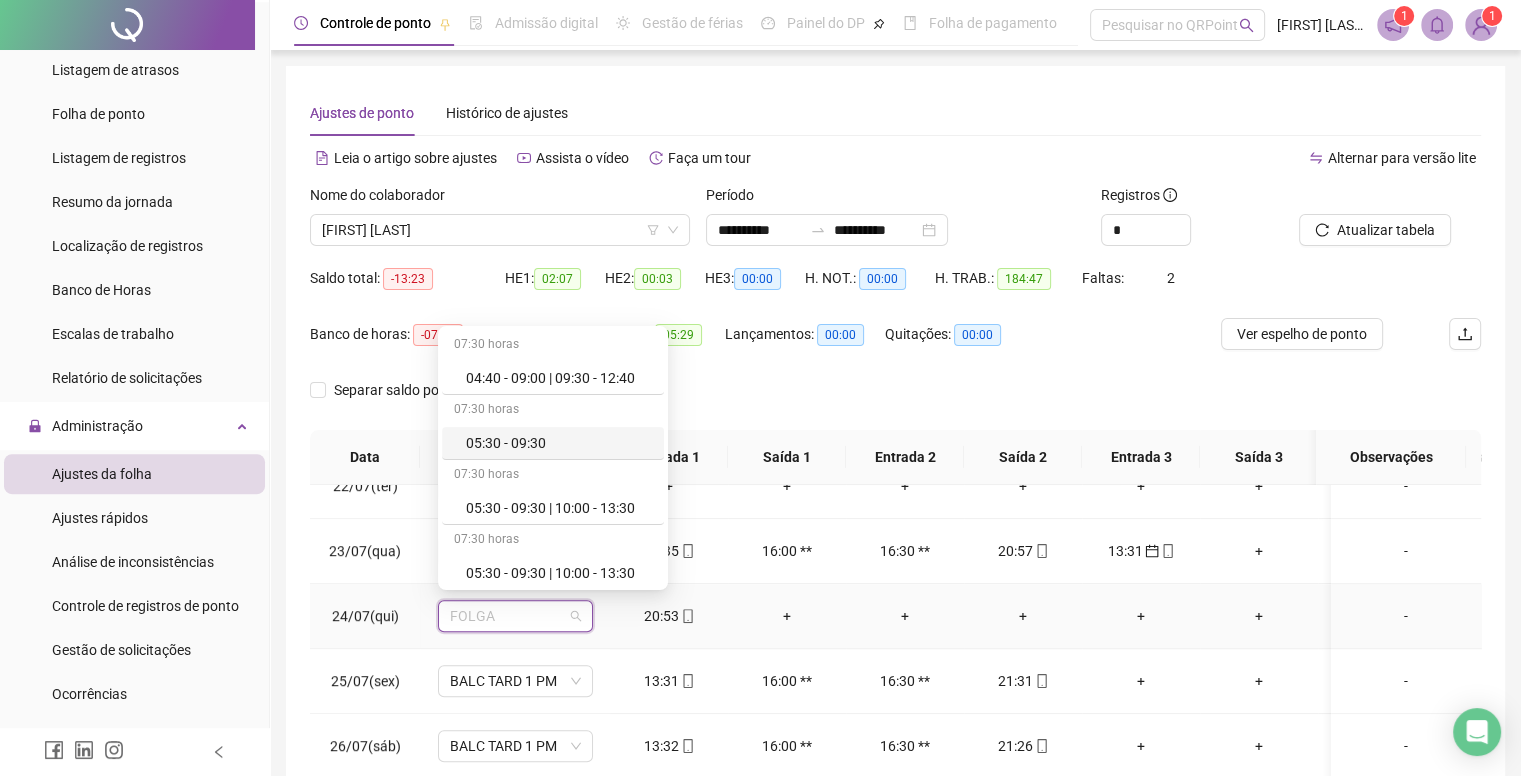 click on "+" at bounding box center (1023, 616) 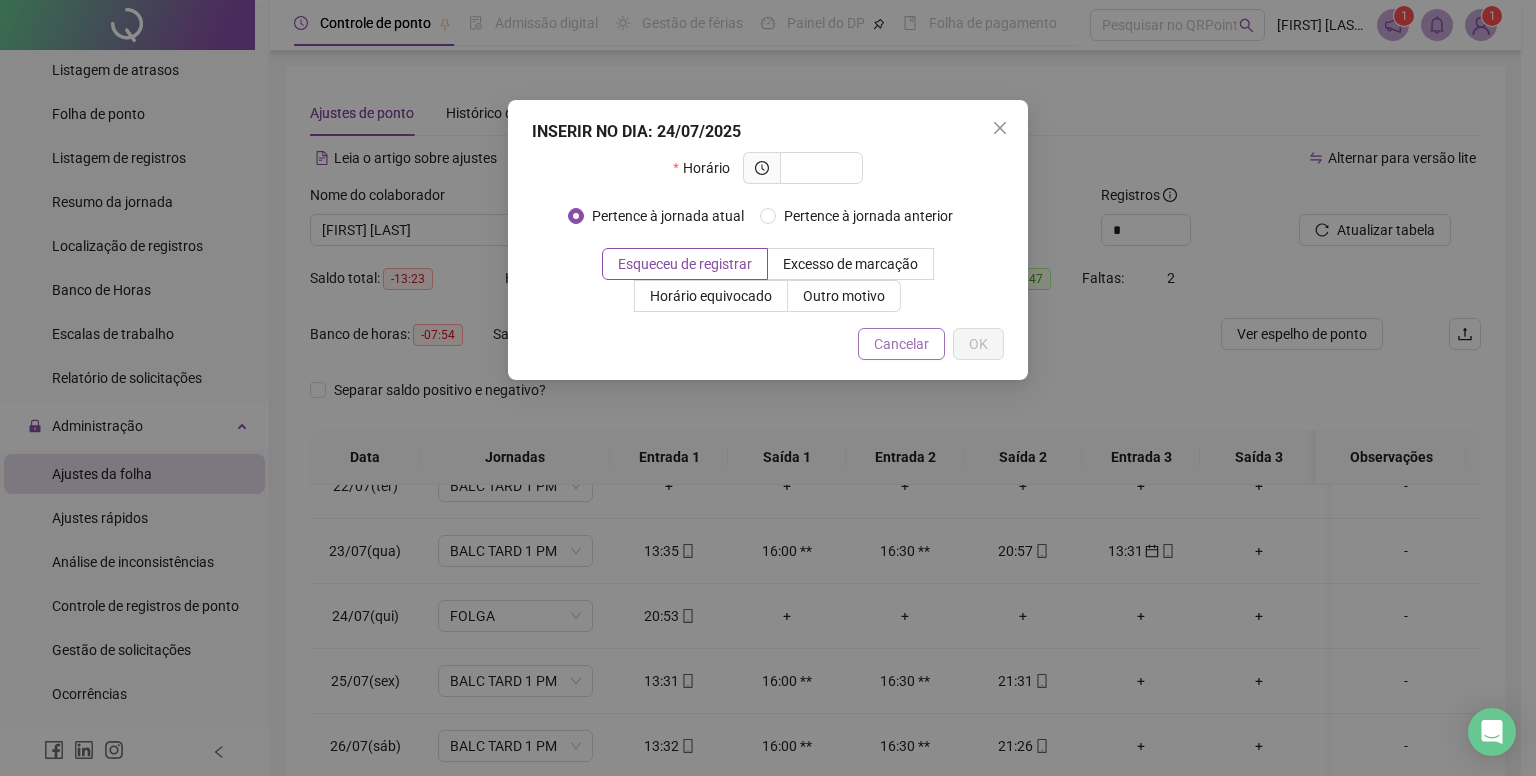 click on "Cancelar" at bounding box center (901, 344) 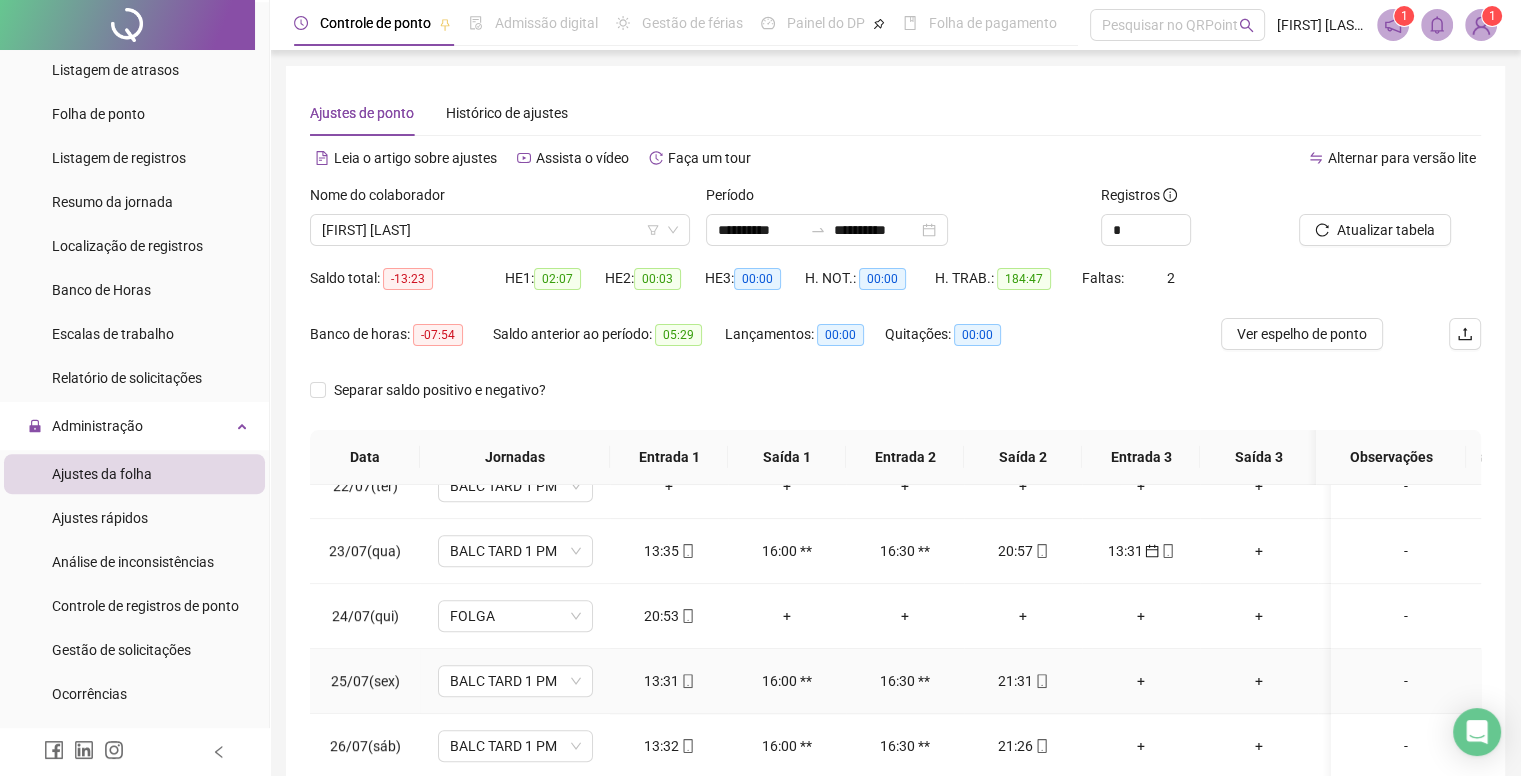 scroll, scrollTop: 1496, scrollLeft: 0, axis: vertical 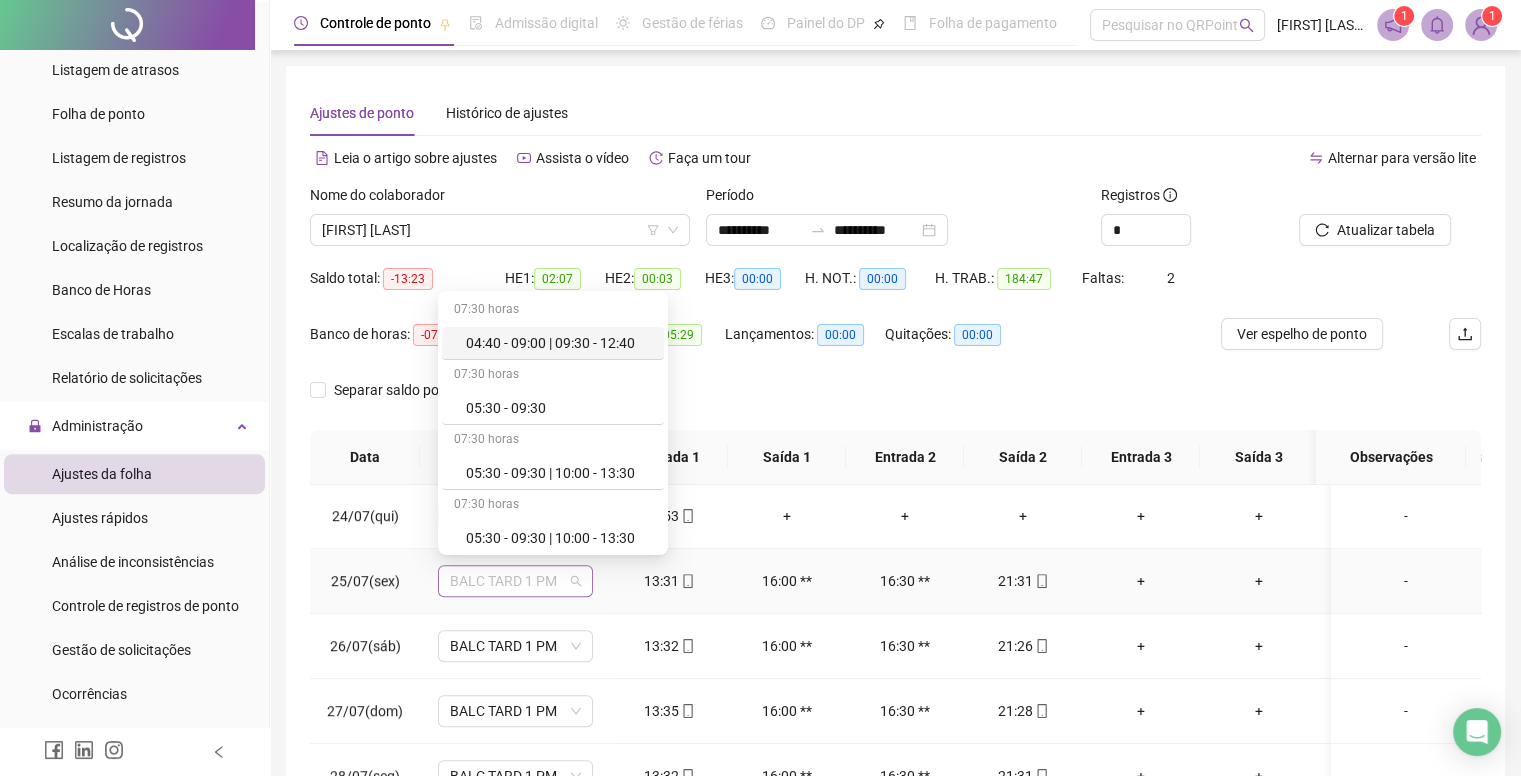 click on "BALC TARD 1 PM" at bounding box center [515, 581] 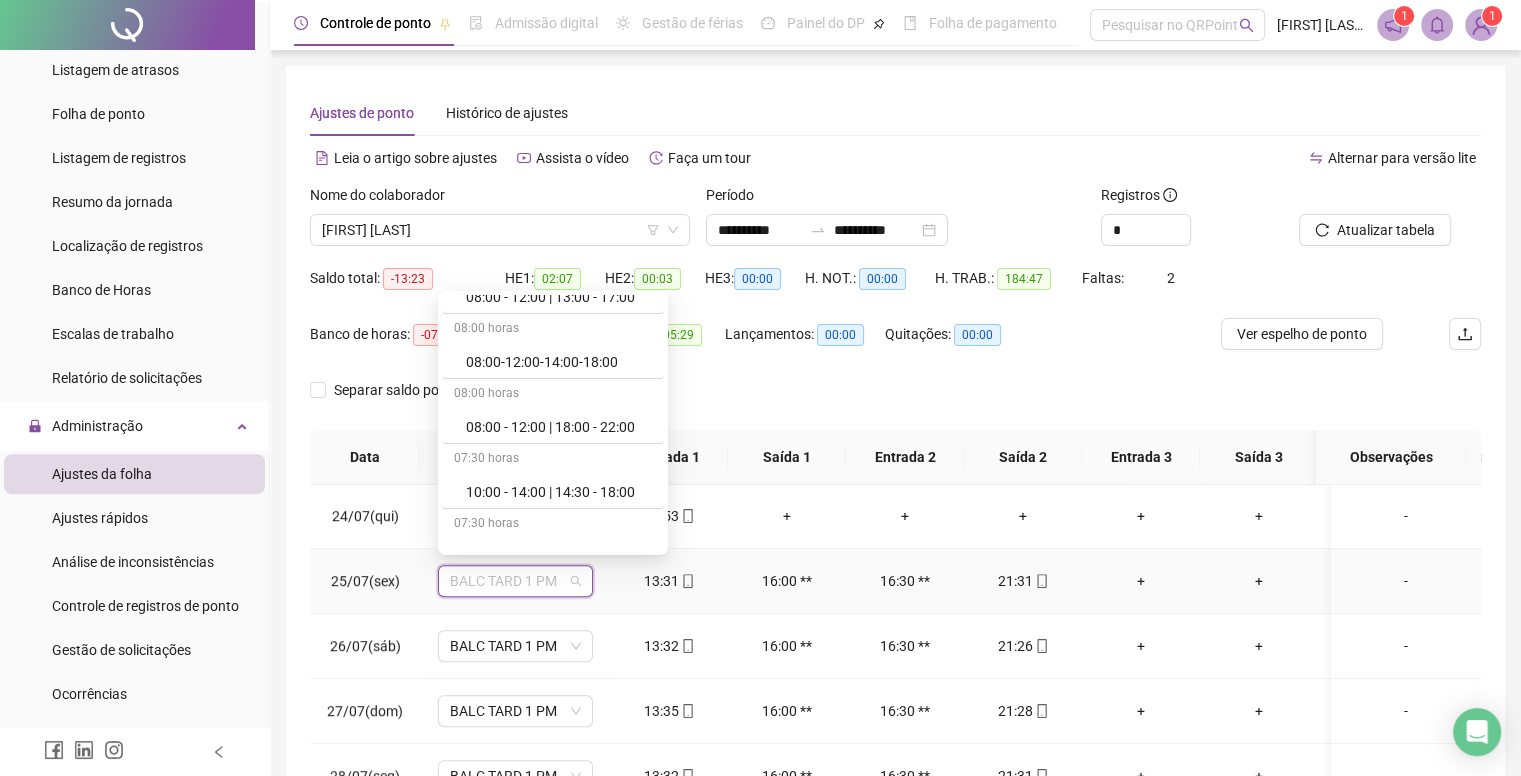 scroll, scrollTop: 600, scrollLeft: 0, axis: vertical 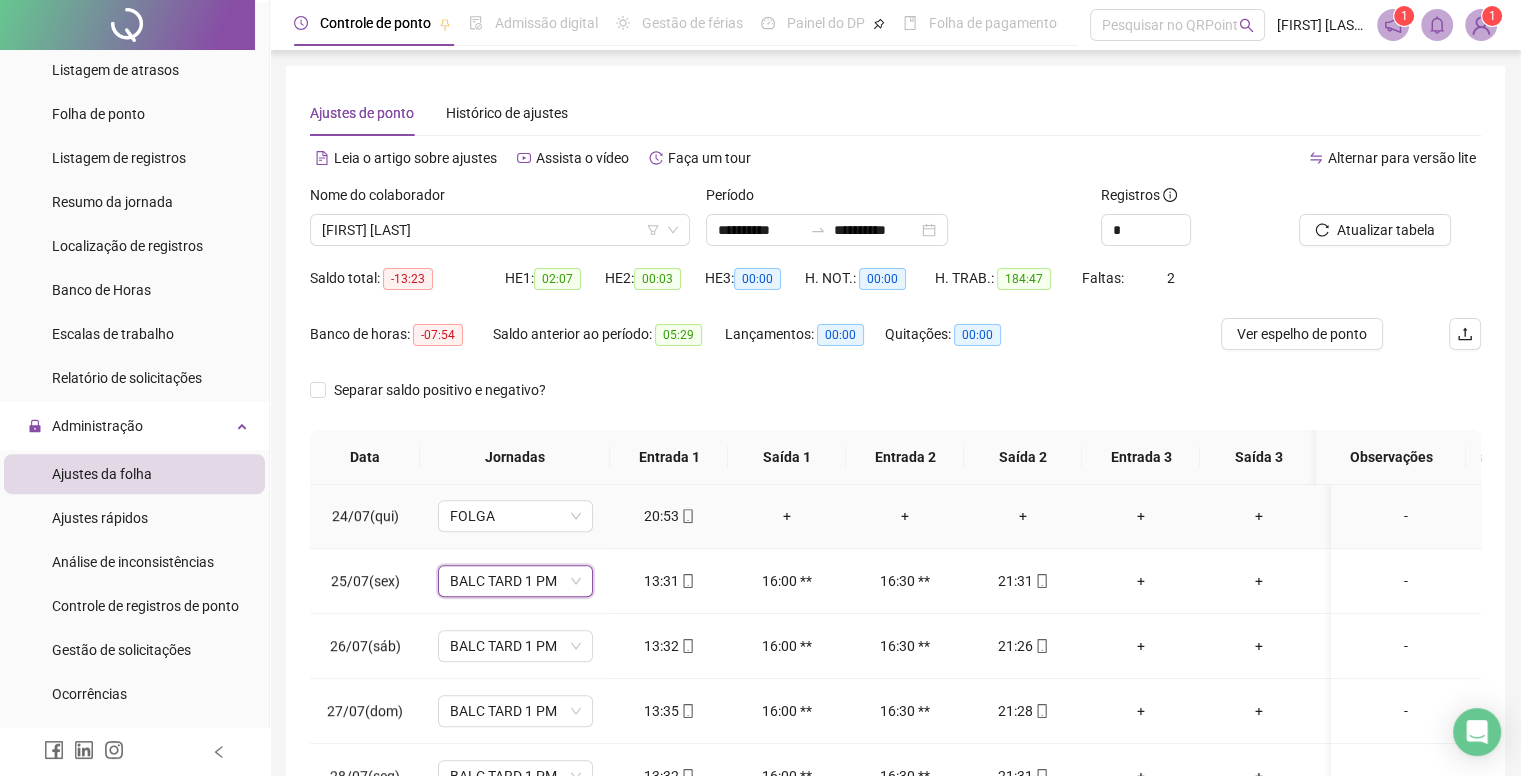 click on "+" at bounding box center (787, 516) 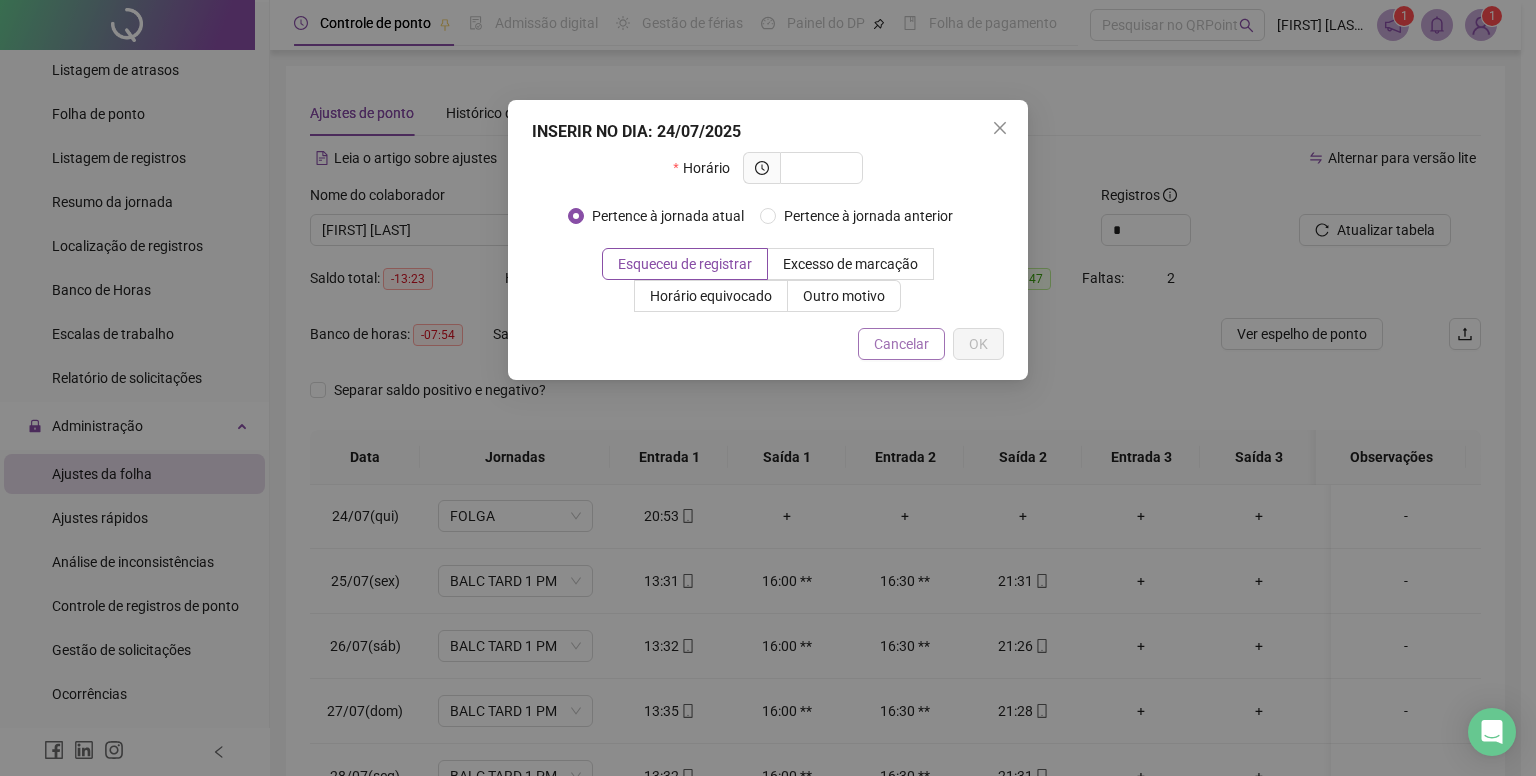click on "Cancelar" at bounding box center [901, 344] 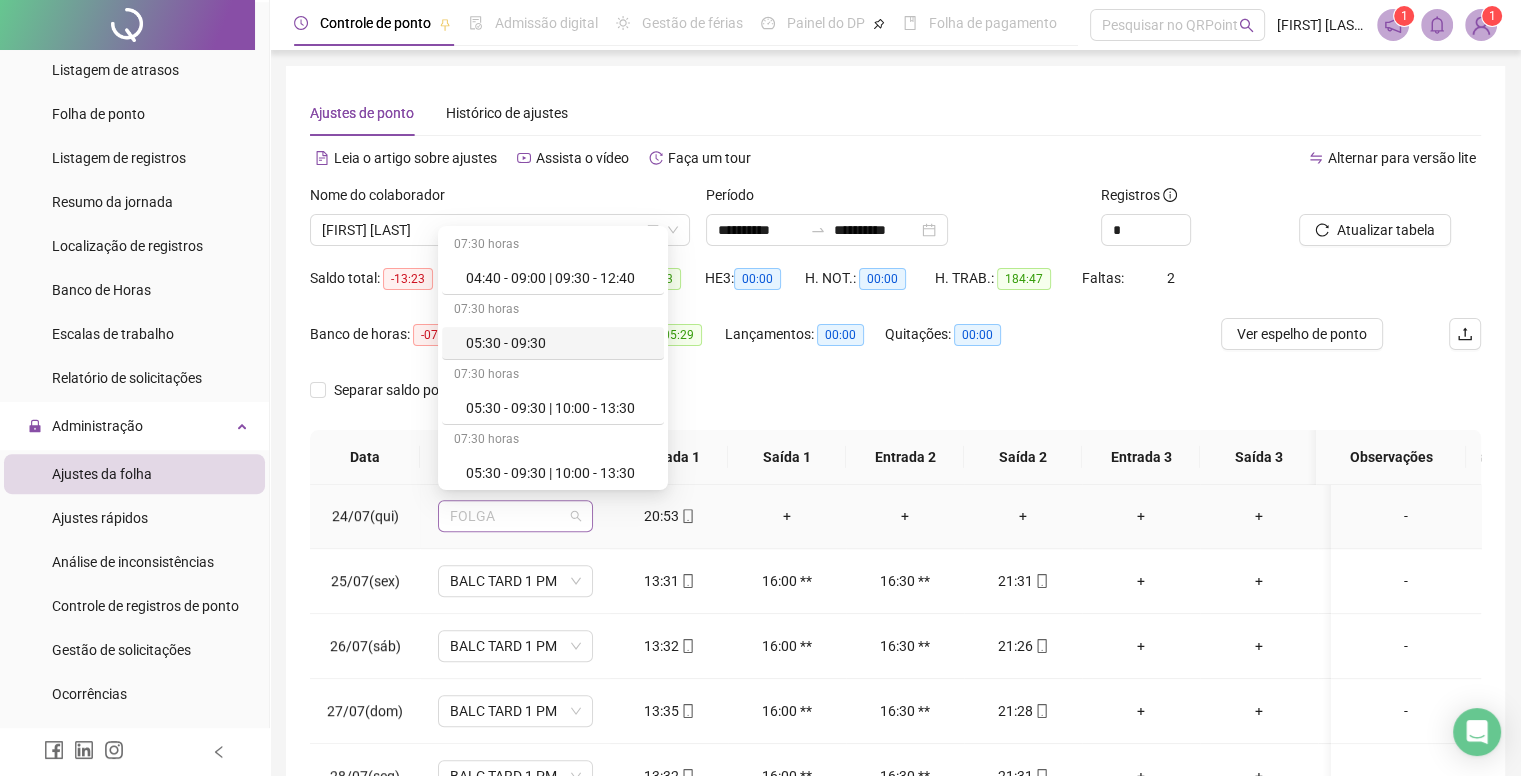 click on "FOLGA" at bounding box center [515, 516] 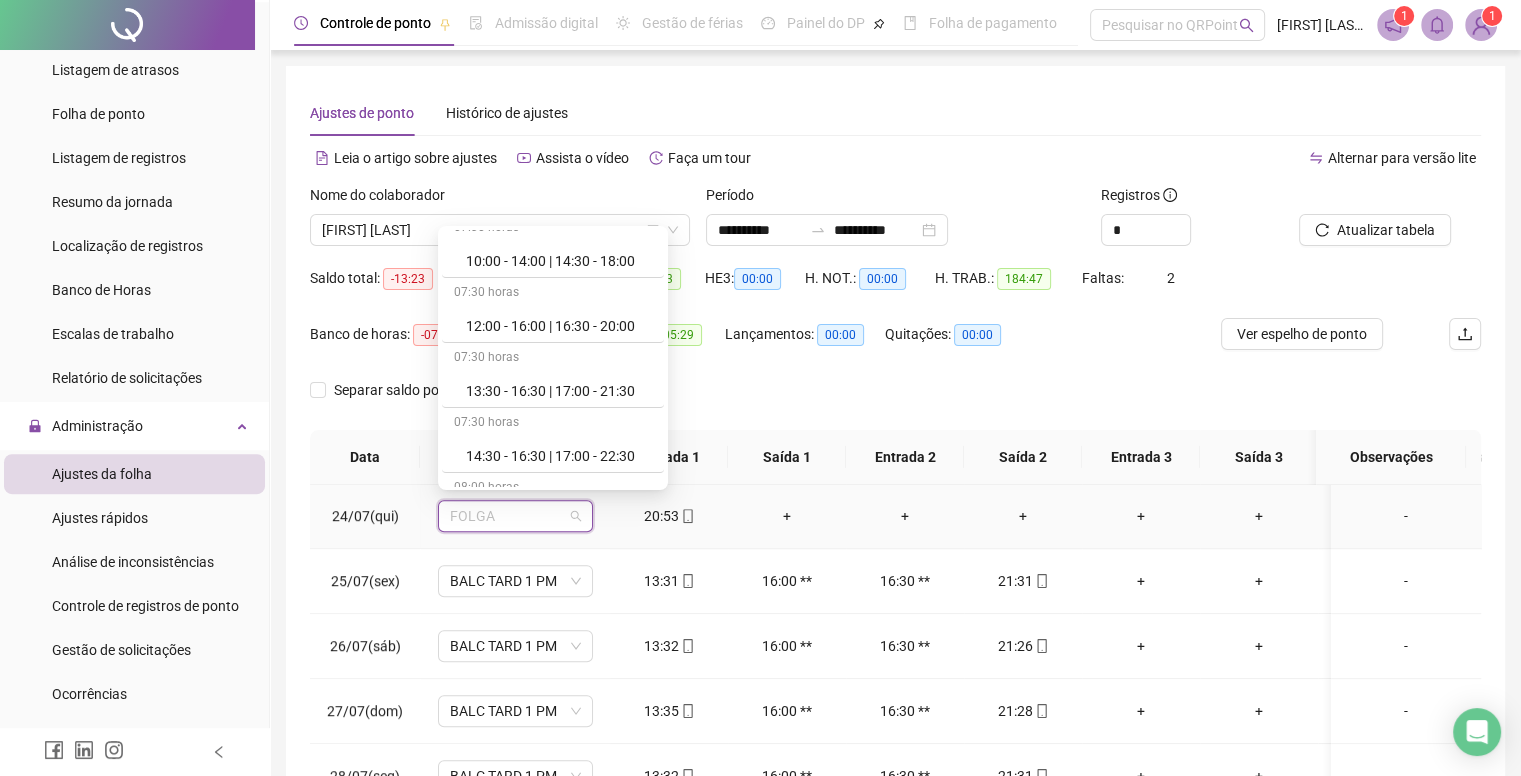 scroll, scrollTop: 700, scrollLeft: 0, axis: vertical 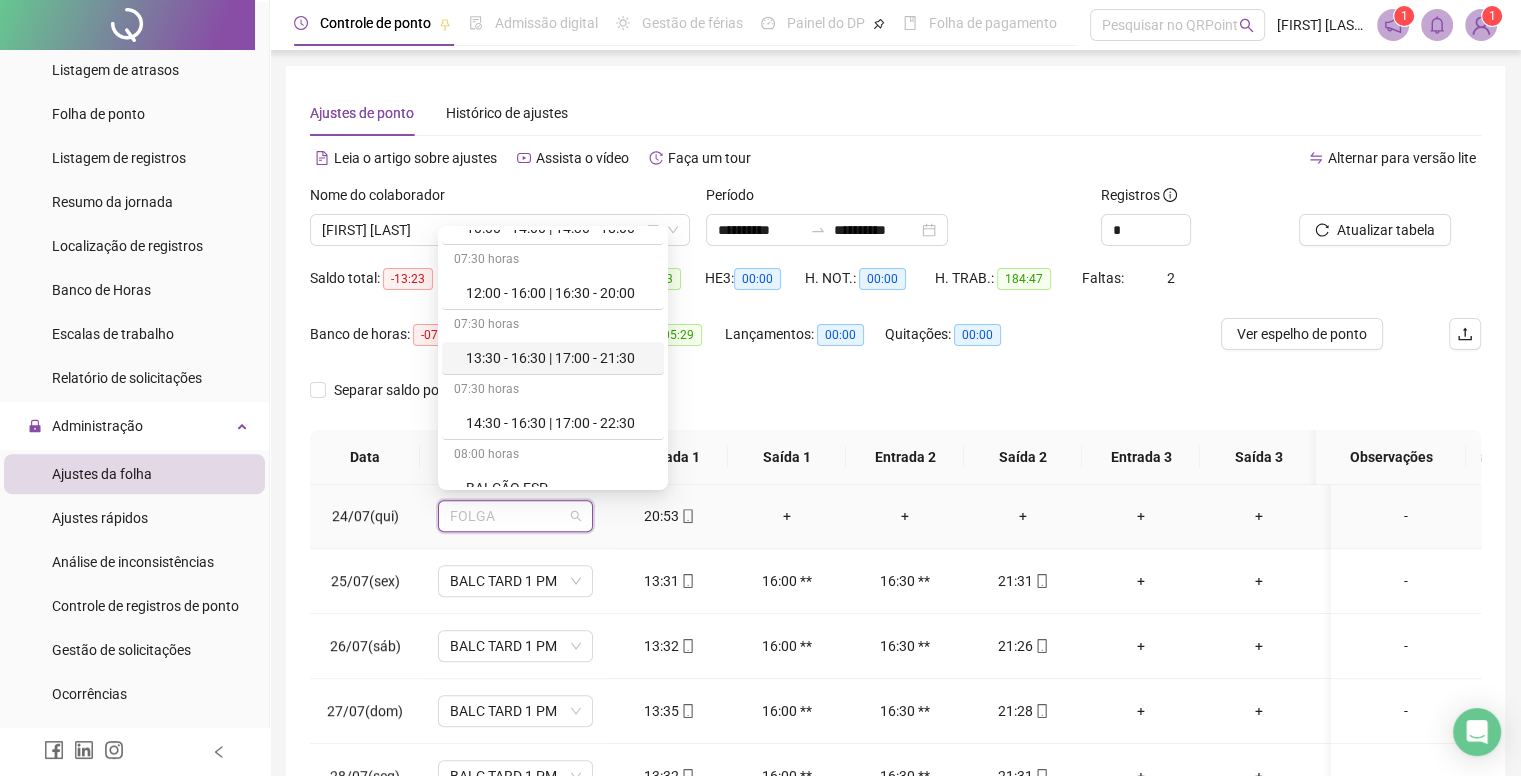 click on "13:30 - 16:30 | 17:00 - 21:30" at bounding box center [559, 358] 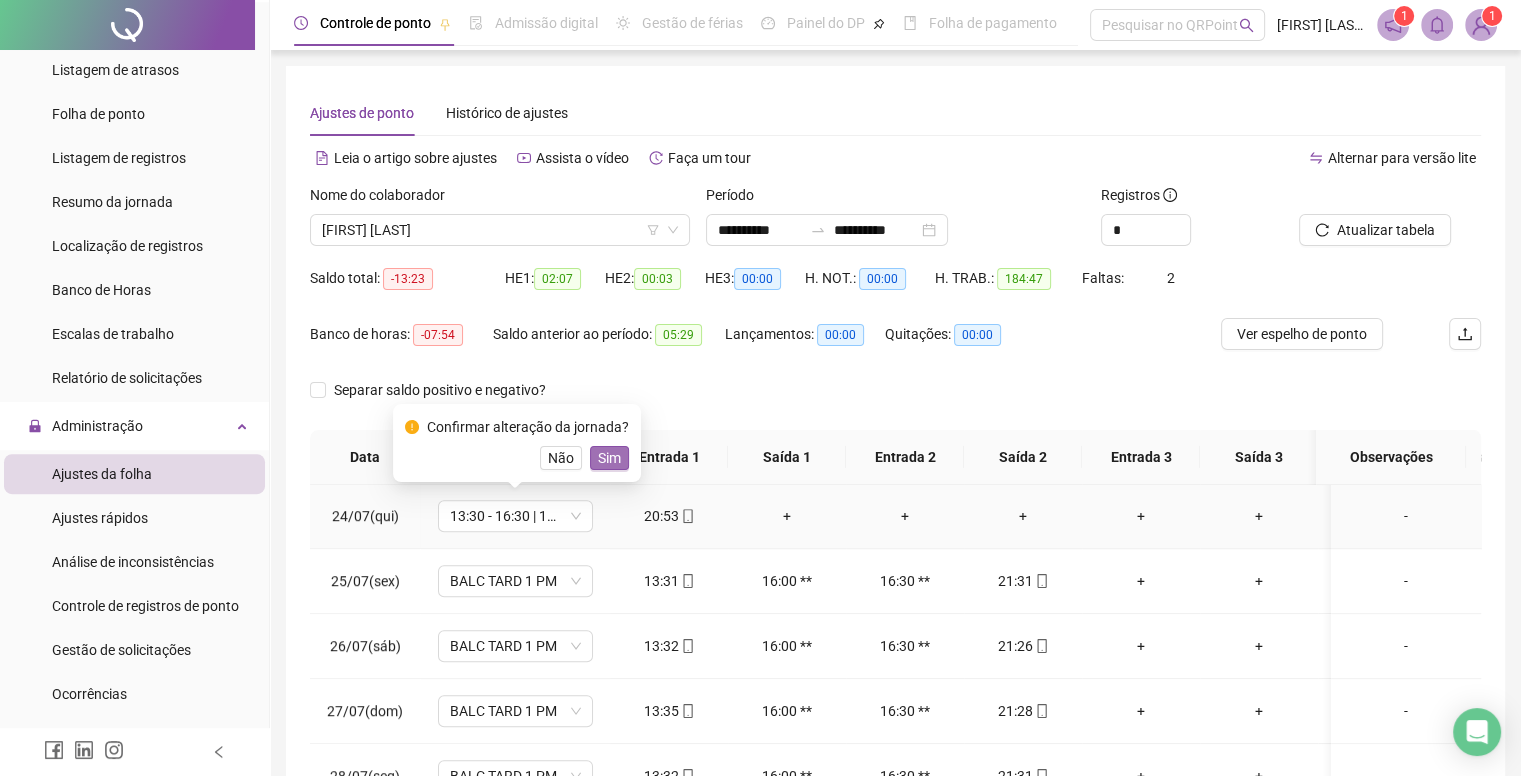click on "Sim" at bounding box center (609, 458) 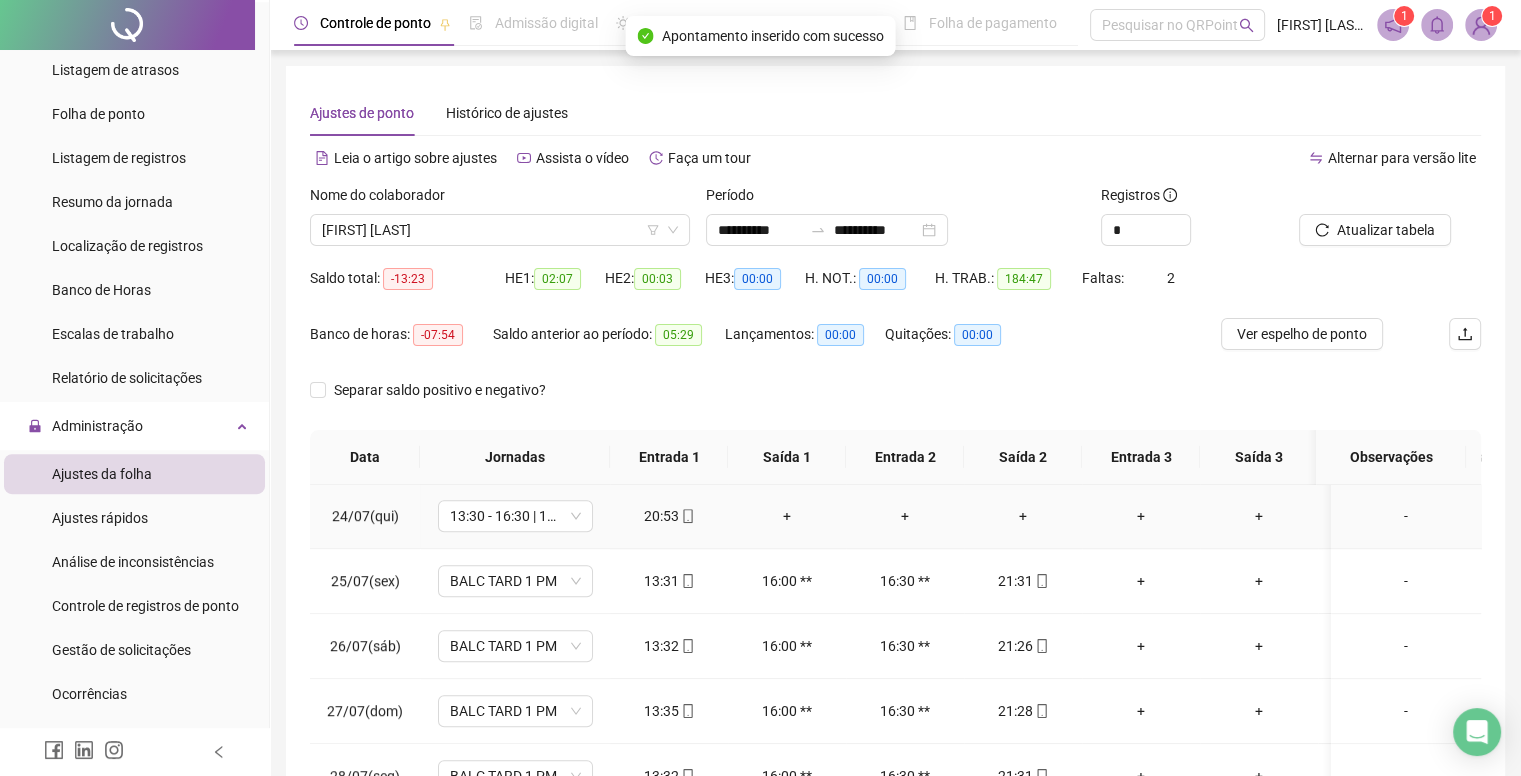 click on "-" at bounding box center (1406, 516) 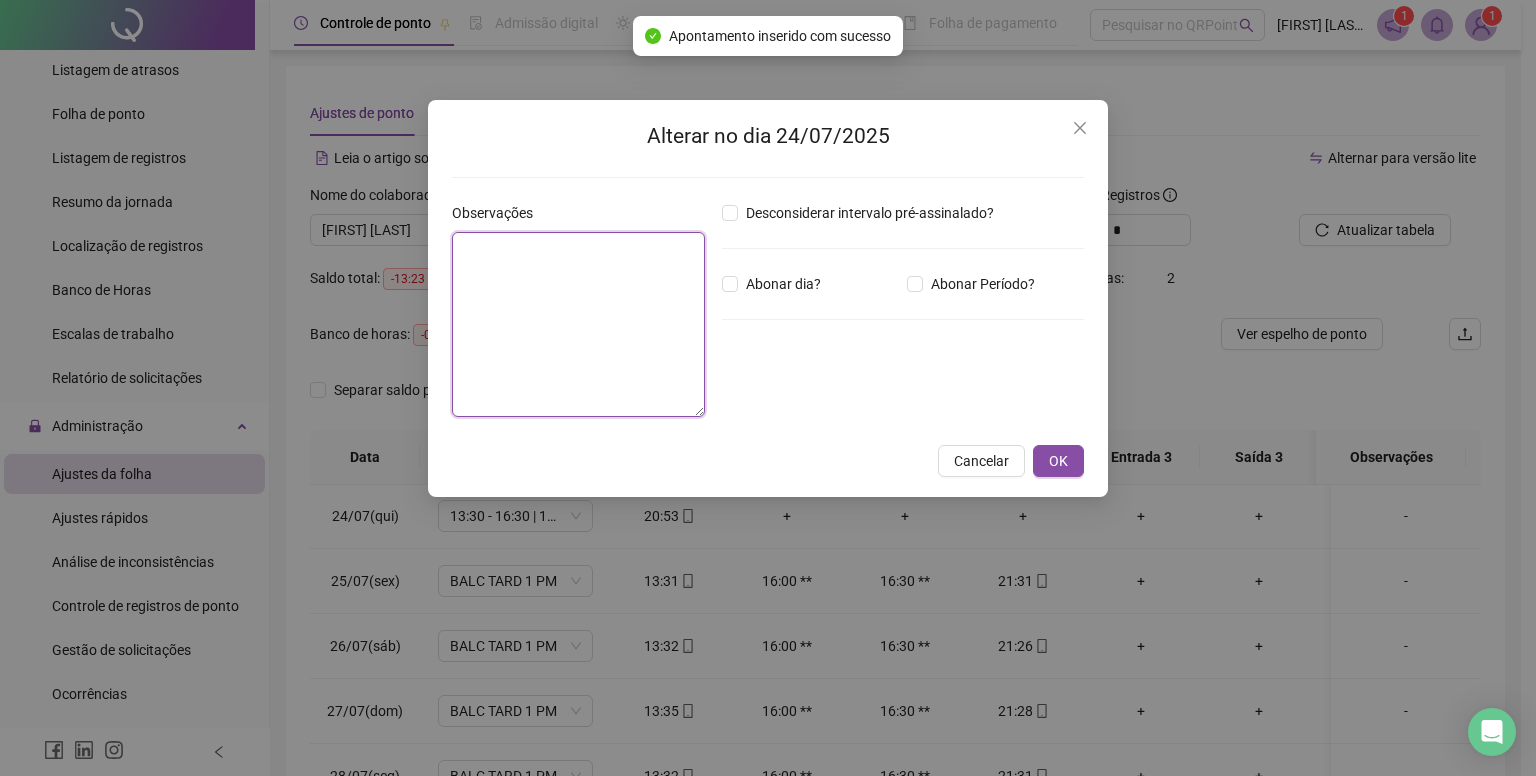 click at bounding box center [578, 324] 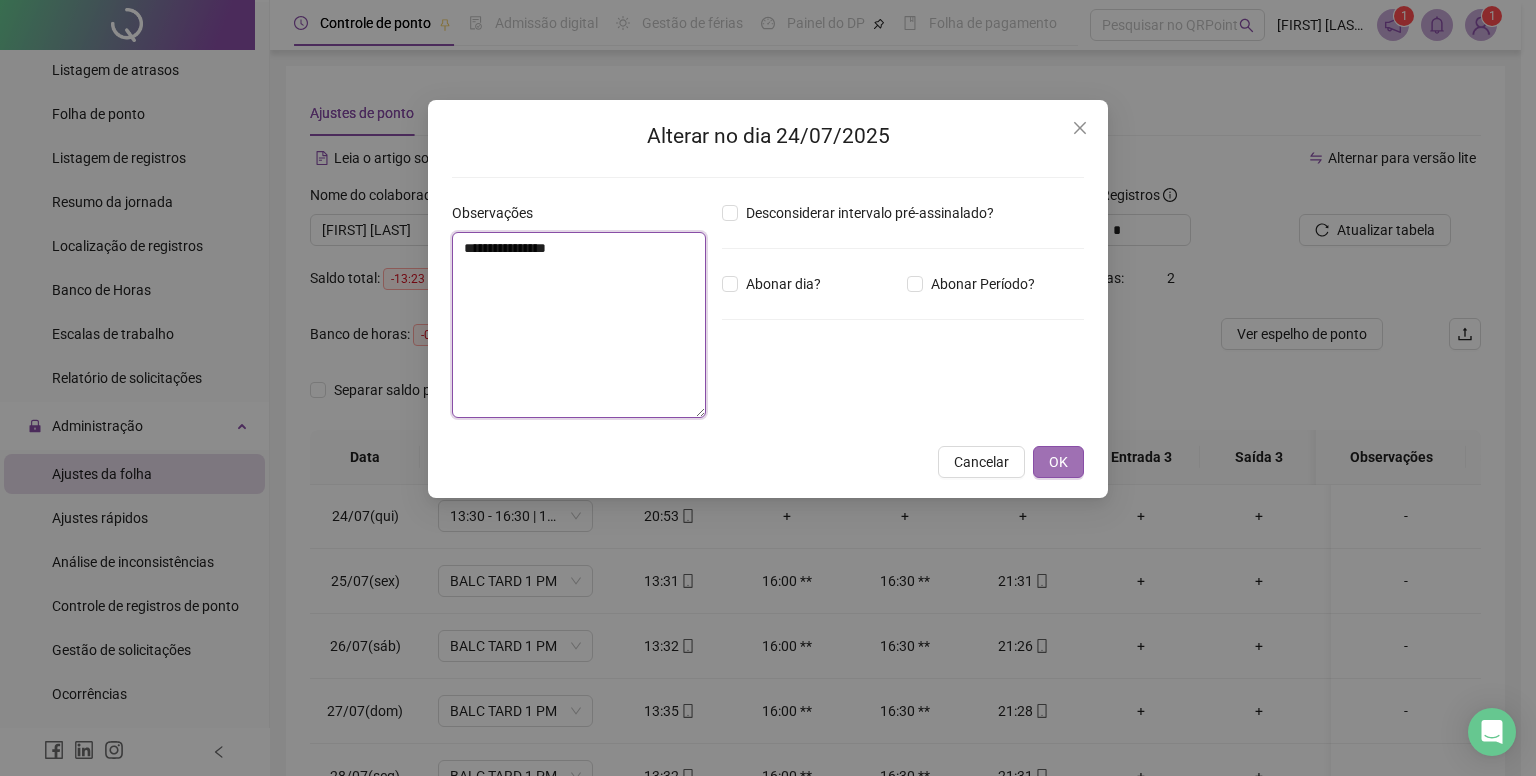 type on "**********" 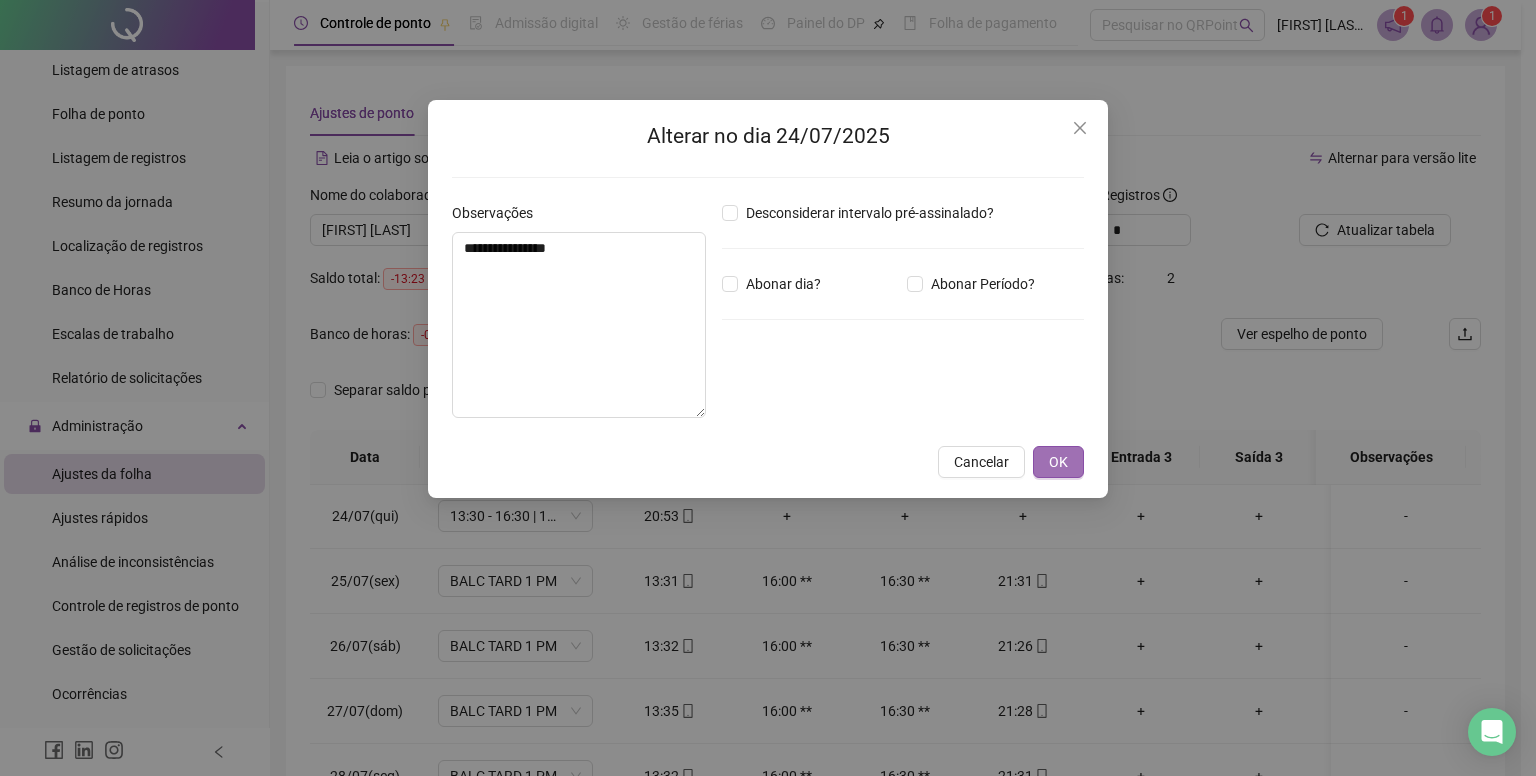click on "OK" at bounding box center (1058, 462) 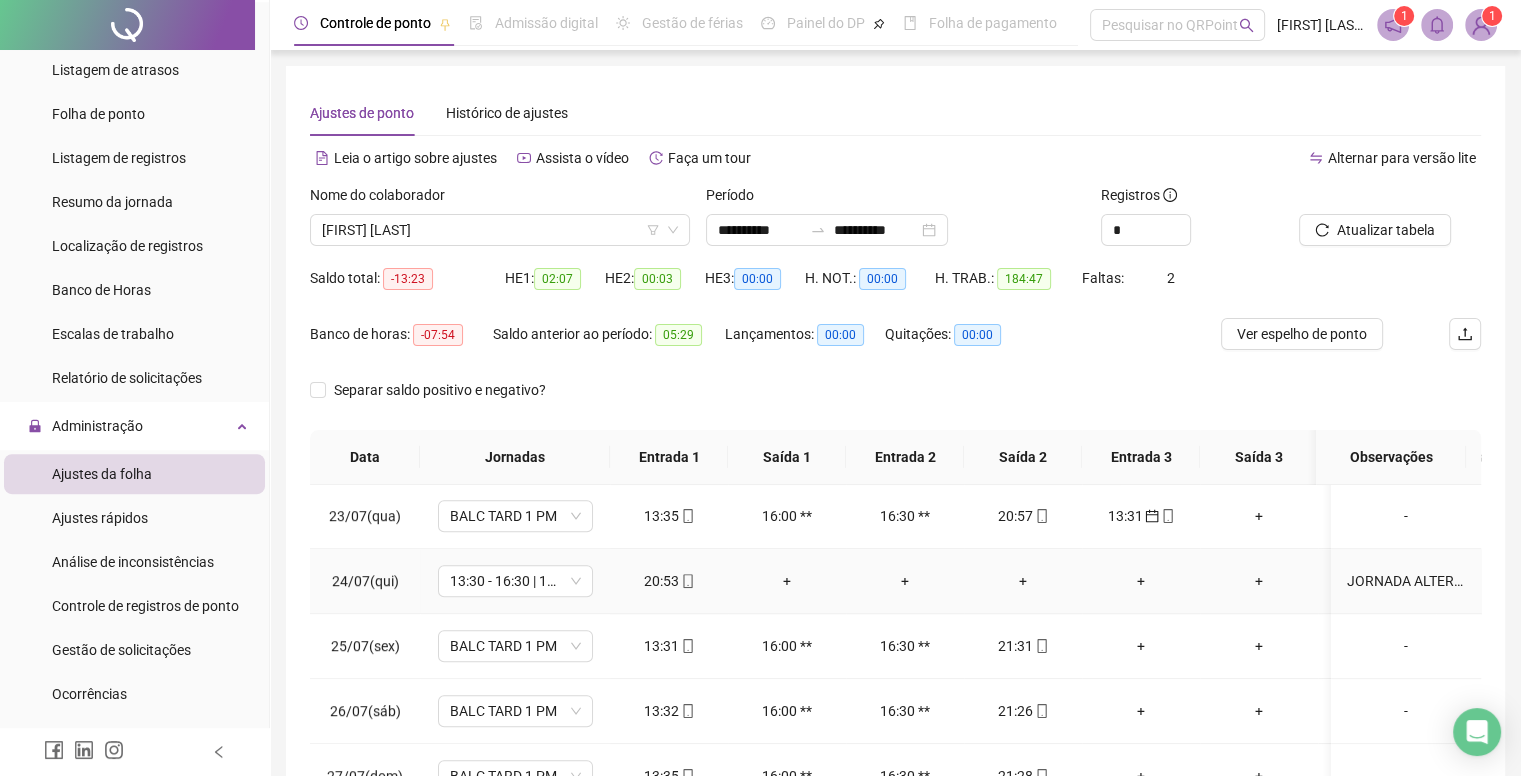 scroll, scrollTop: 1396, scrollLeft: 0, axis: vertical 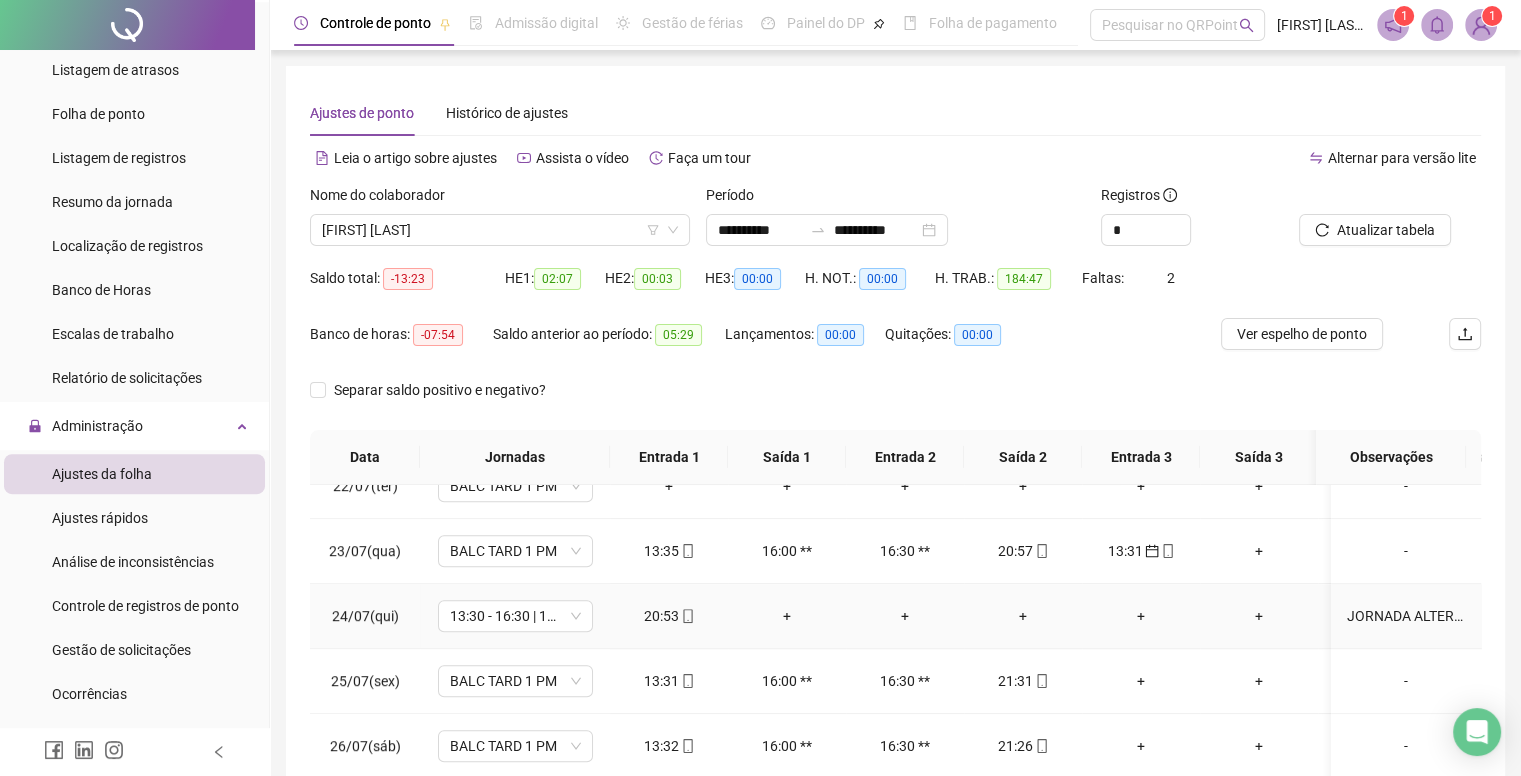click on "+" at bounding box center (787, 616) 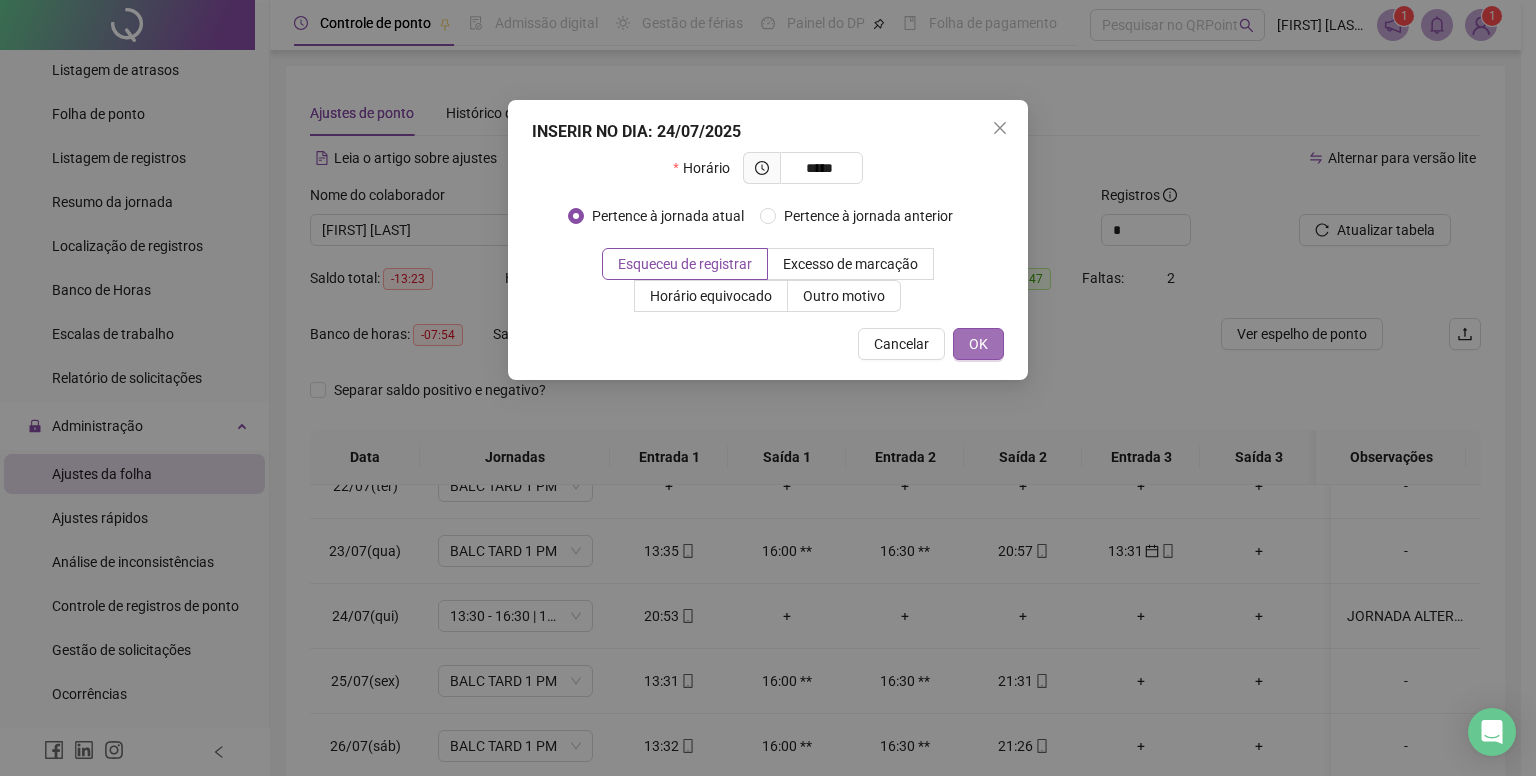 type on "*****" 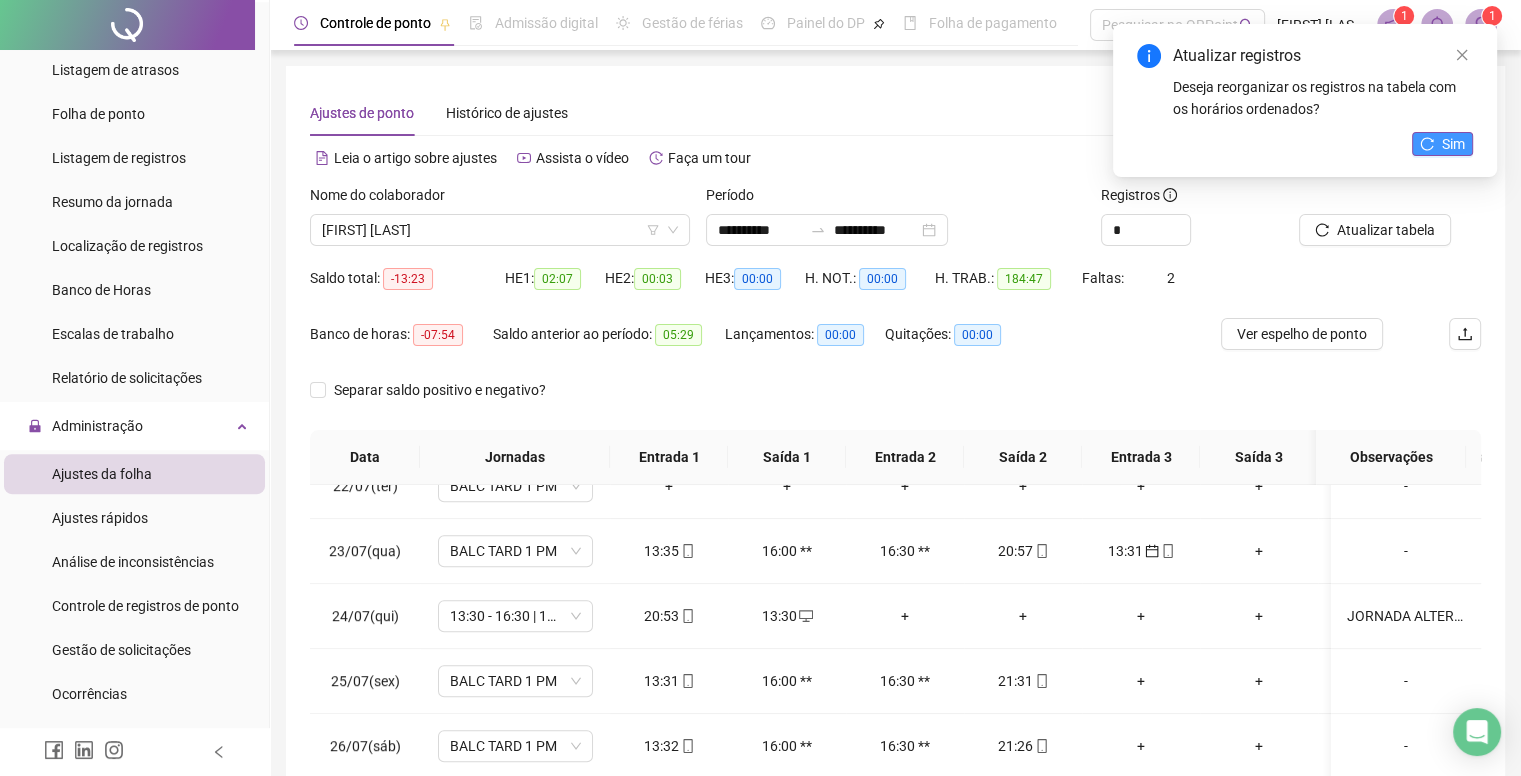 click on "Sim" at bounding box center [1442, 144] 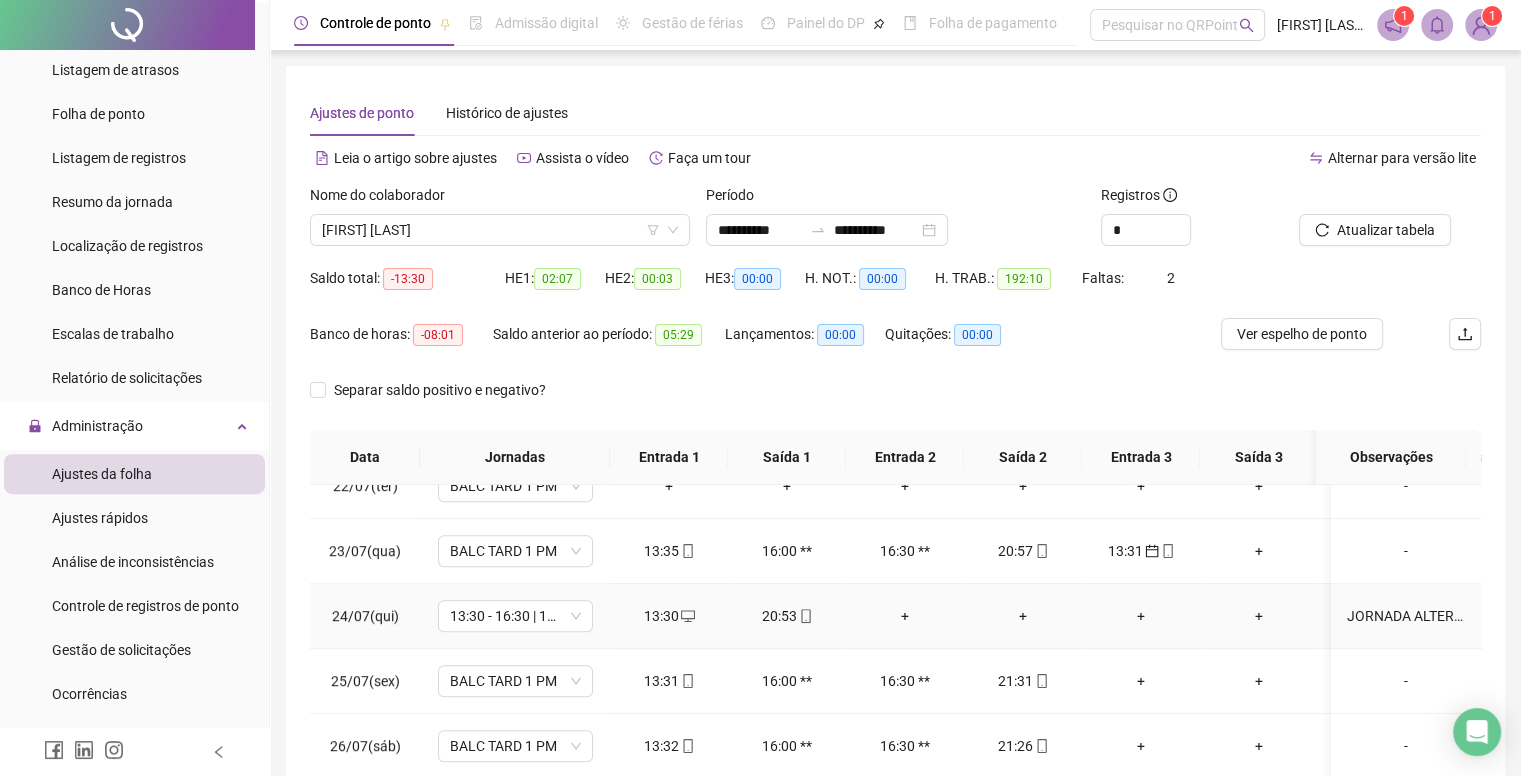 click on "+" at bounding box center (905, 616) 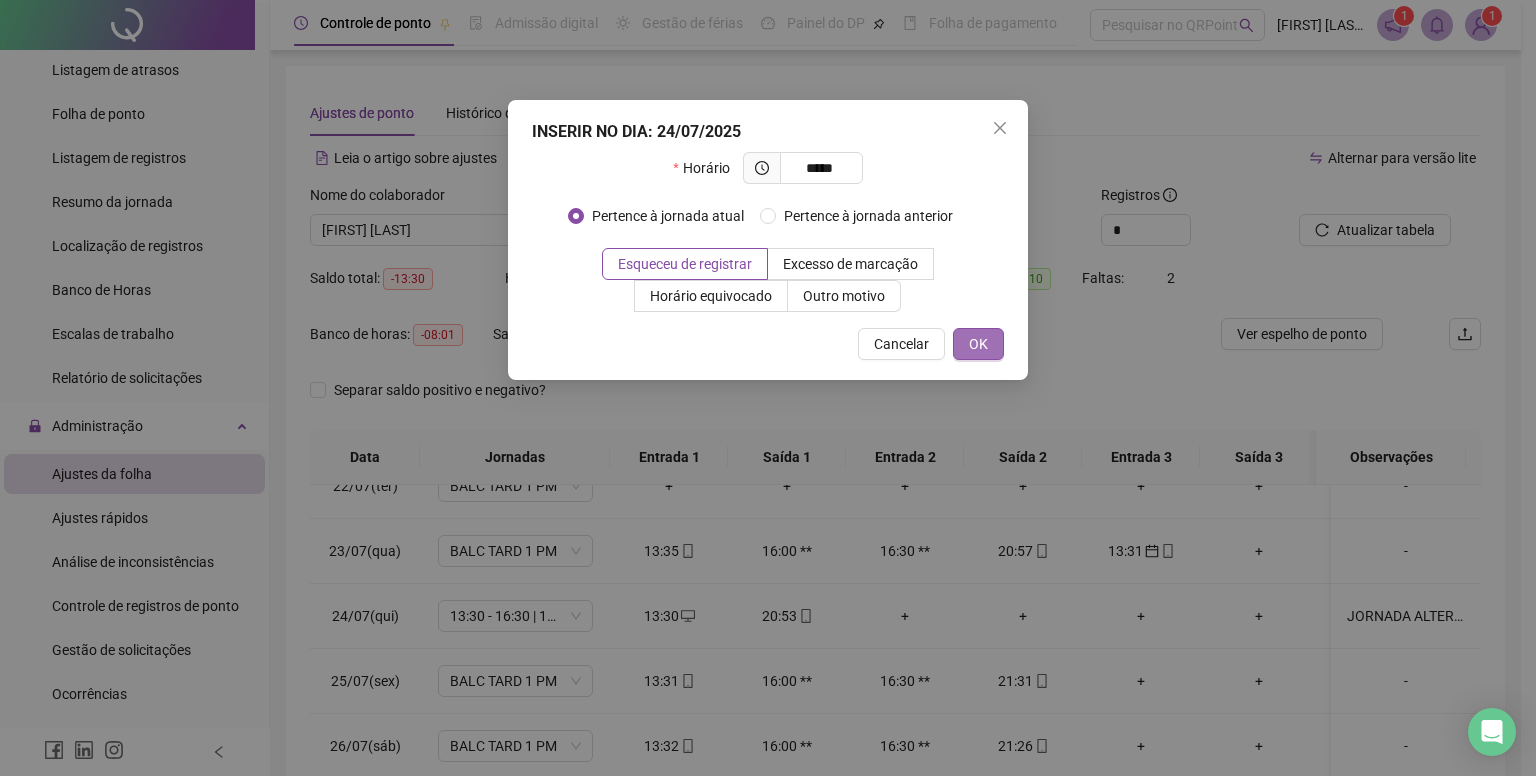 type on "*****" 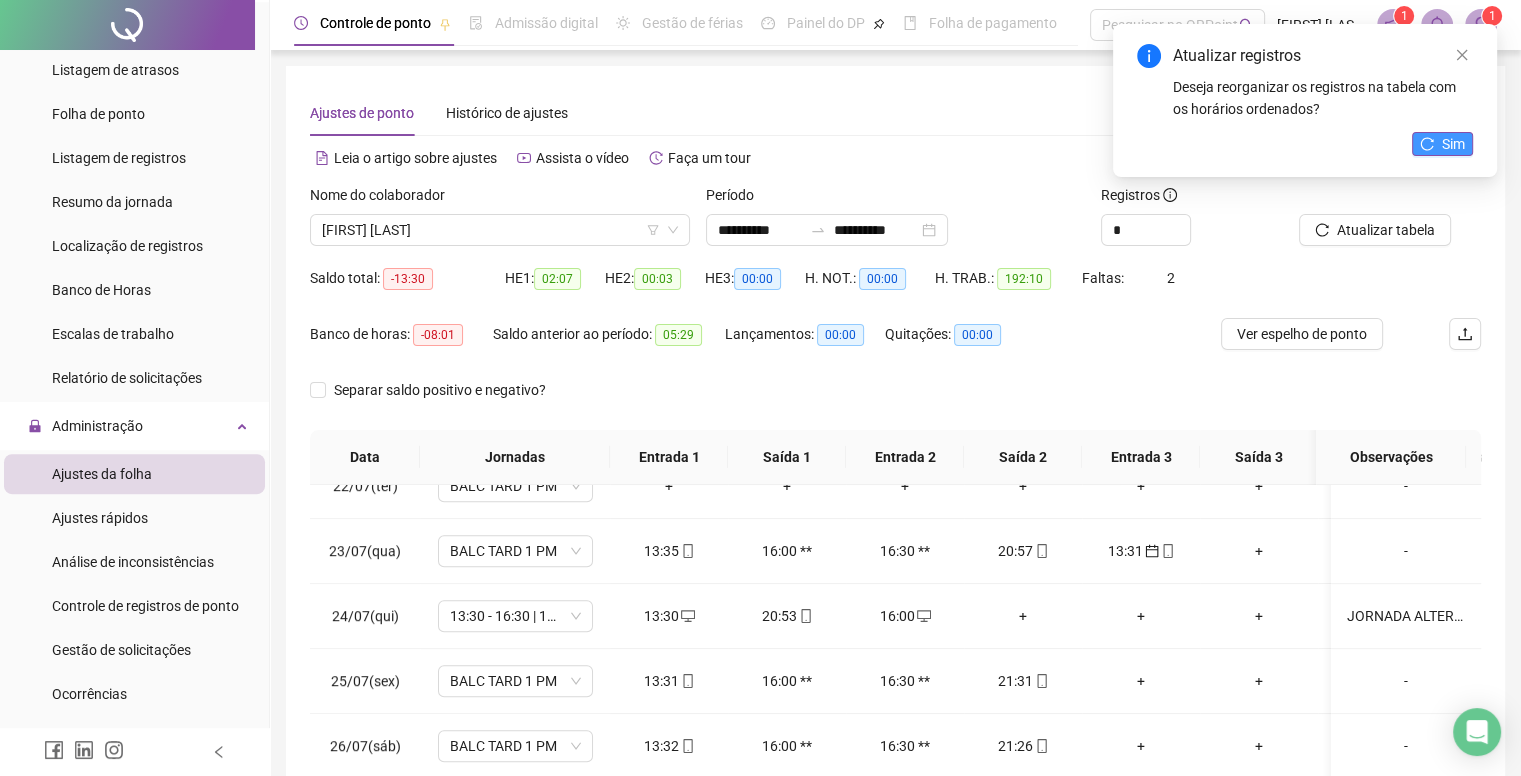 click on "Sim" at bounding box center [1453, 144] 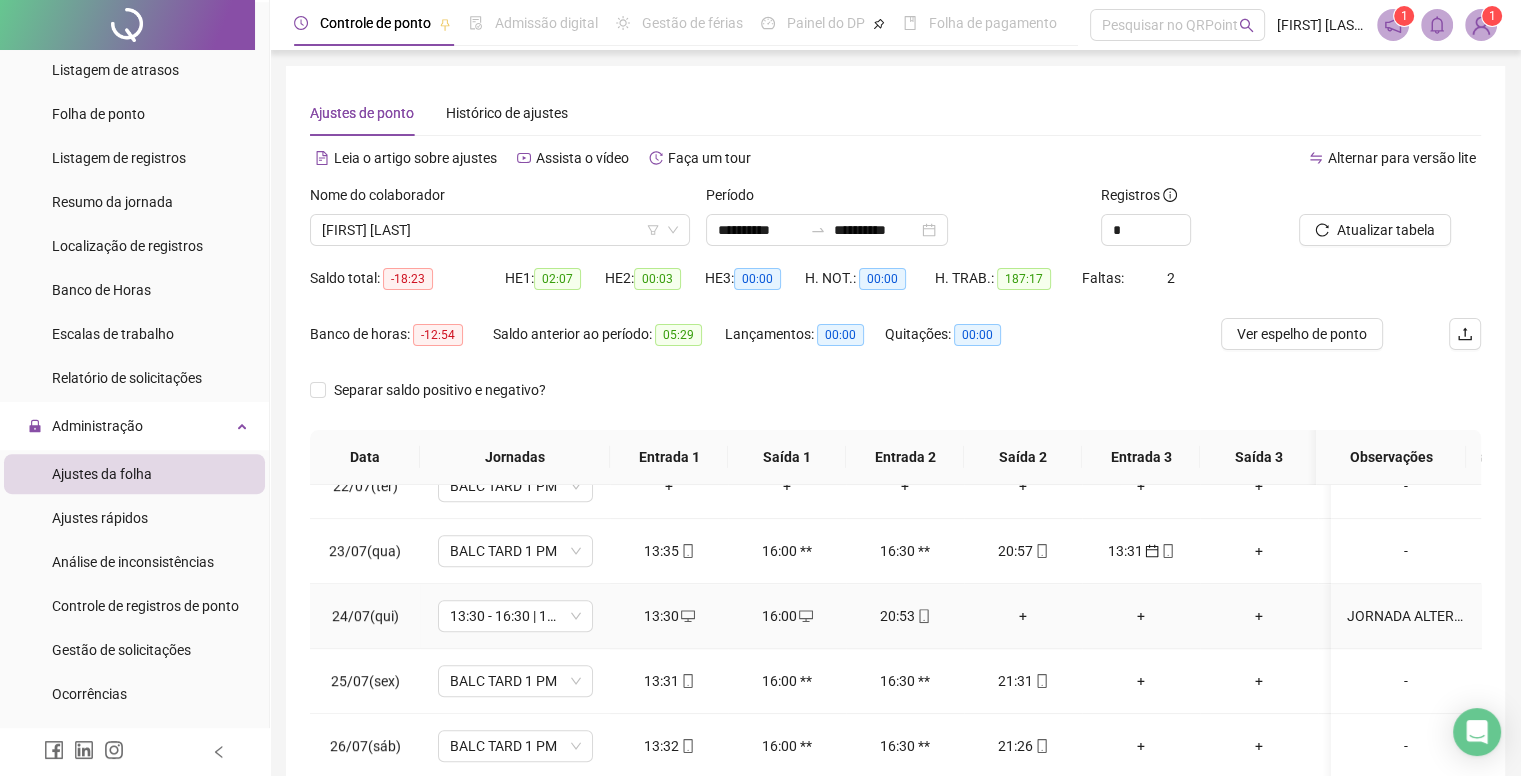 click on "+" at bounding box center (1023, 616) 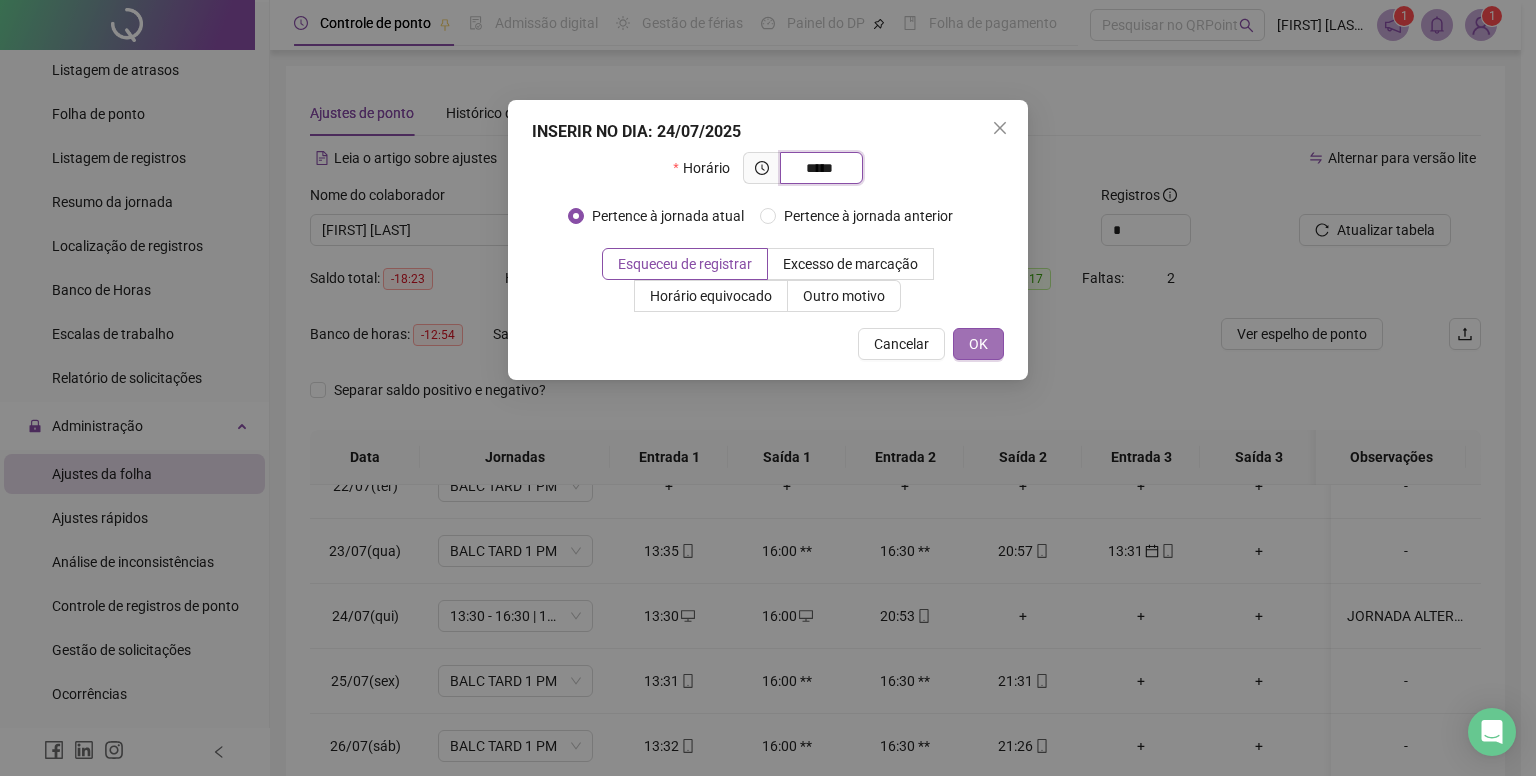 type on "*****" 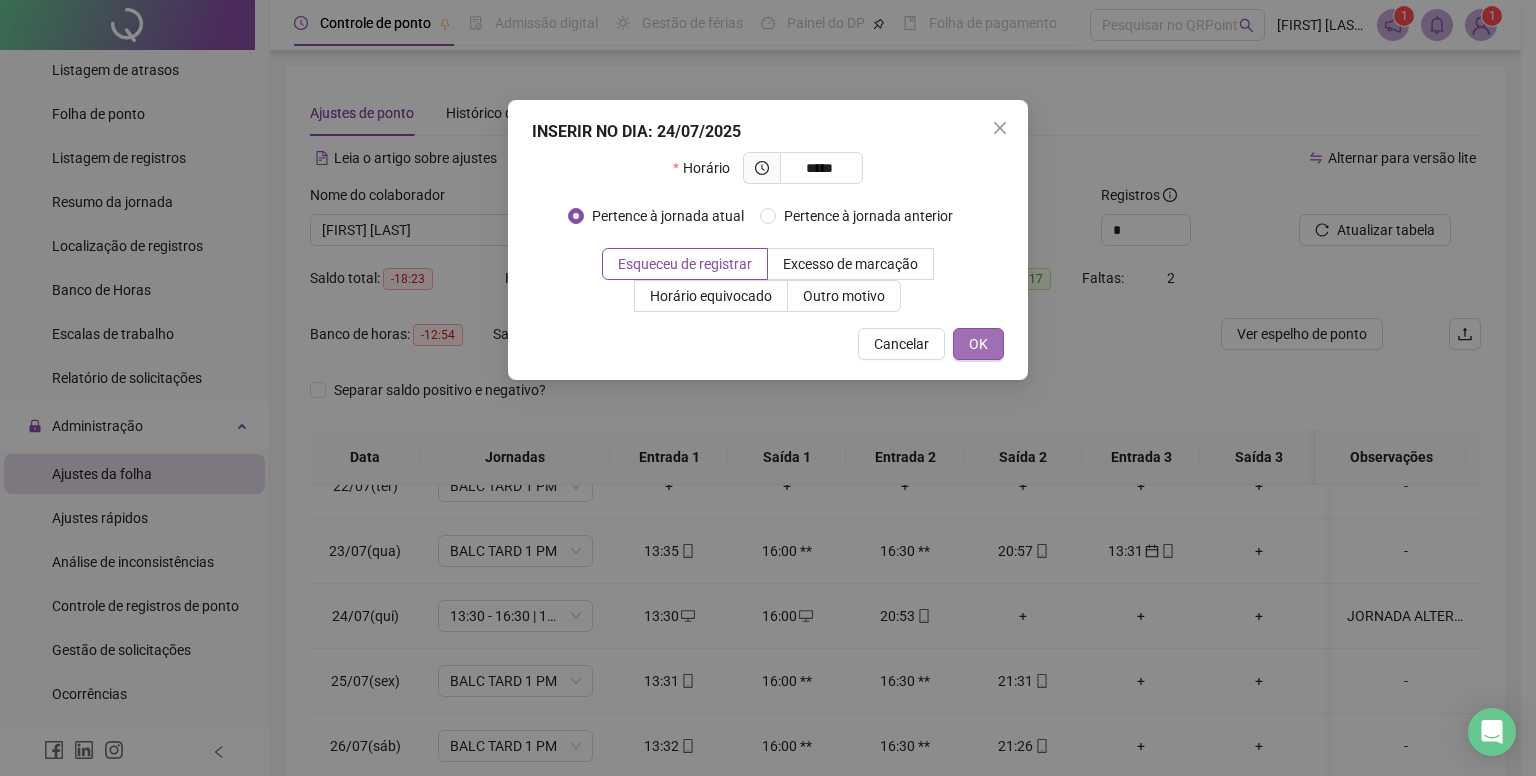 click on "OK" at bounding box center (978, 344) 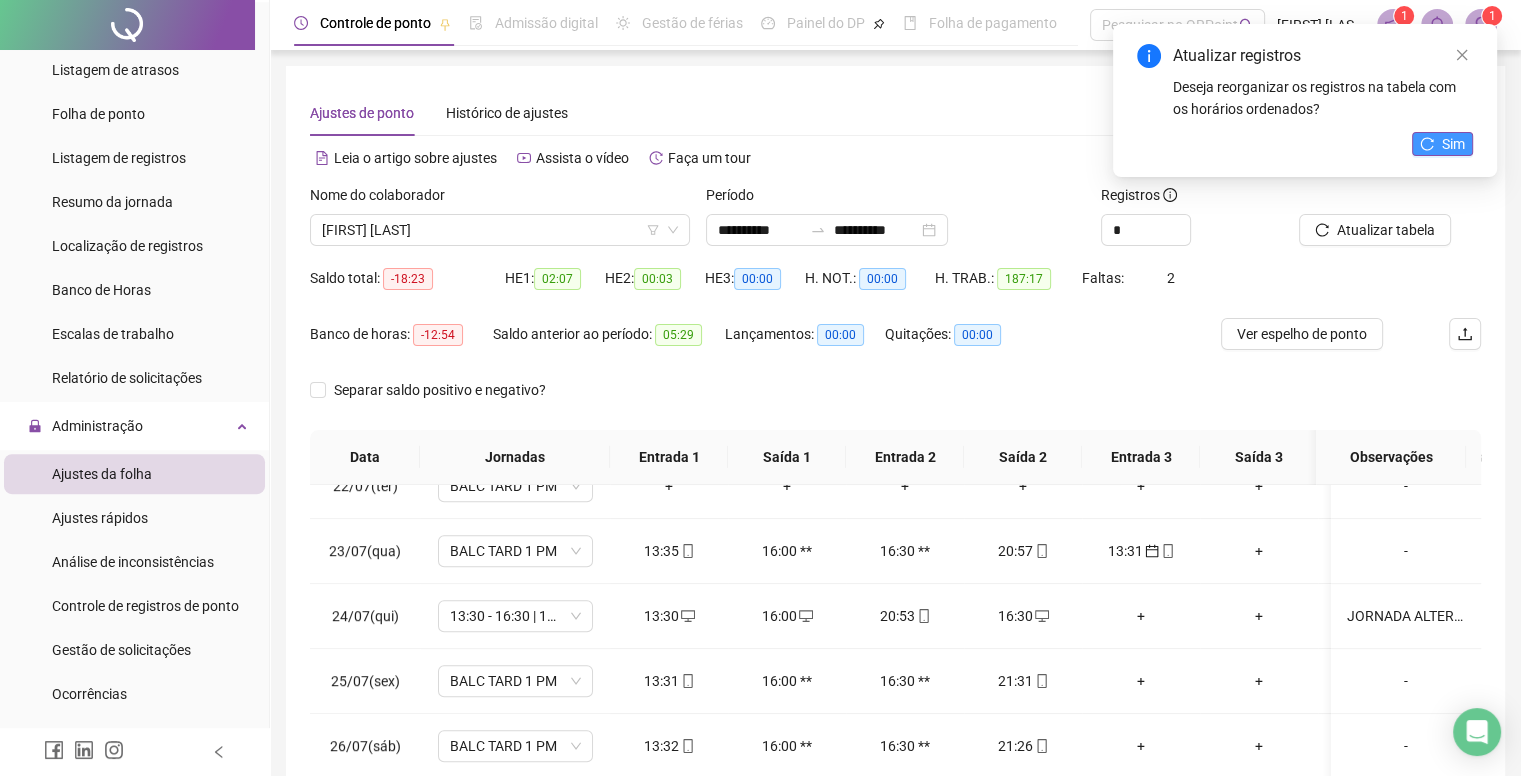 click 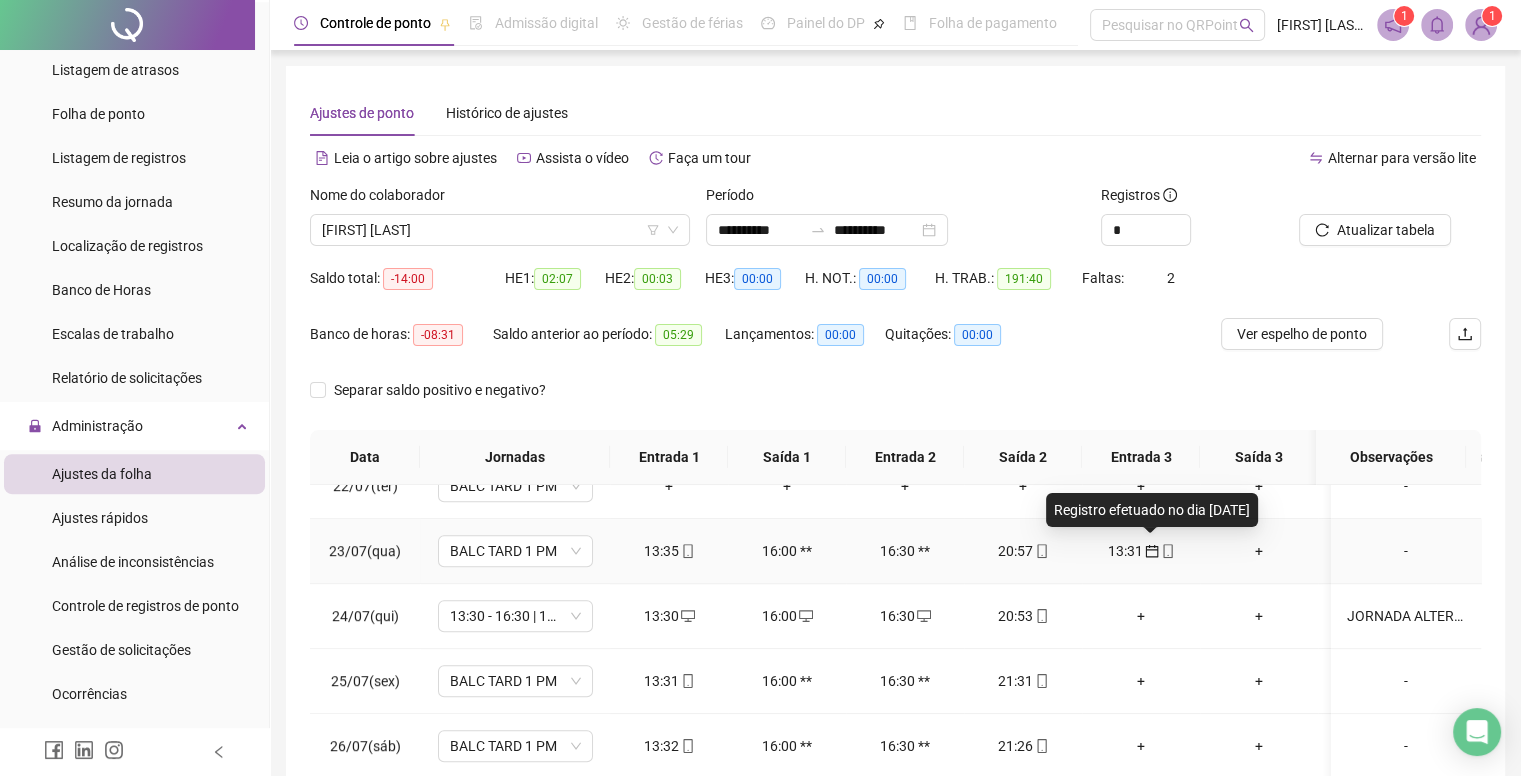 click 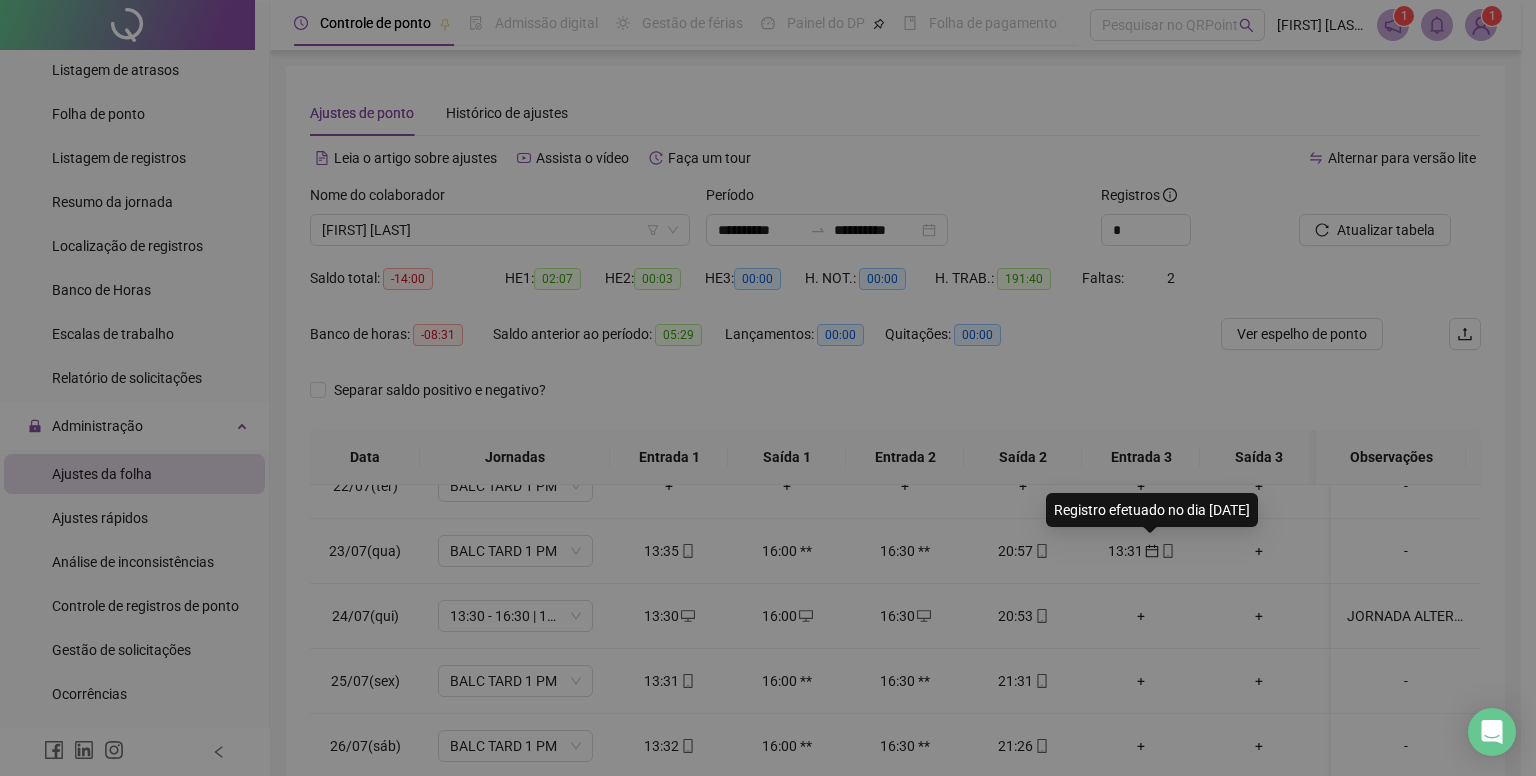 type on "**********" 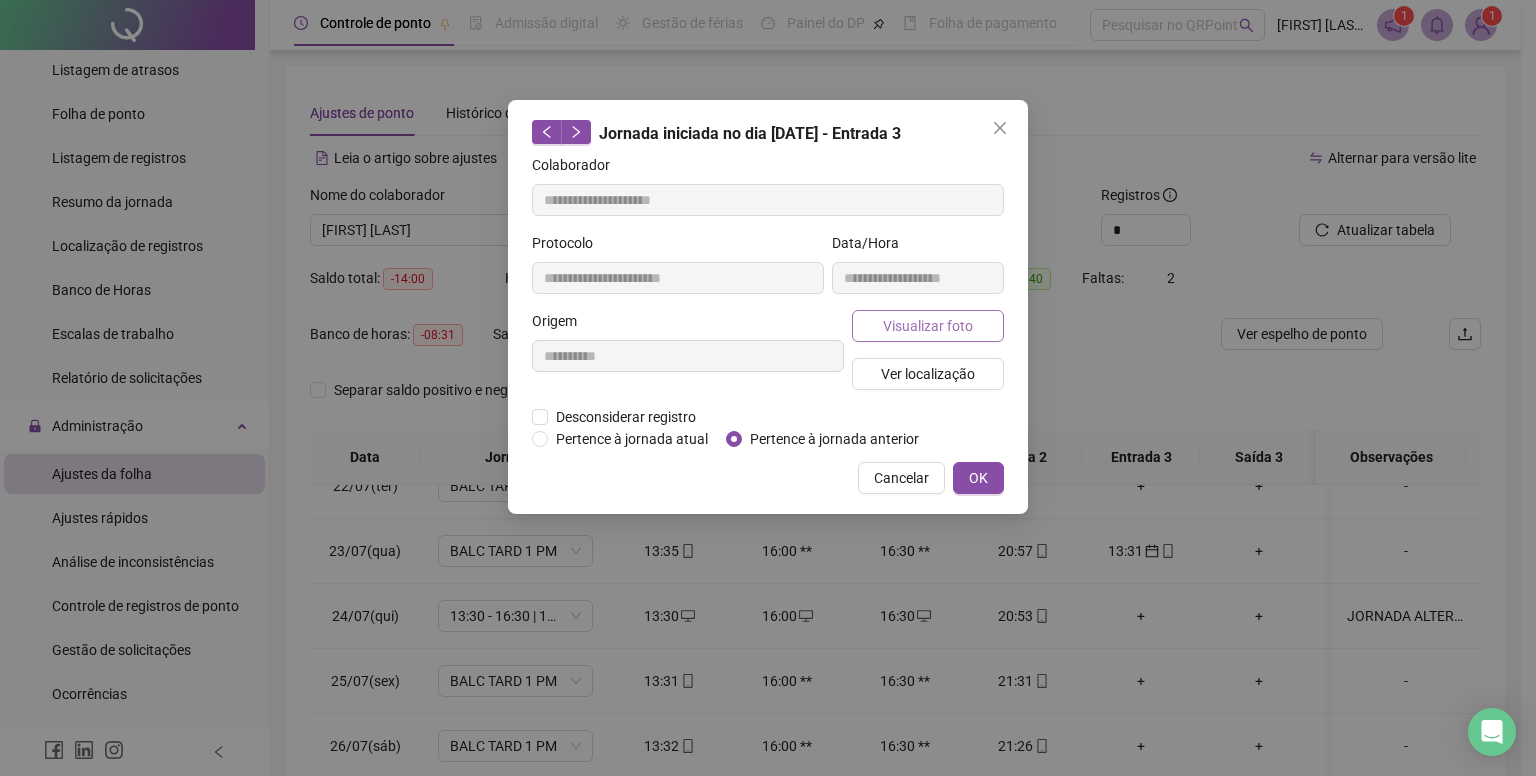 click on "Visualizar foto" at bounding box center (928, 326) 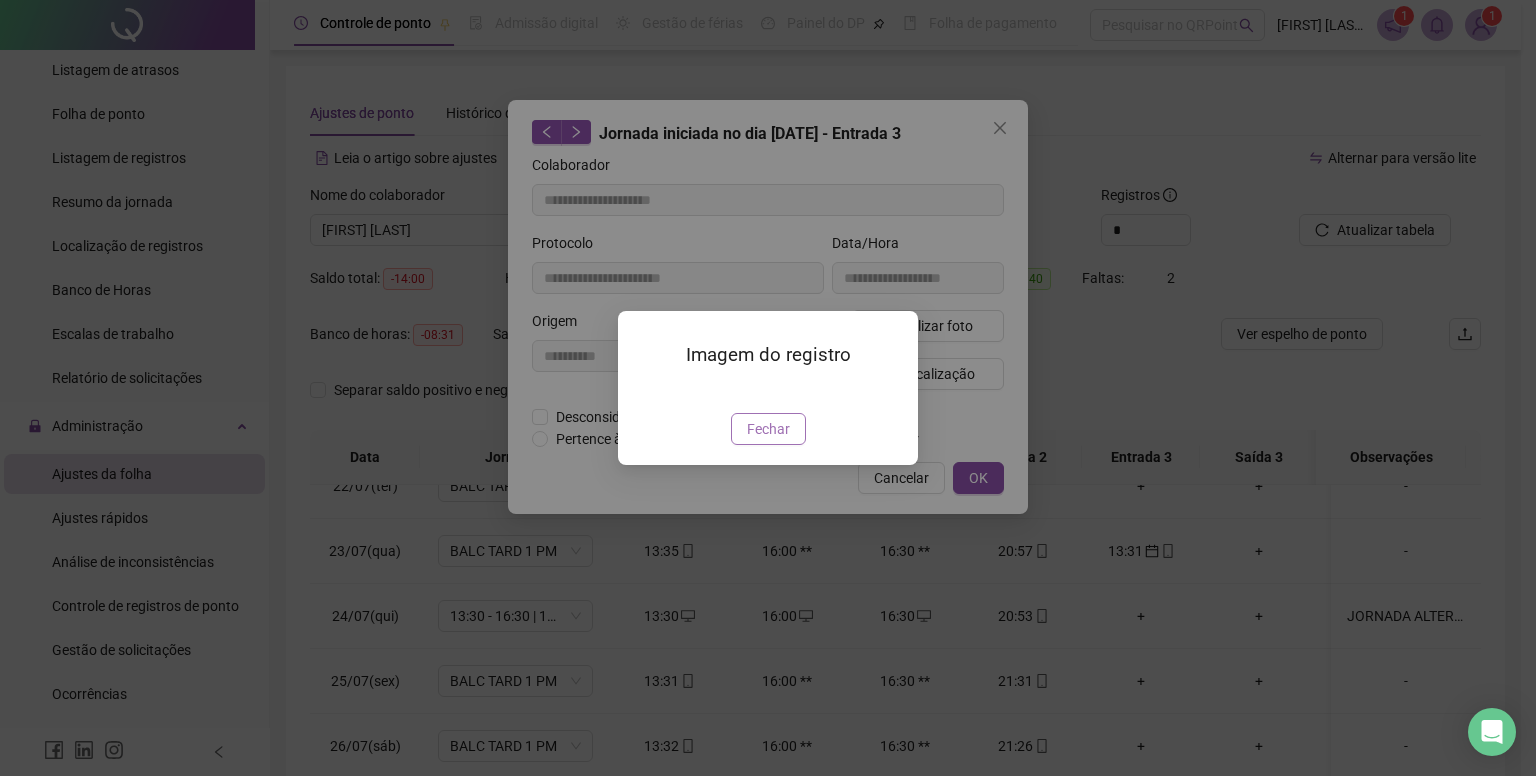 click on "Fechar" at bounding box center (768, 429) 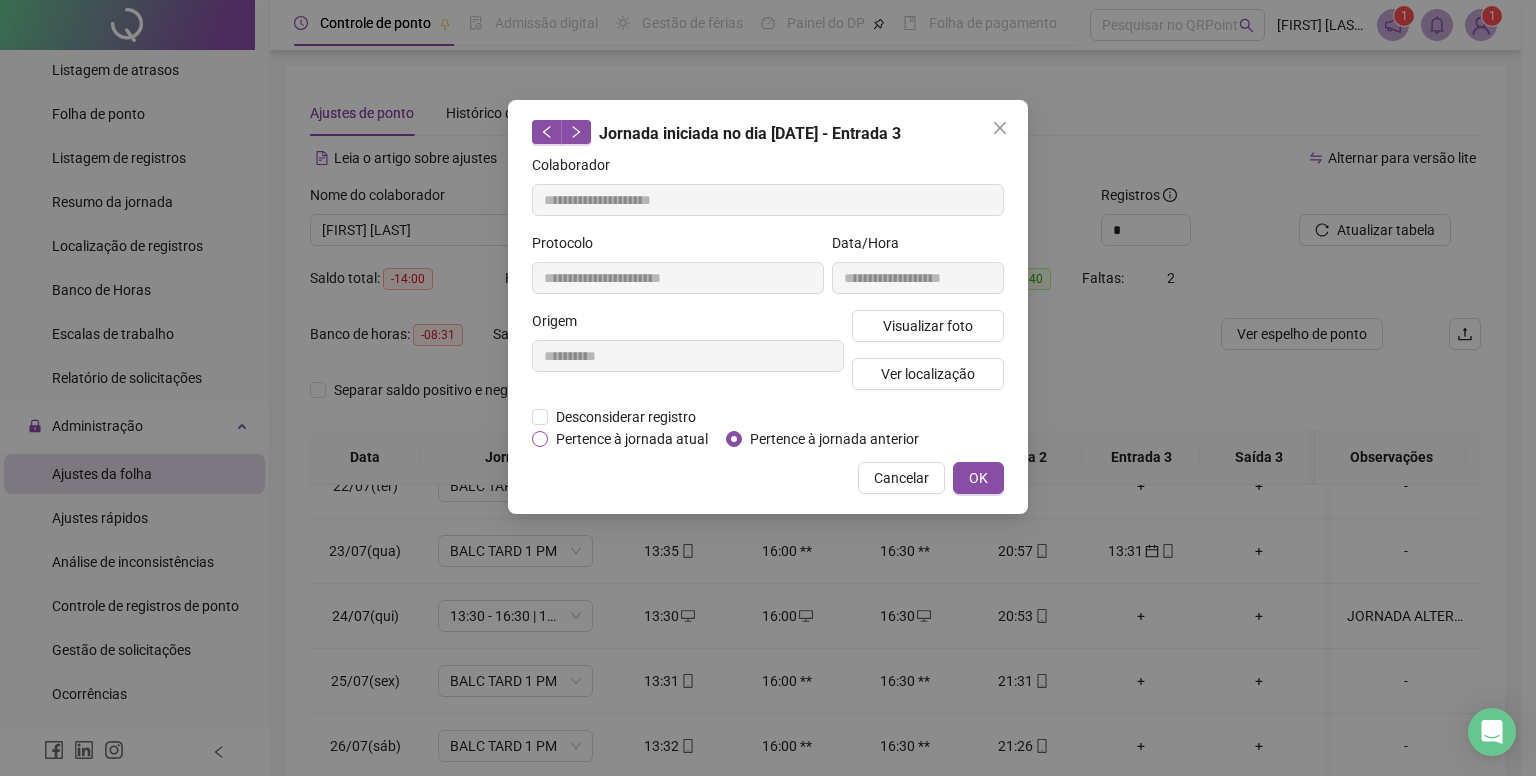 click on "Pertence à jornada atual" at bounding box center [632, 439] 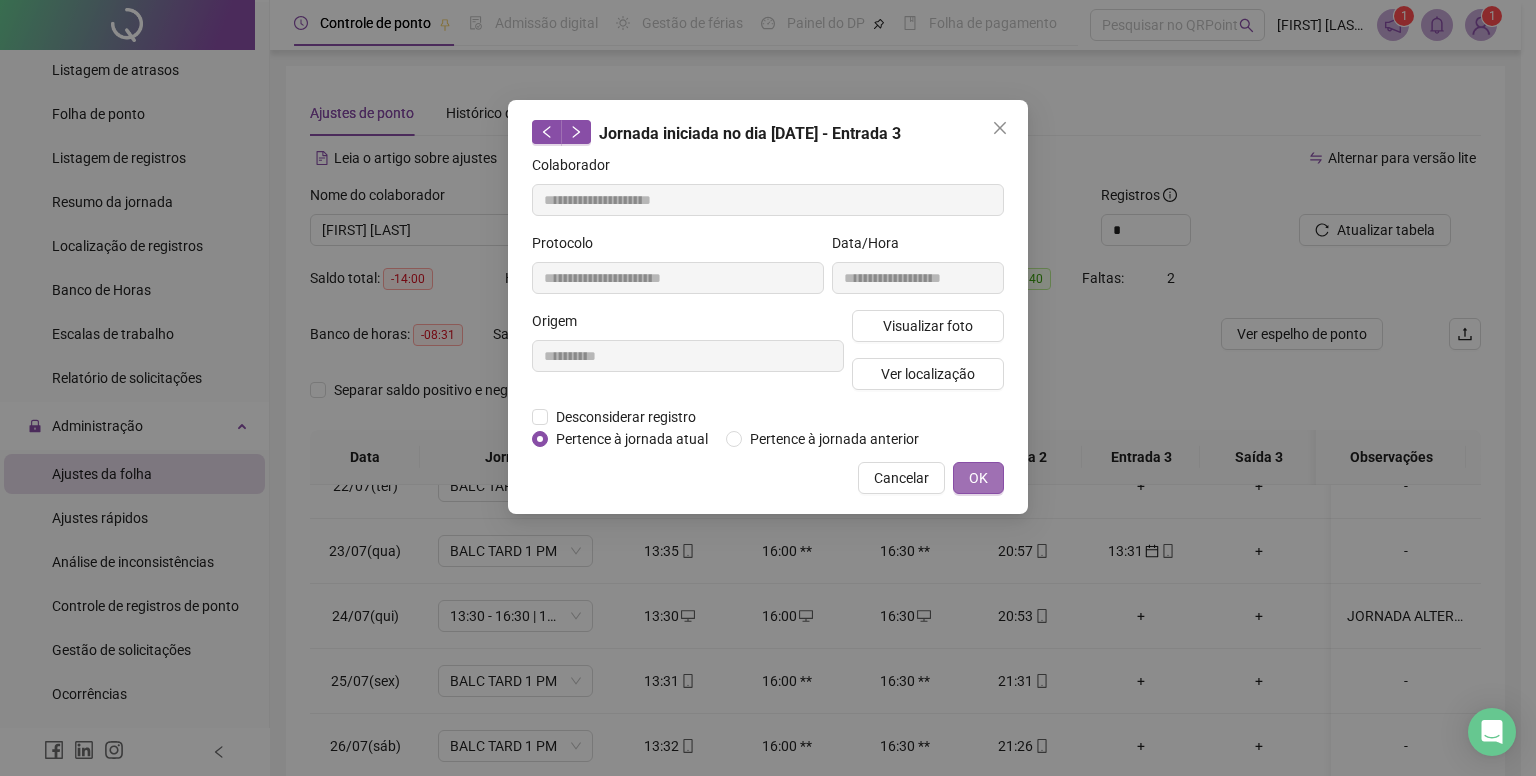 click on "OK" at bounding box center (978, 478) 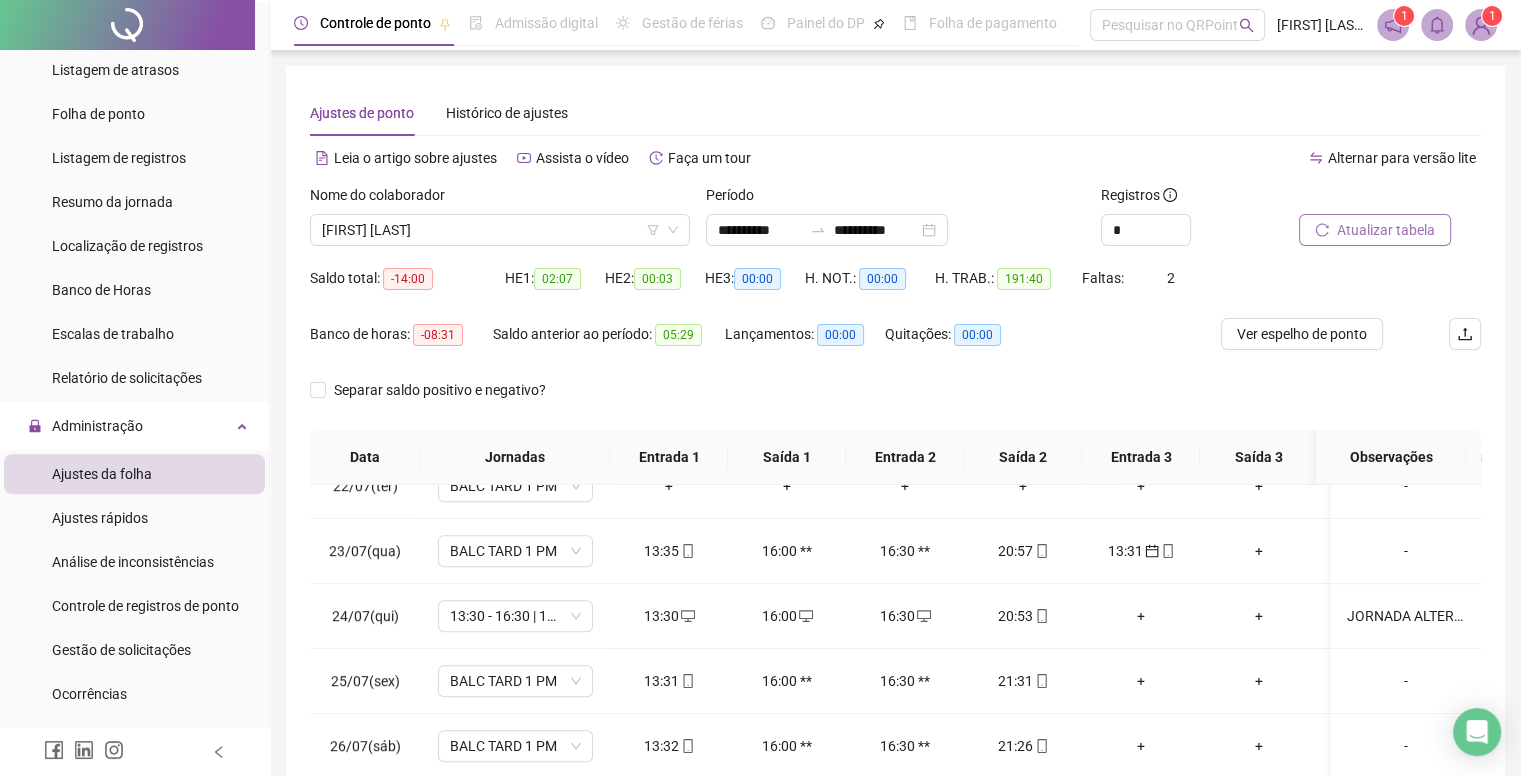 click on "Atualizar tabela" at bounding box center [1386, 230] 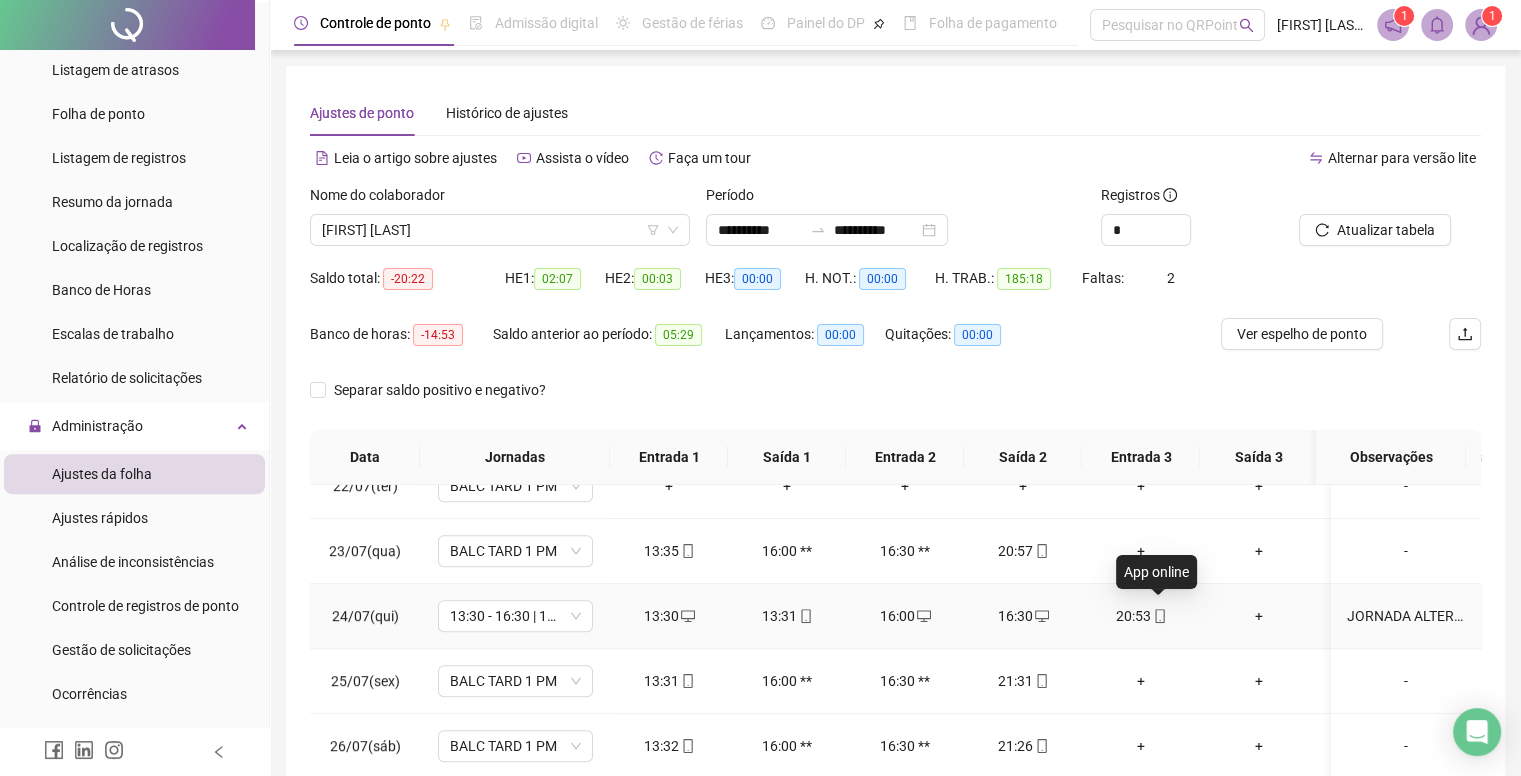 click 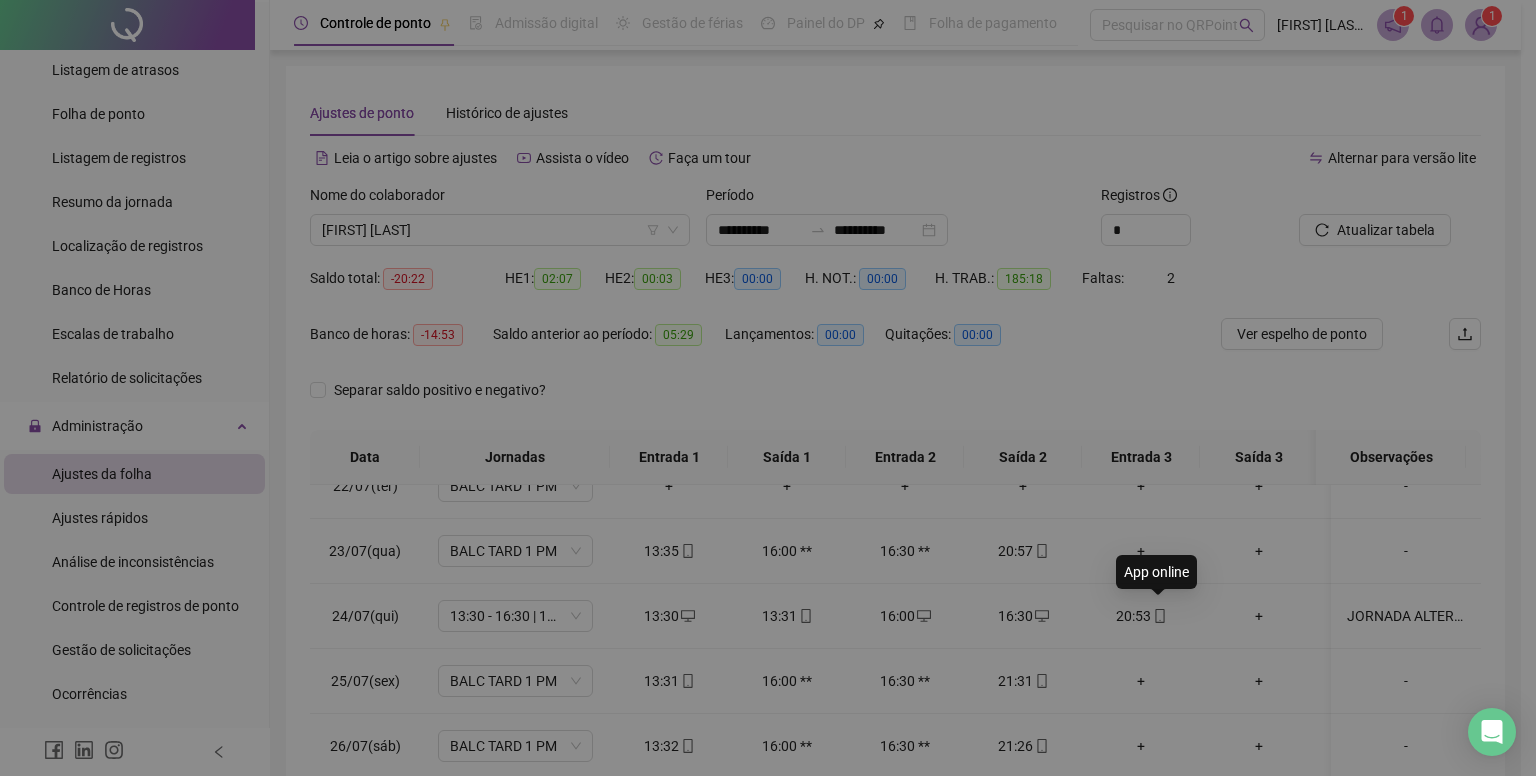 type on "**********" 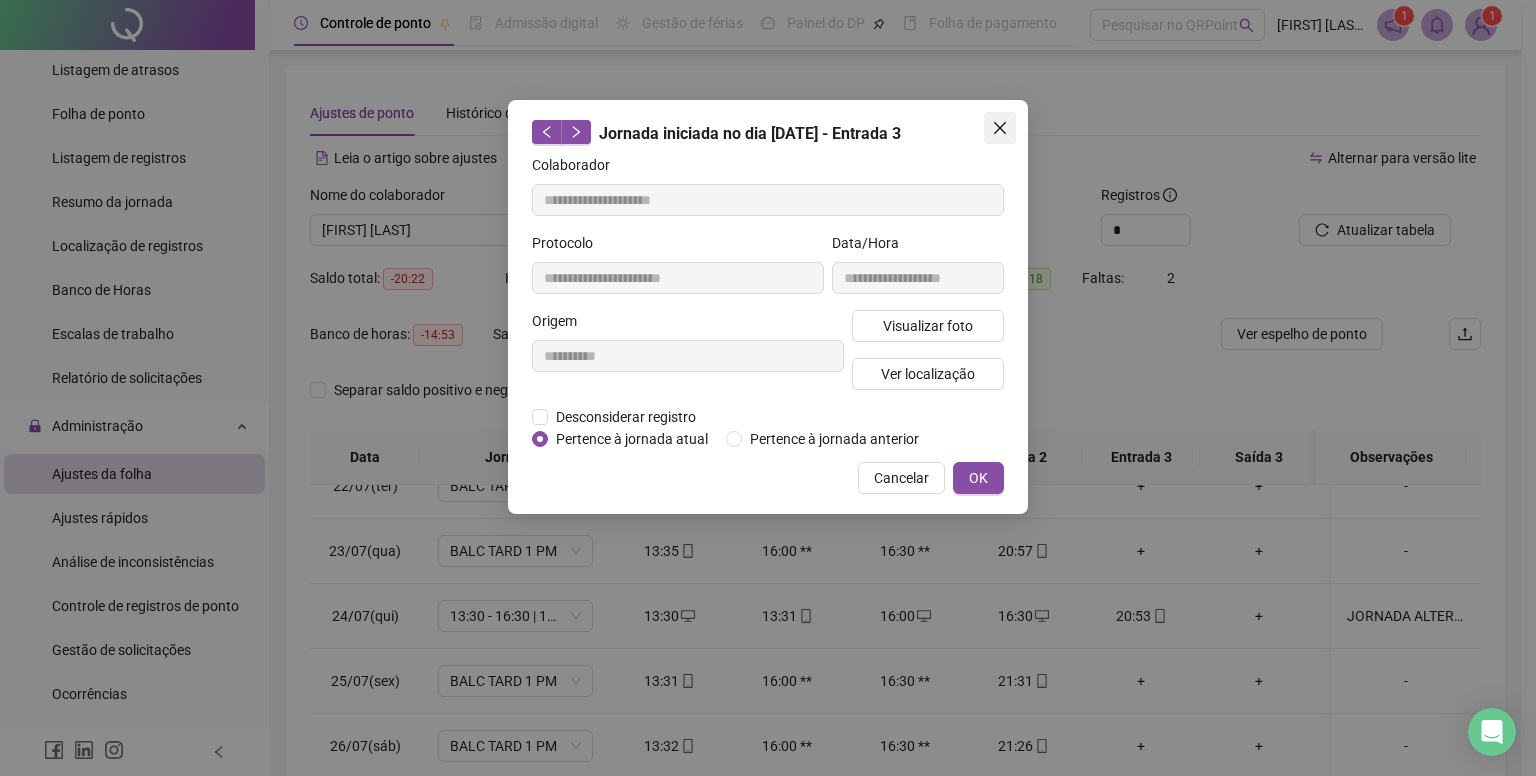 click at bounding box center [1000, 128] 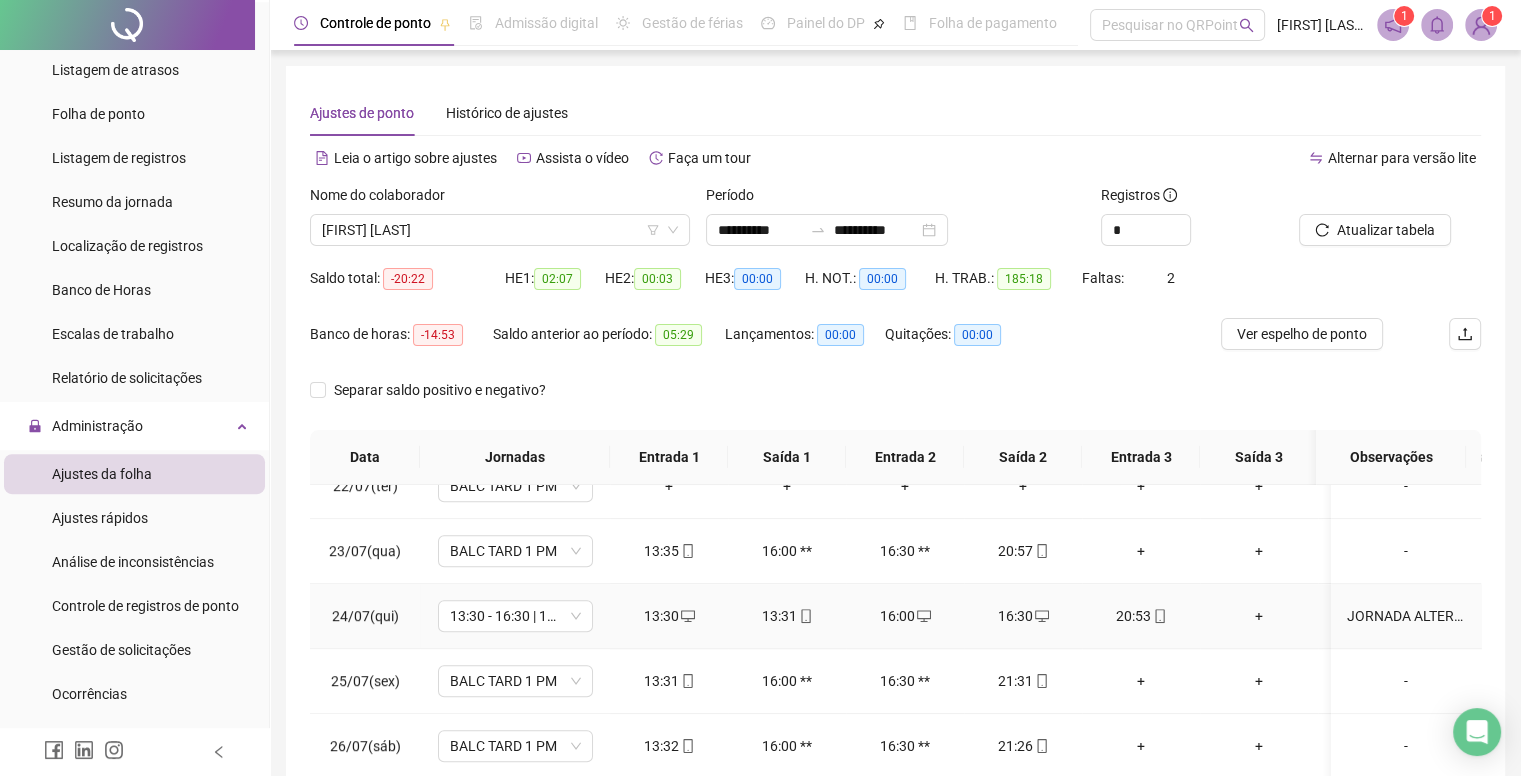 click on "13:31" at bounding box center [787, 616] 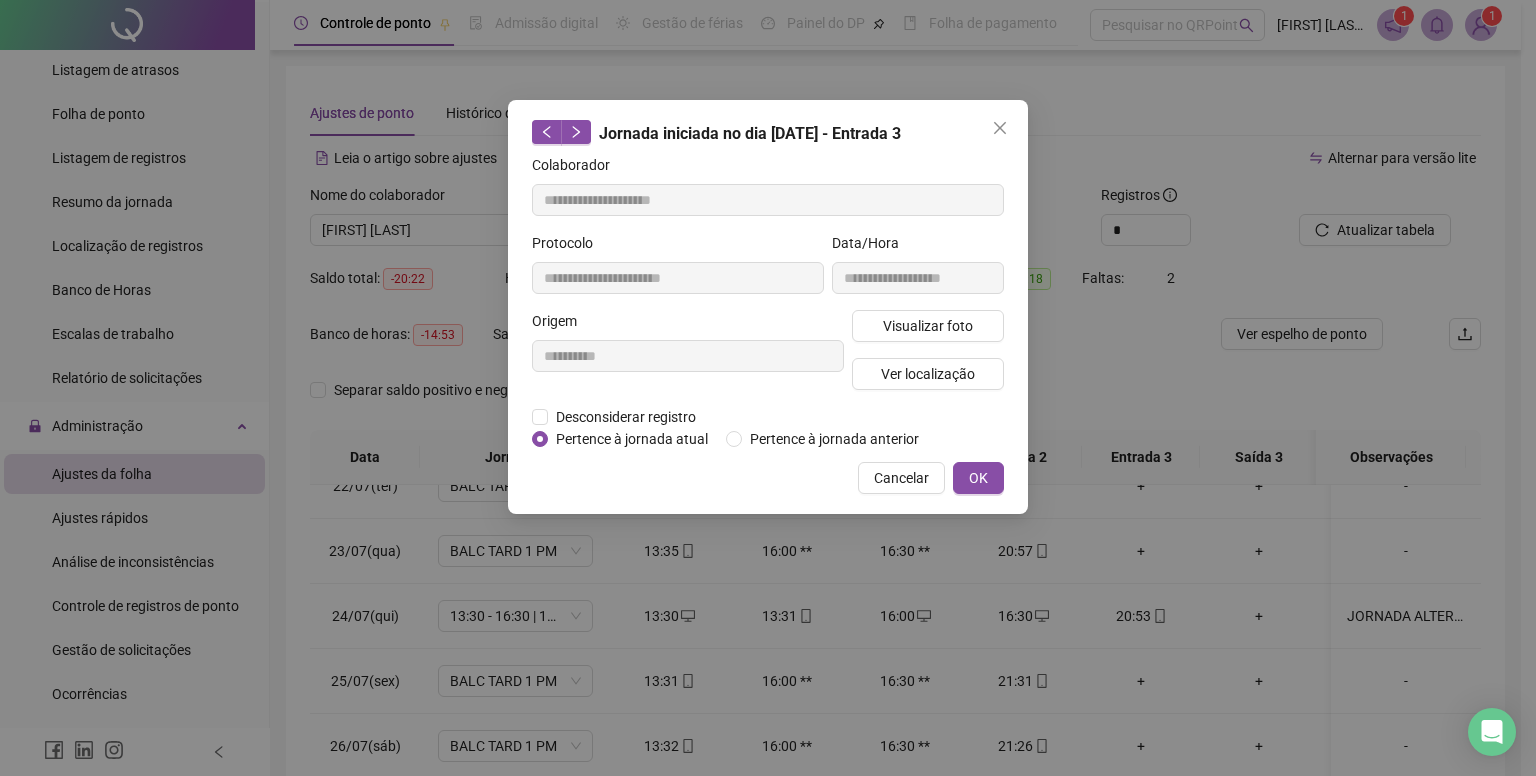 type on "**********" 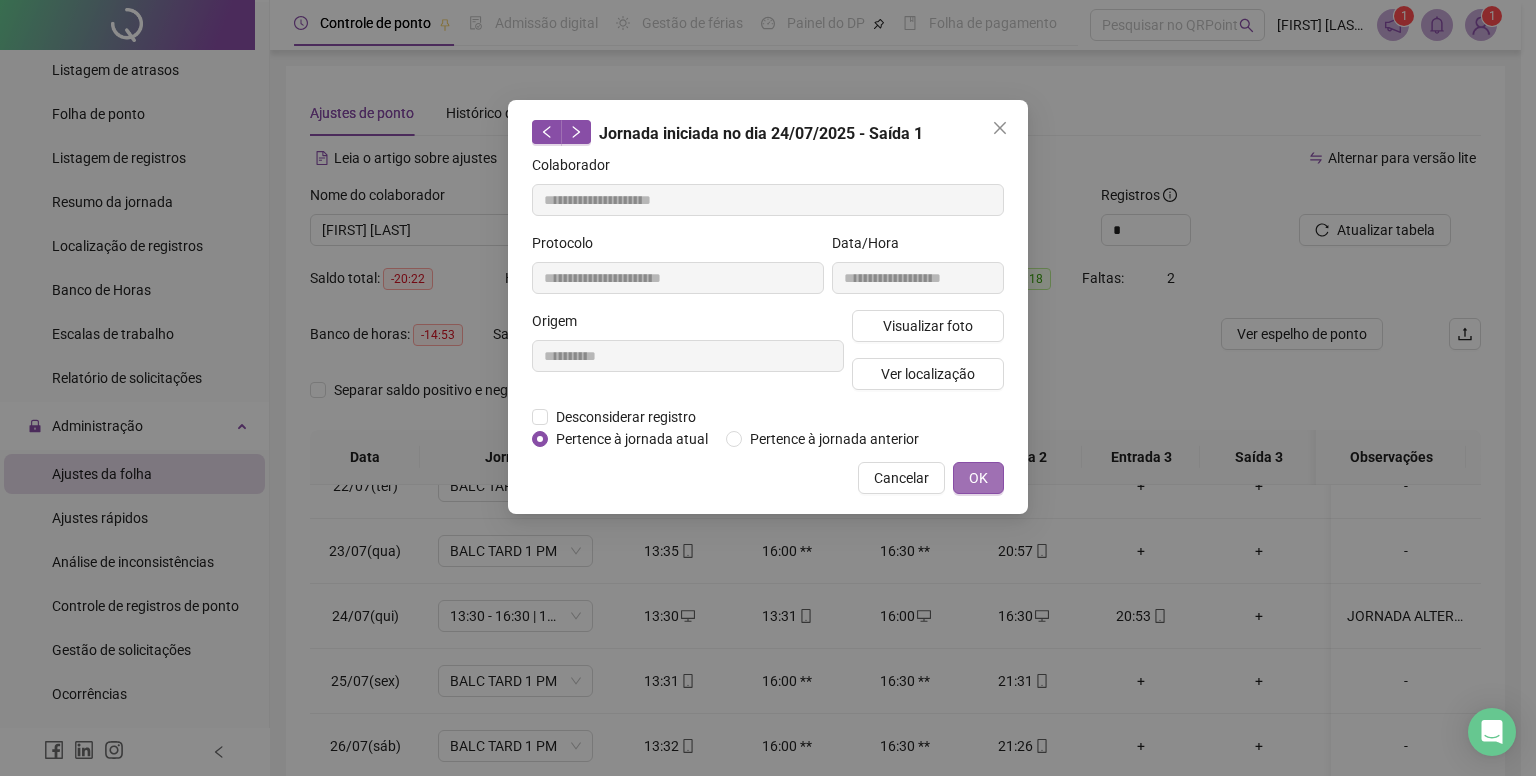 click on "OK" at bounding box center (978, 478) 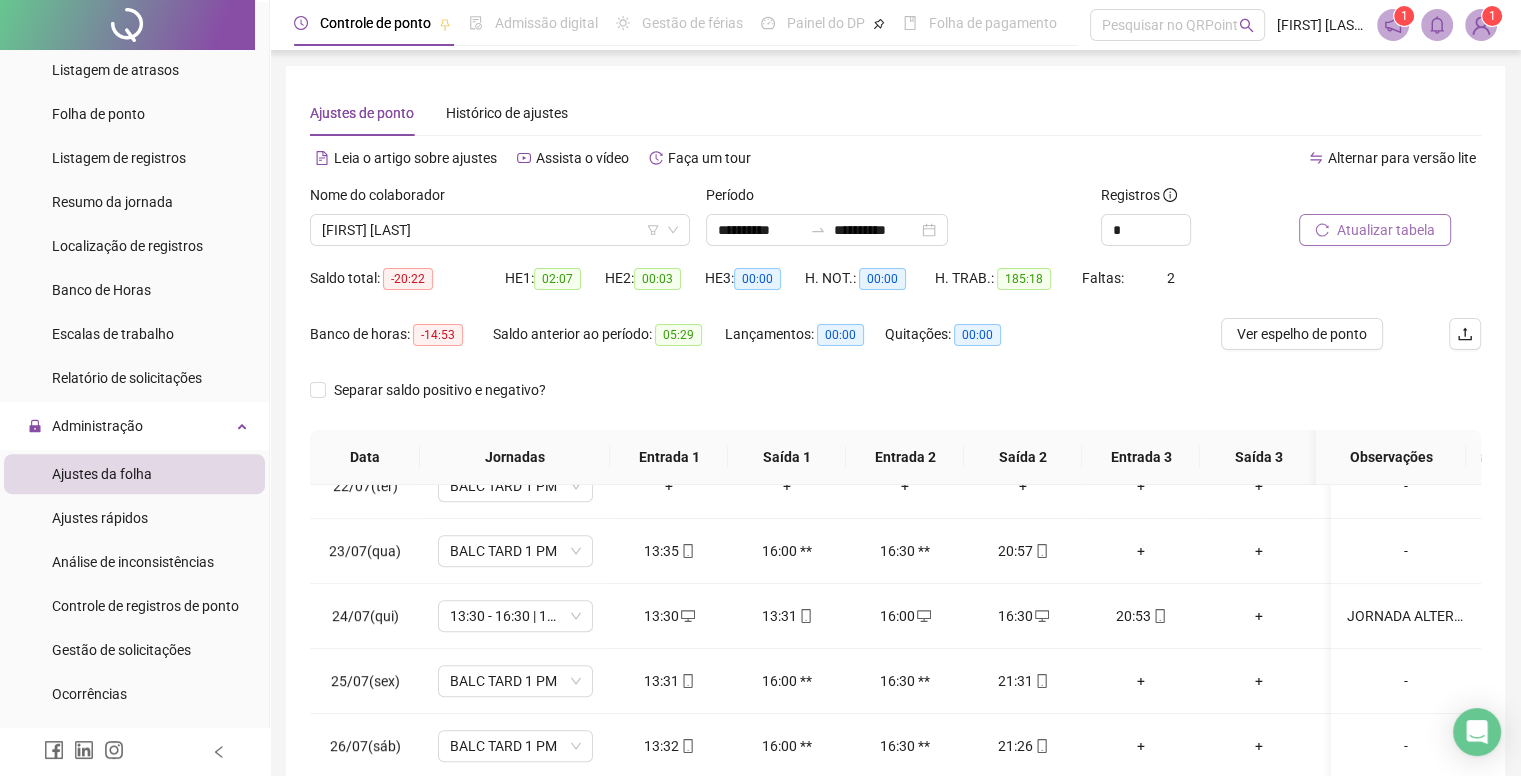 click on "Atualizar tabela" at bounding box center (1386, 230) 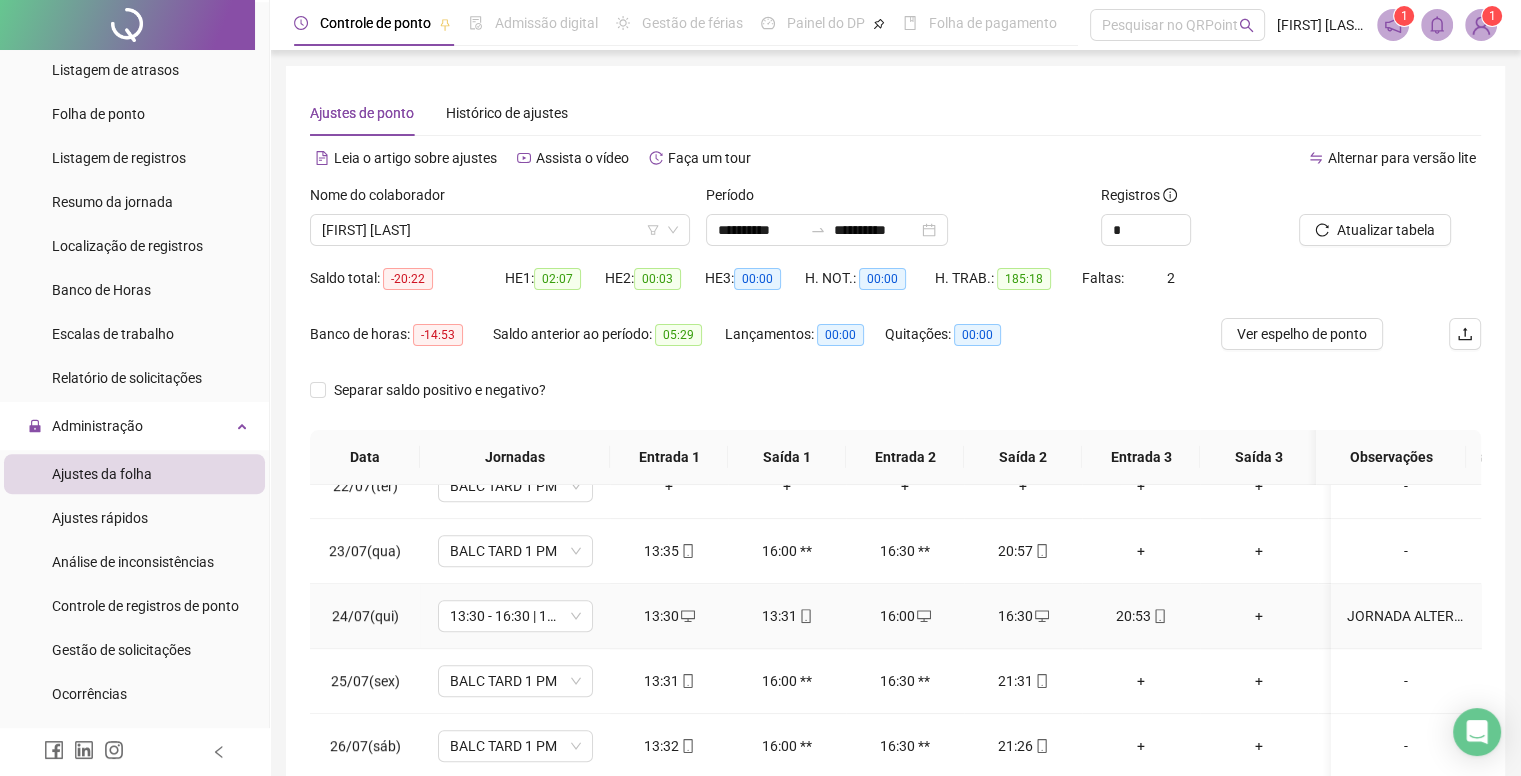 click 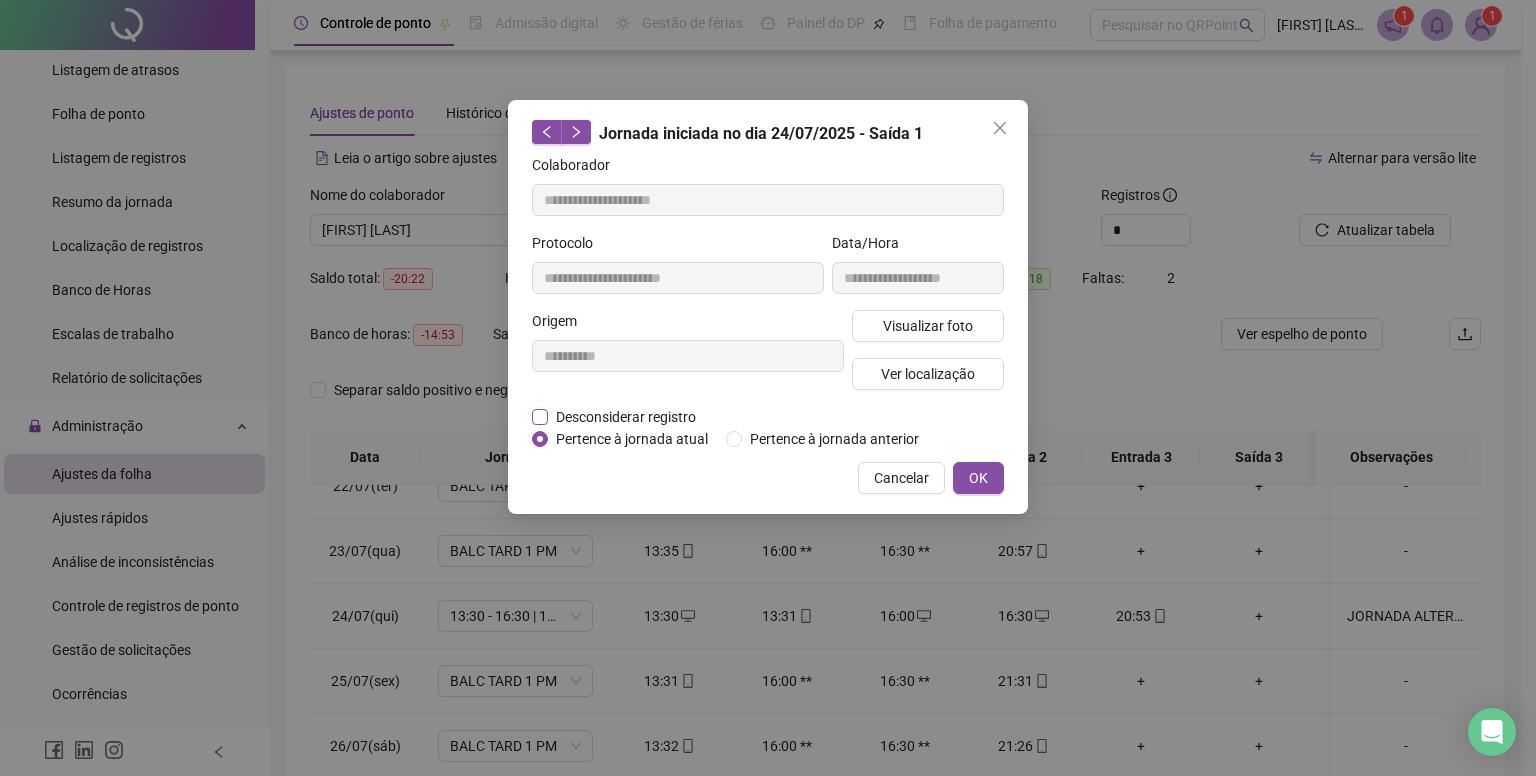 click on "Desconsiderar registro" at bounding box center (626, 417) 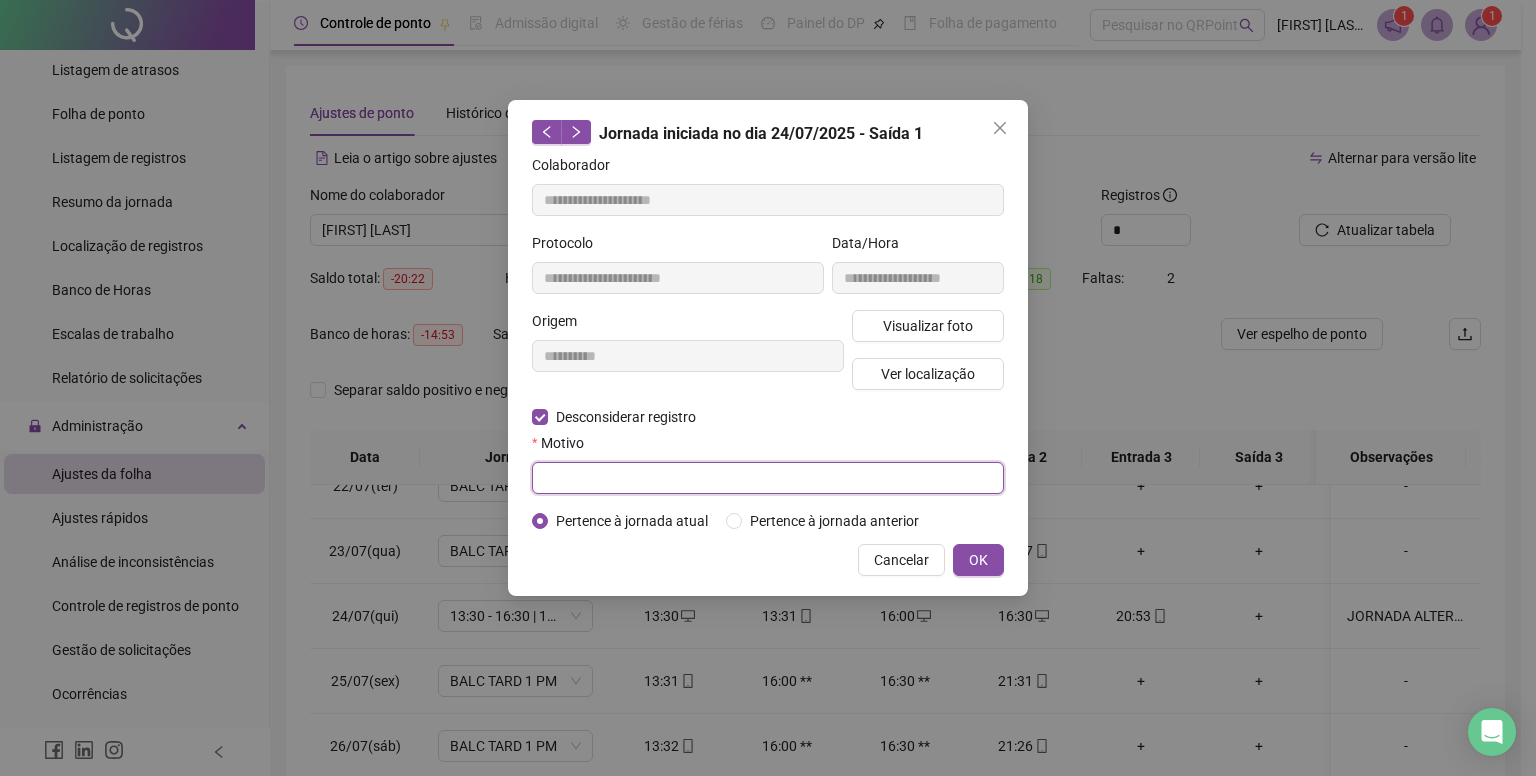 click at bounding box center (768, 478) 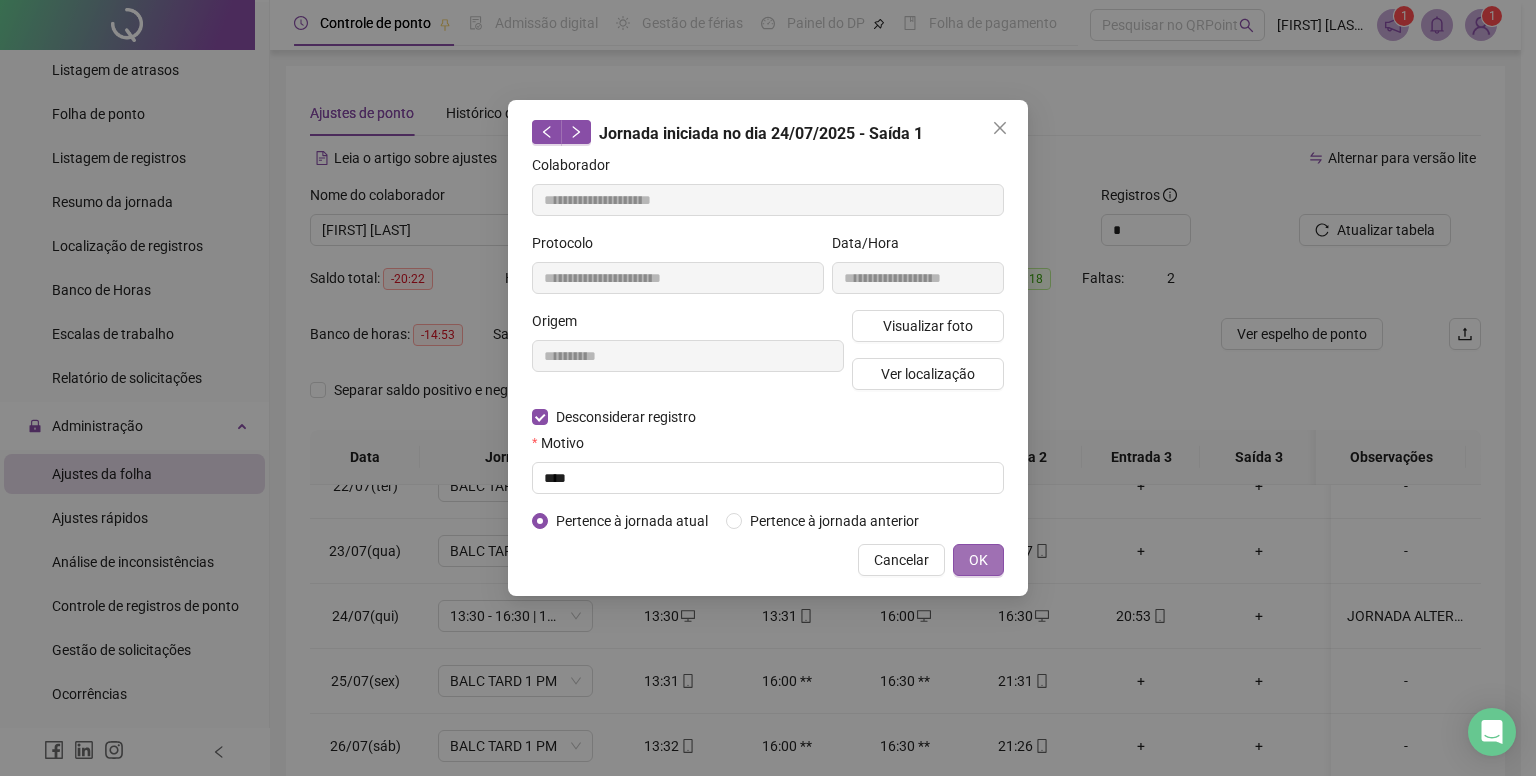 click on "OK" at bounding box center (978, 560) 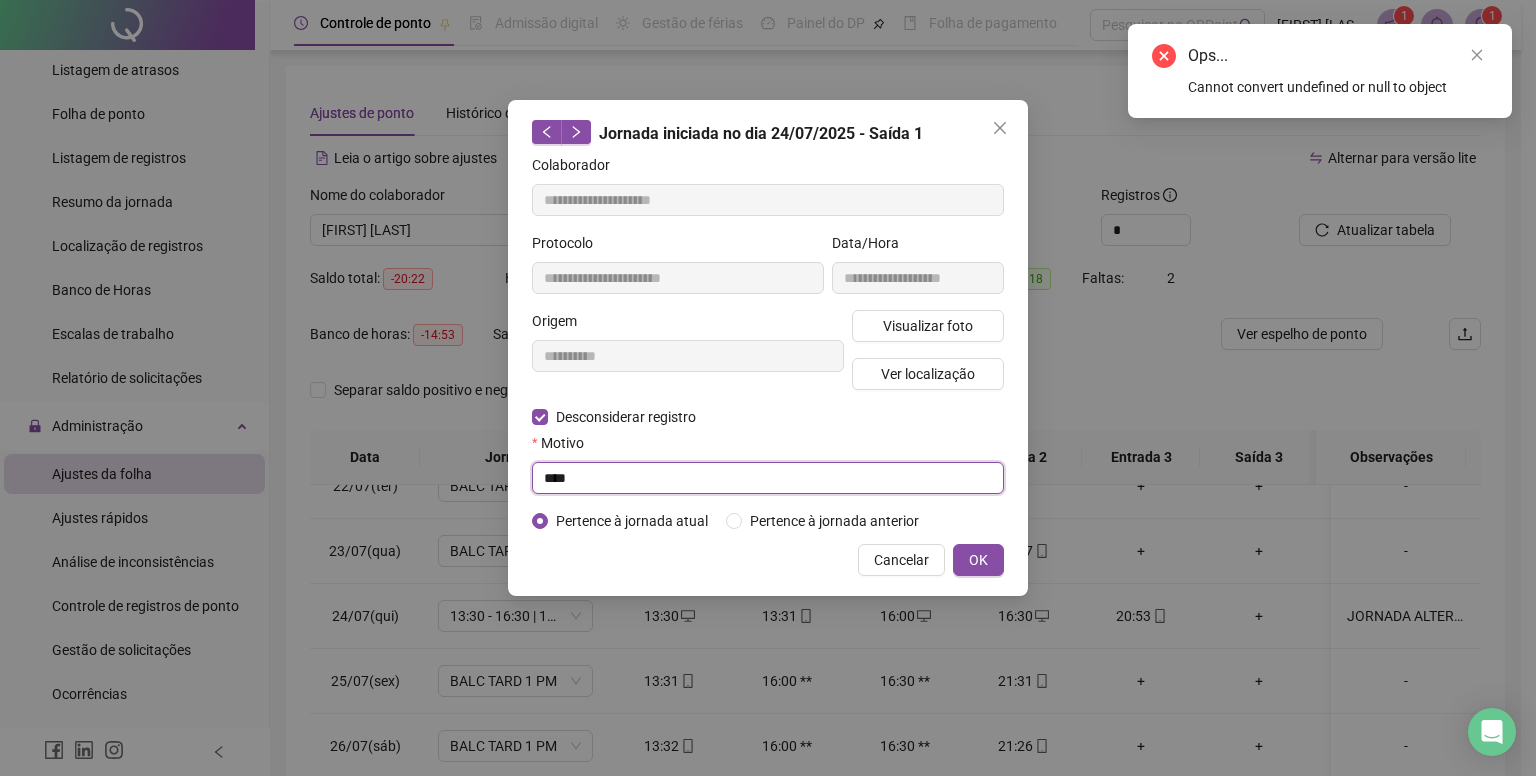 click on "****" at bounding box center [768, 478] 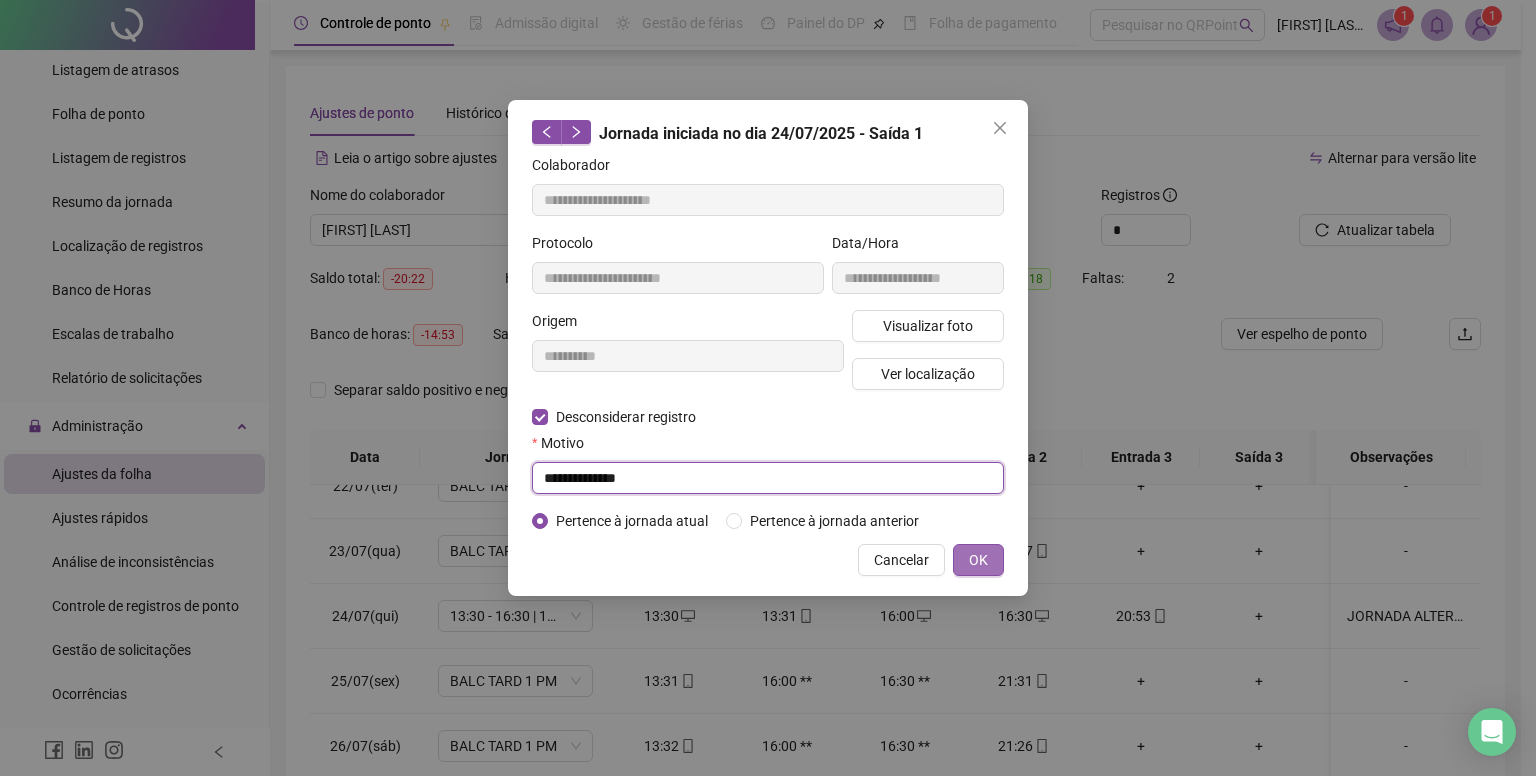 type on "**********" 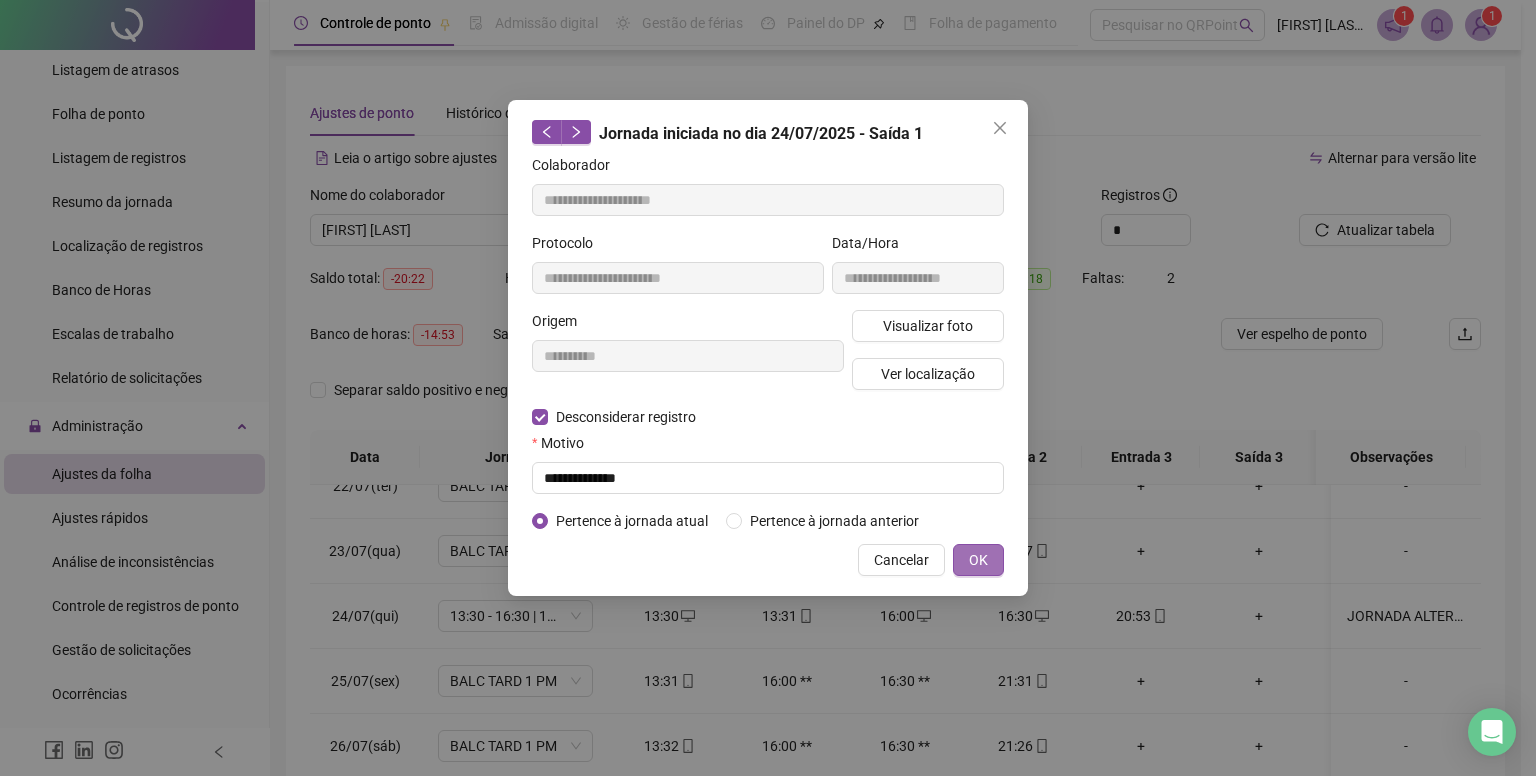 click on "OK" at bounding box center [978, 560] 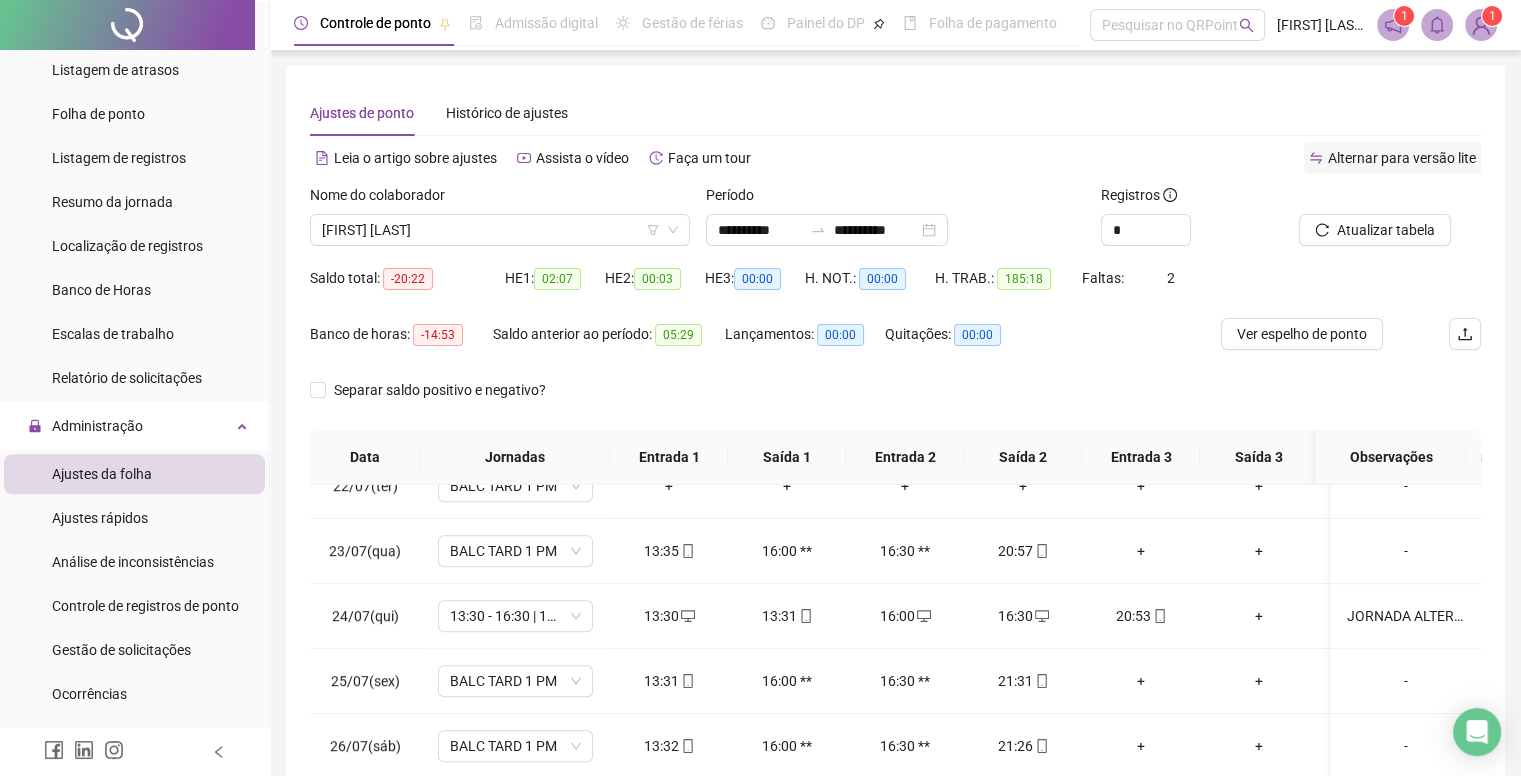 click on "Alternar para versão lite" at bounding box center [1402, 158] 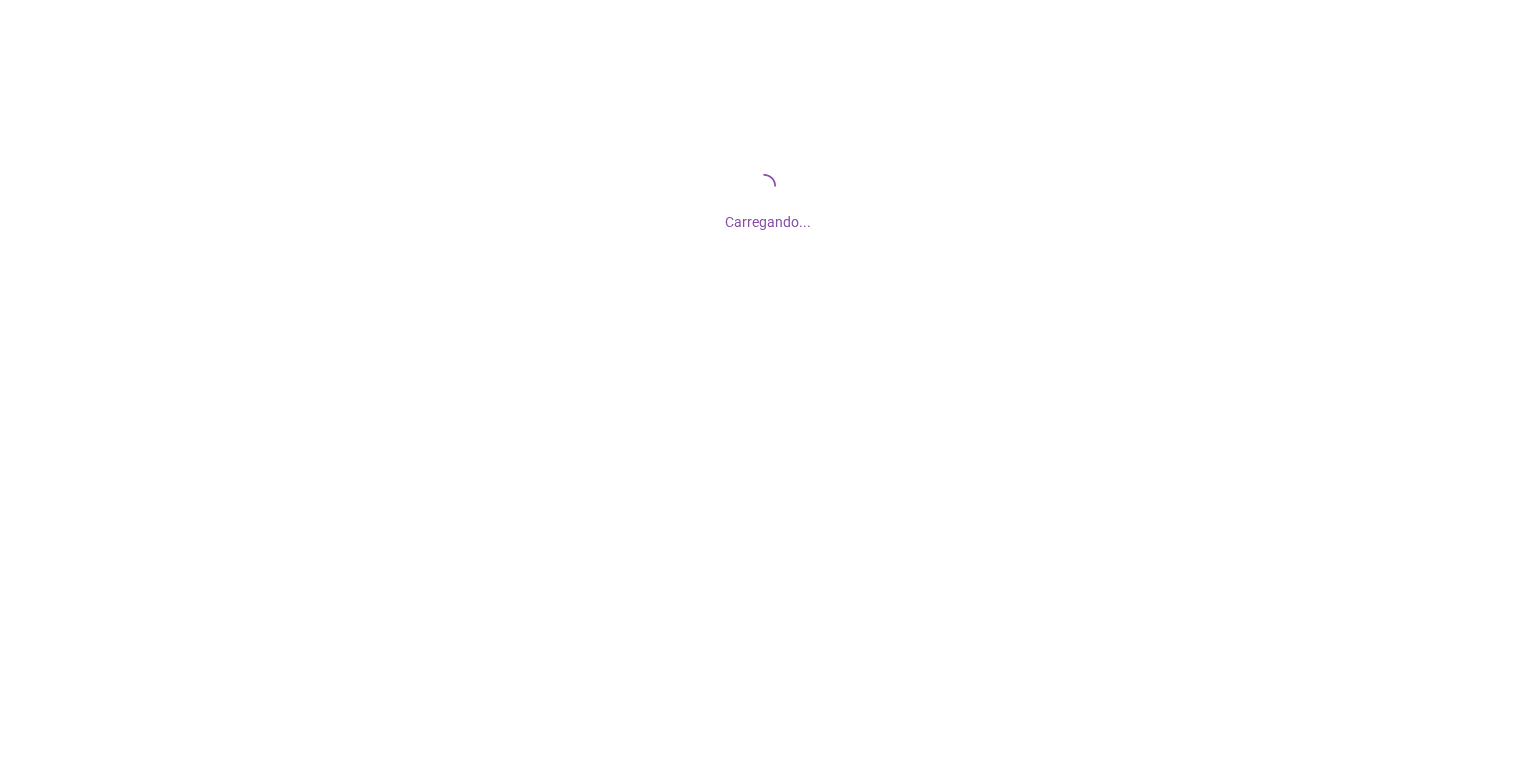 scroll, scrollTop: 0, scrollLeft: 0, axis: both 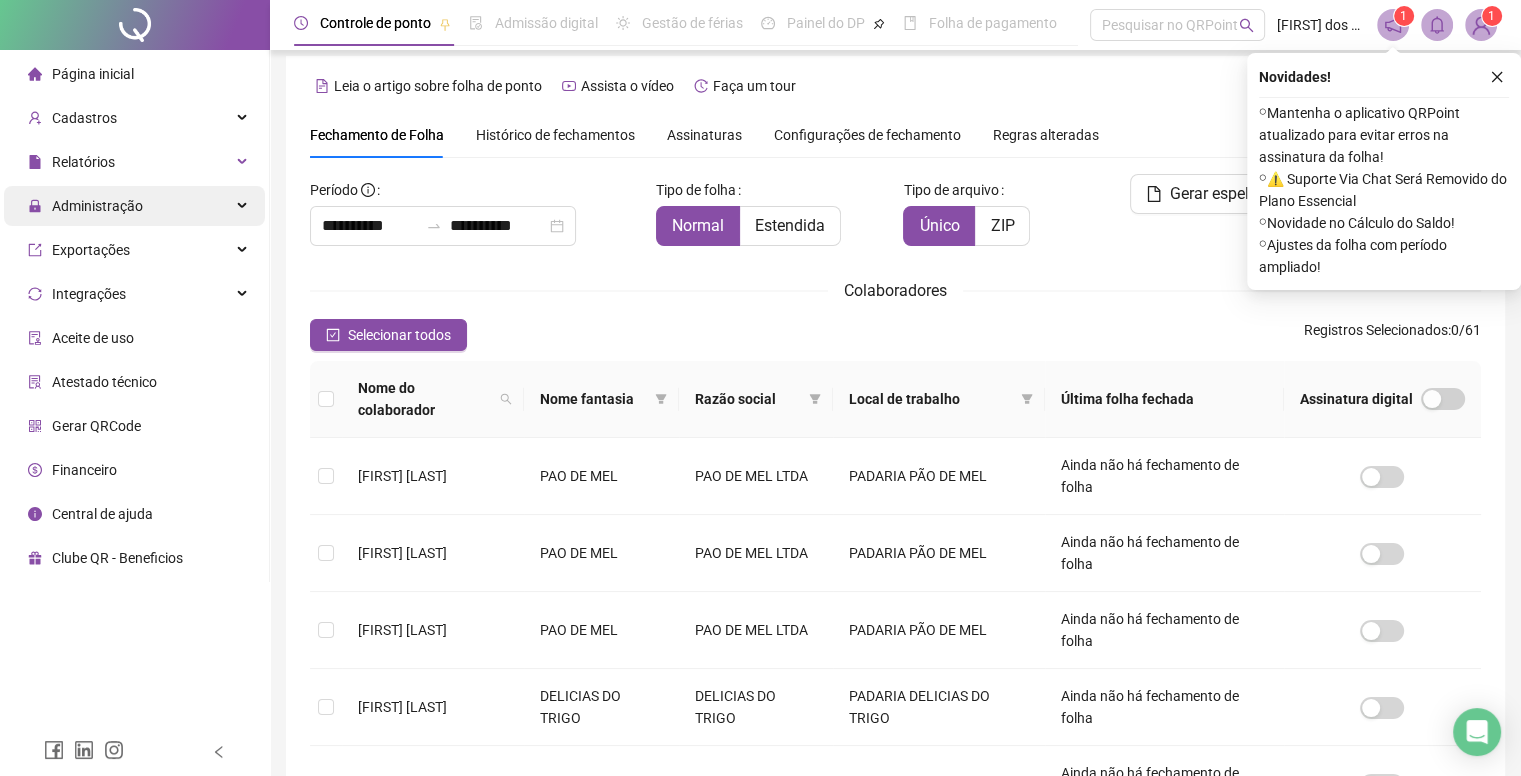 click on "Administração" at bounding box center (134, 206) 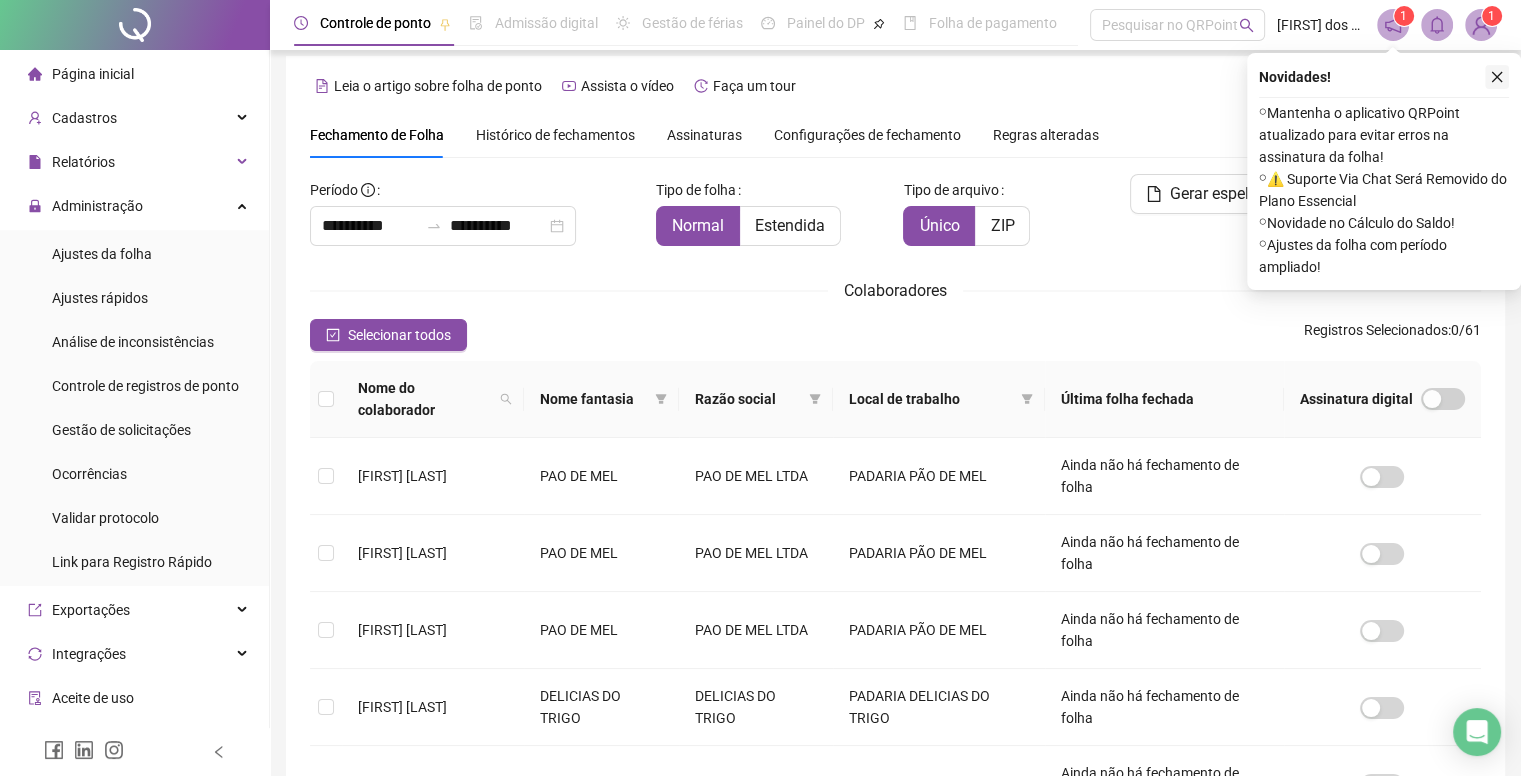 click at bounding box center (1497, 77) 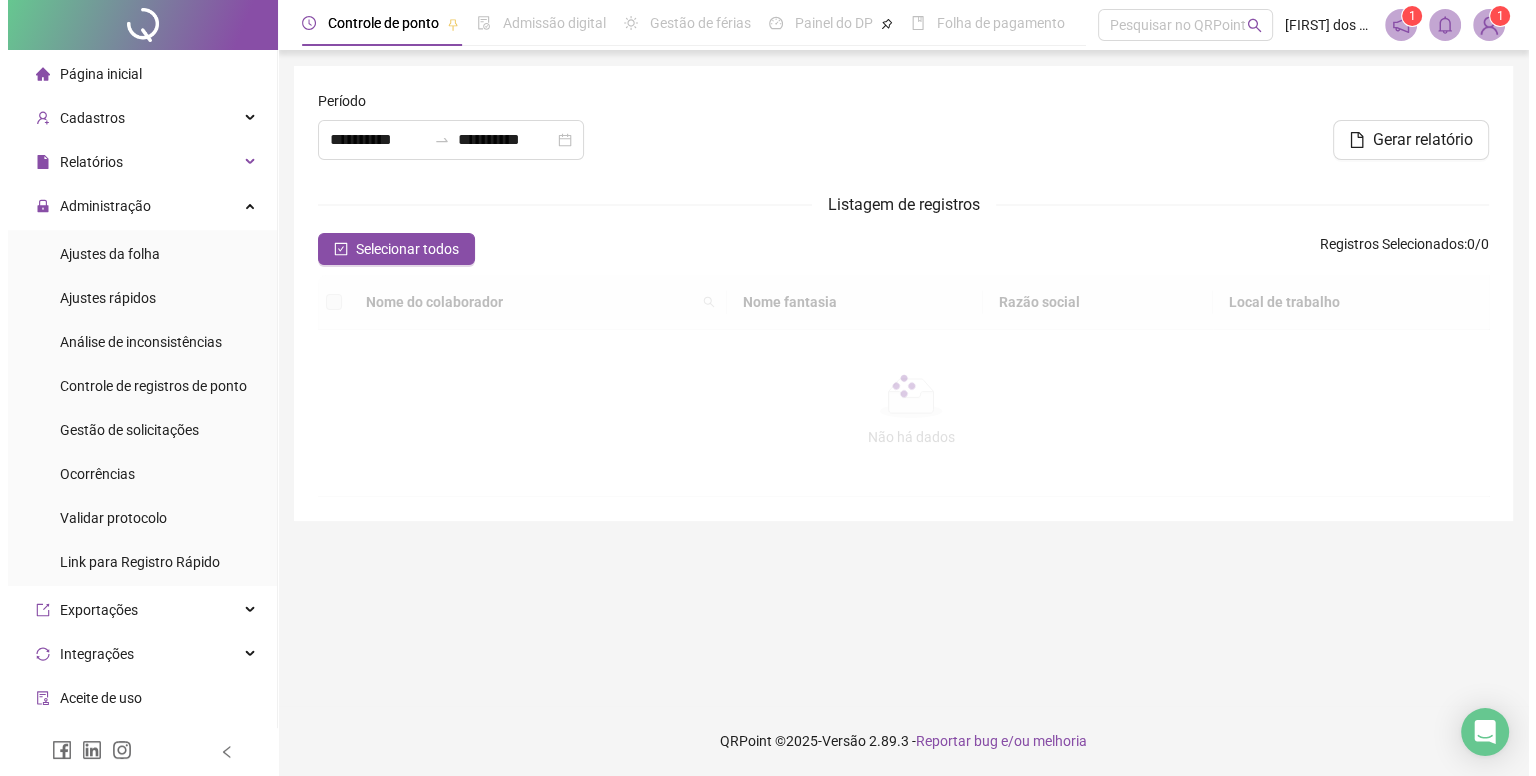 scroll, scrollTop: 0, scrollLeft: 0, axis: both 